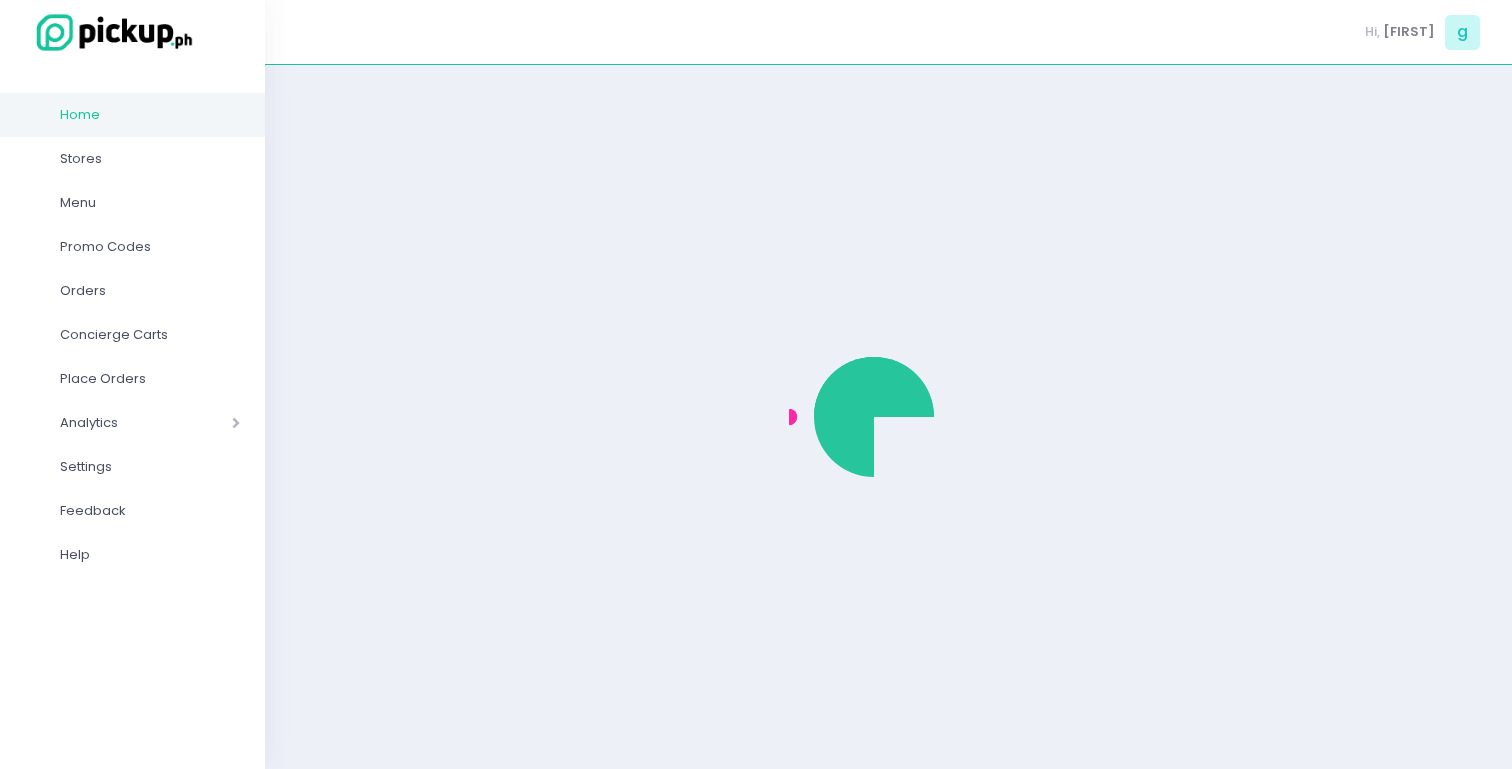 scroll, scrollTop: 0, scrollLeft: 0, axis: both 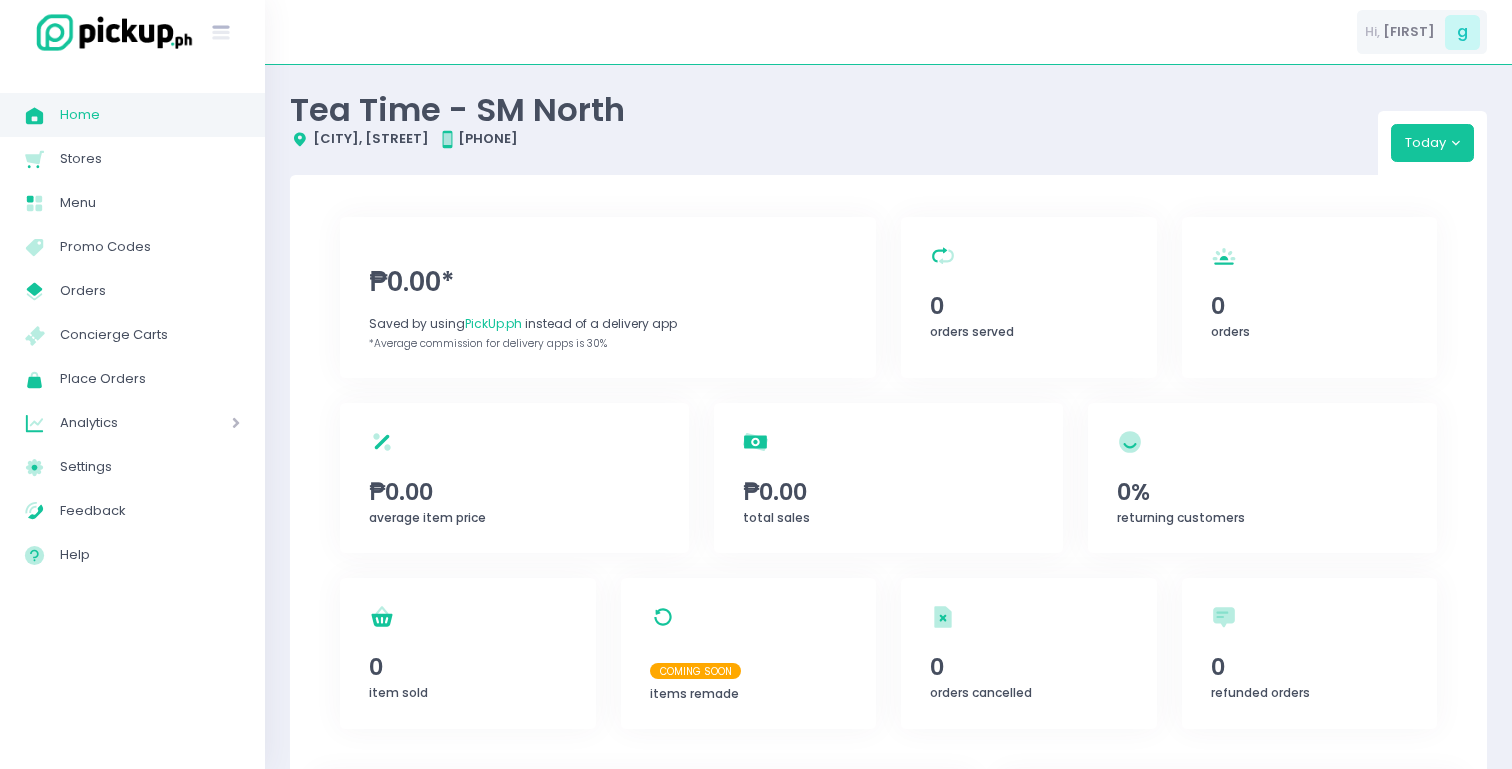 click on "Hi, [FIRST] [LAST]" at bounding box center [1422, 32] 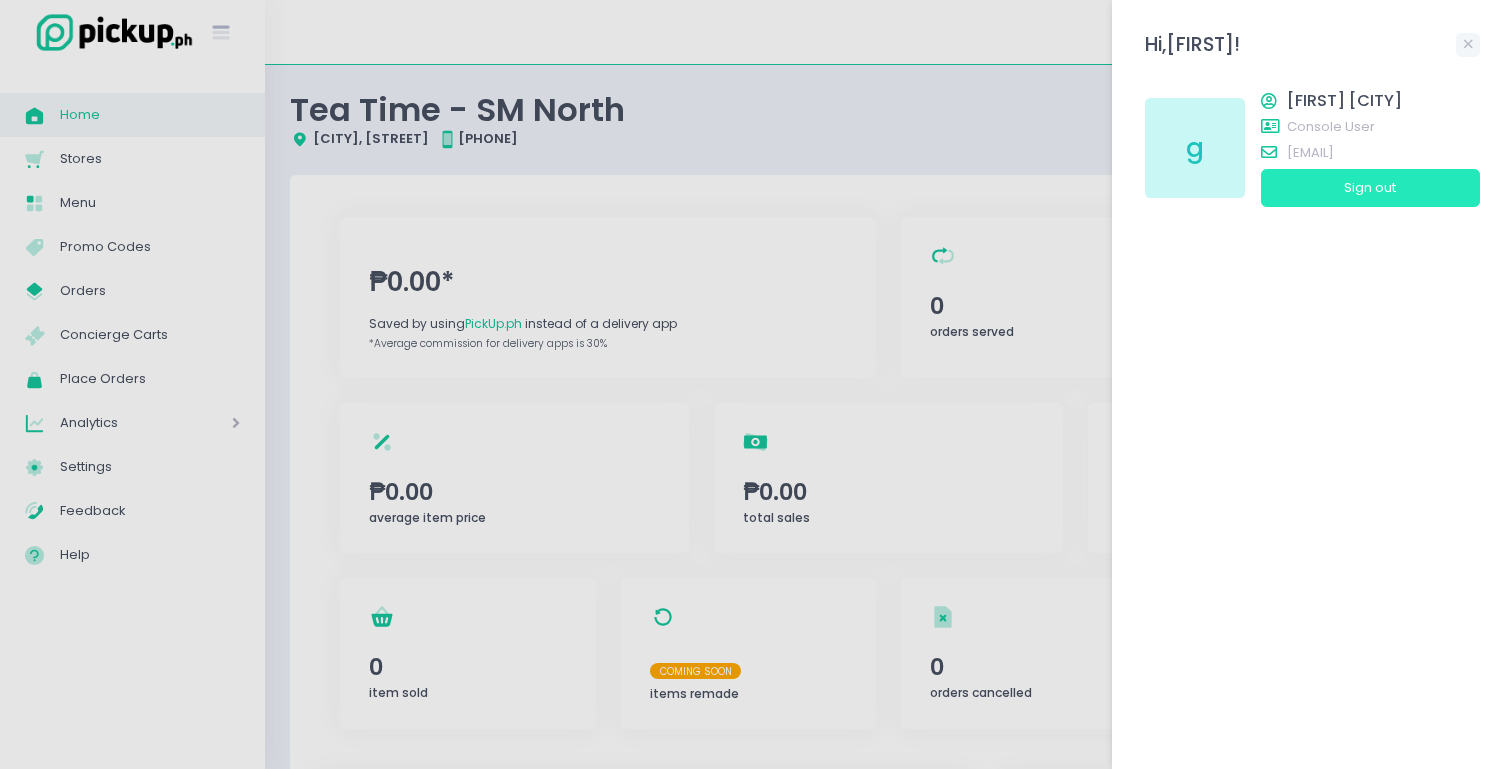 click on "Sign out" at bounding box center (1370, 188) 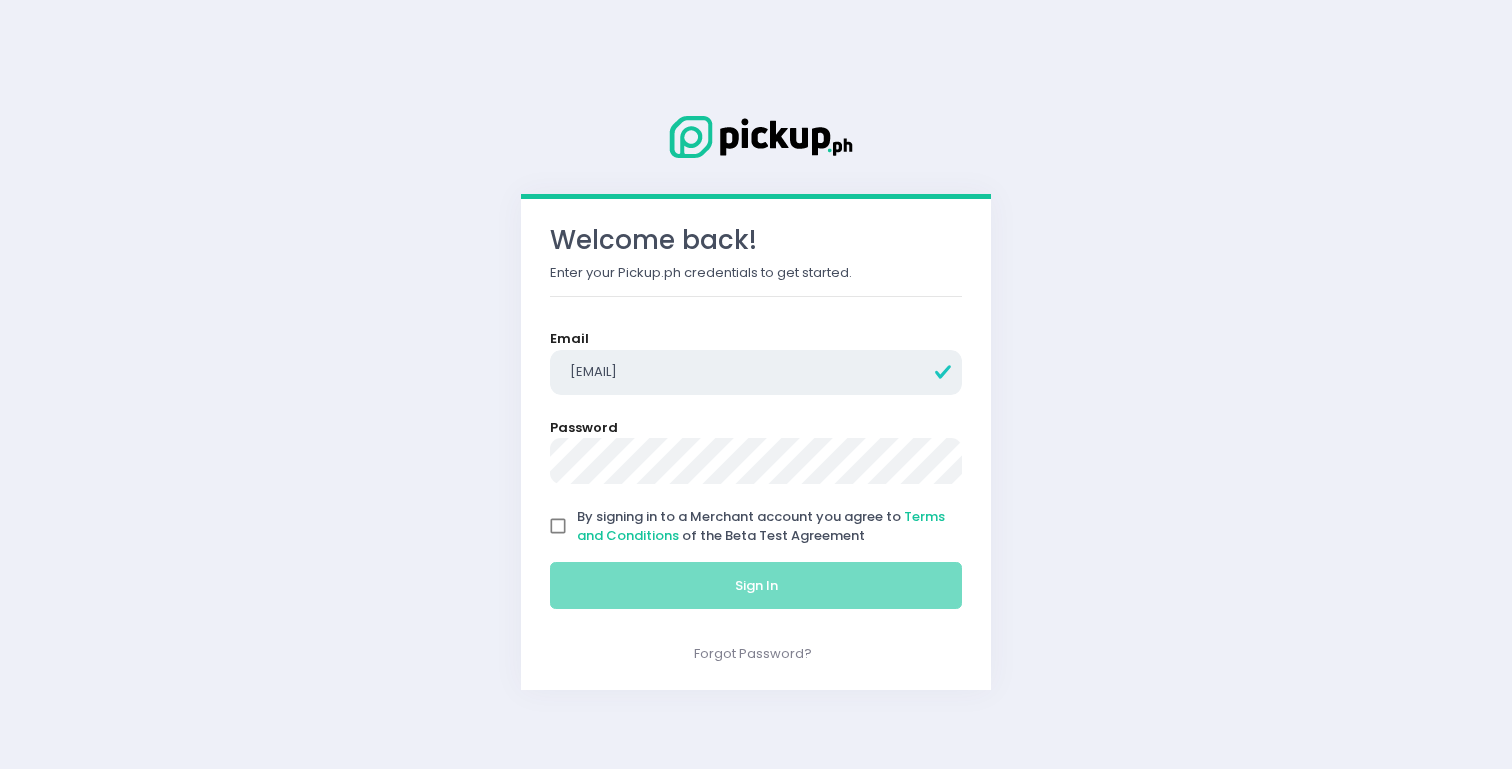 click on "[EMAIL]" at bounding box center (756, 373) 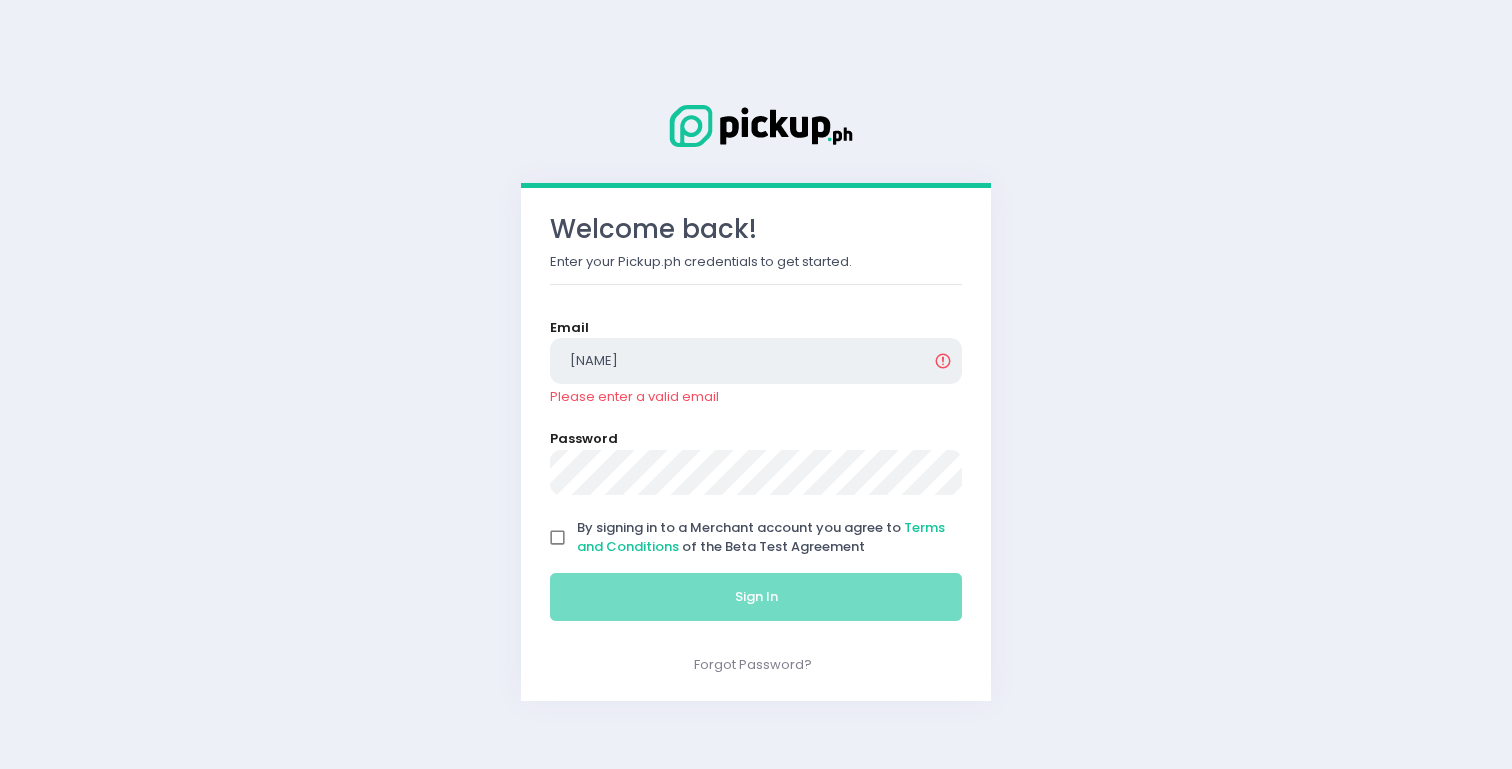 type on "[EMAIL]" 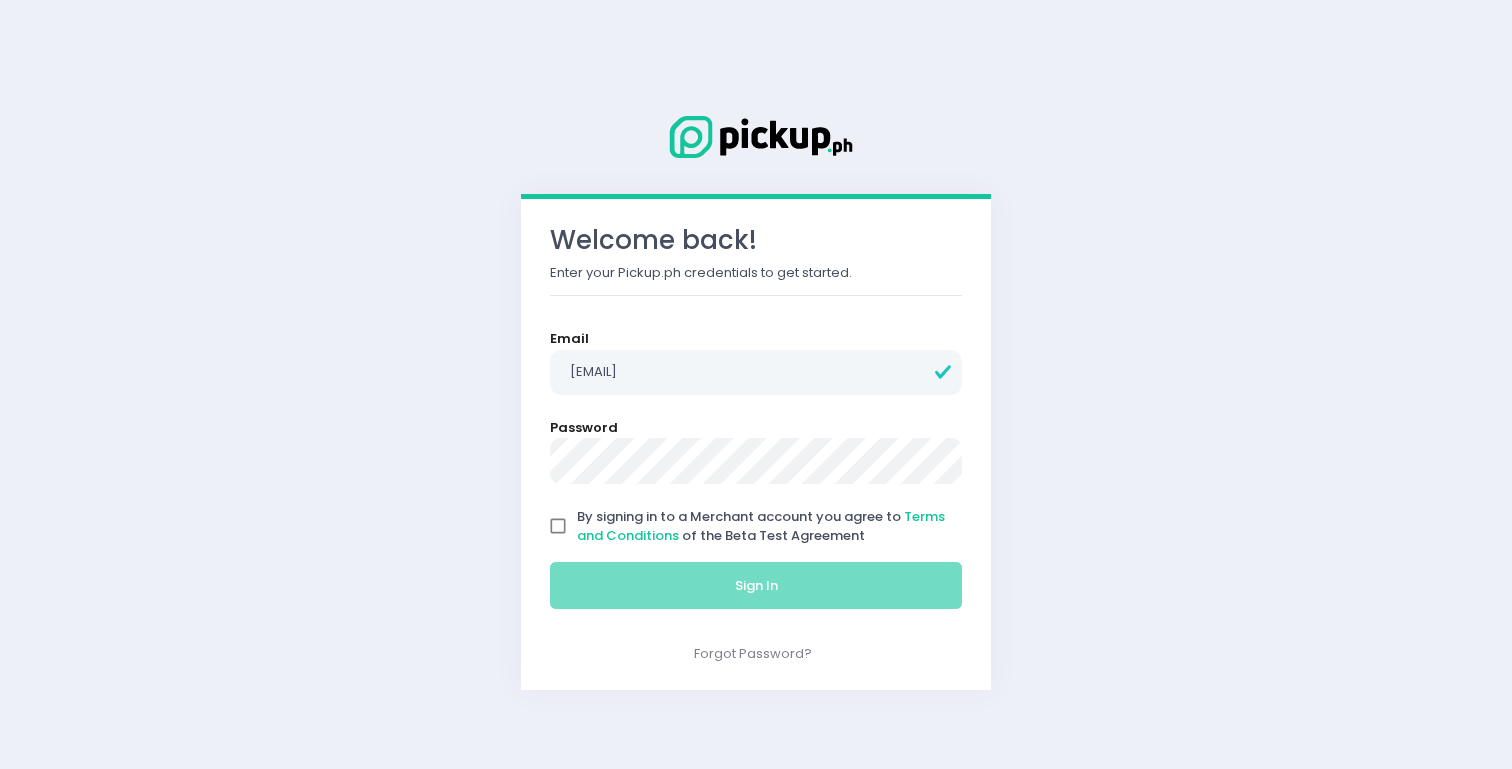 click on "By signing in to a Merchant account you agree to   Terms and Conditions   of the Beta Test Agreement" at bounding box center (761, 526) 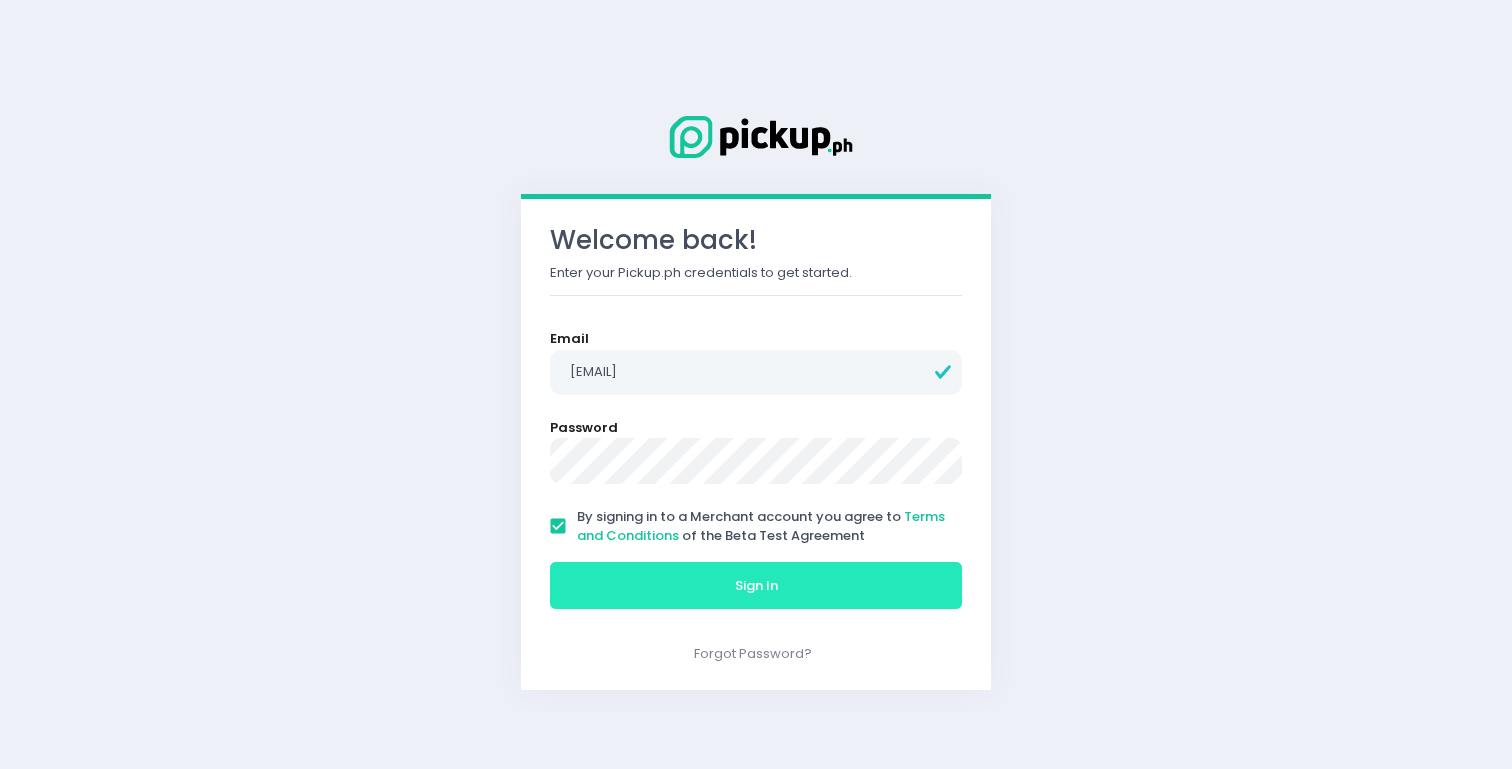 click on "Sign In" at bounding box center [756, 586] 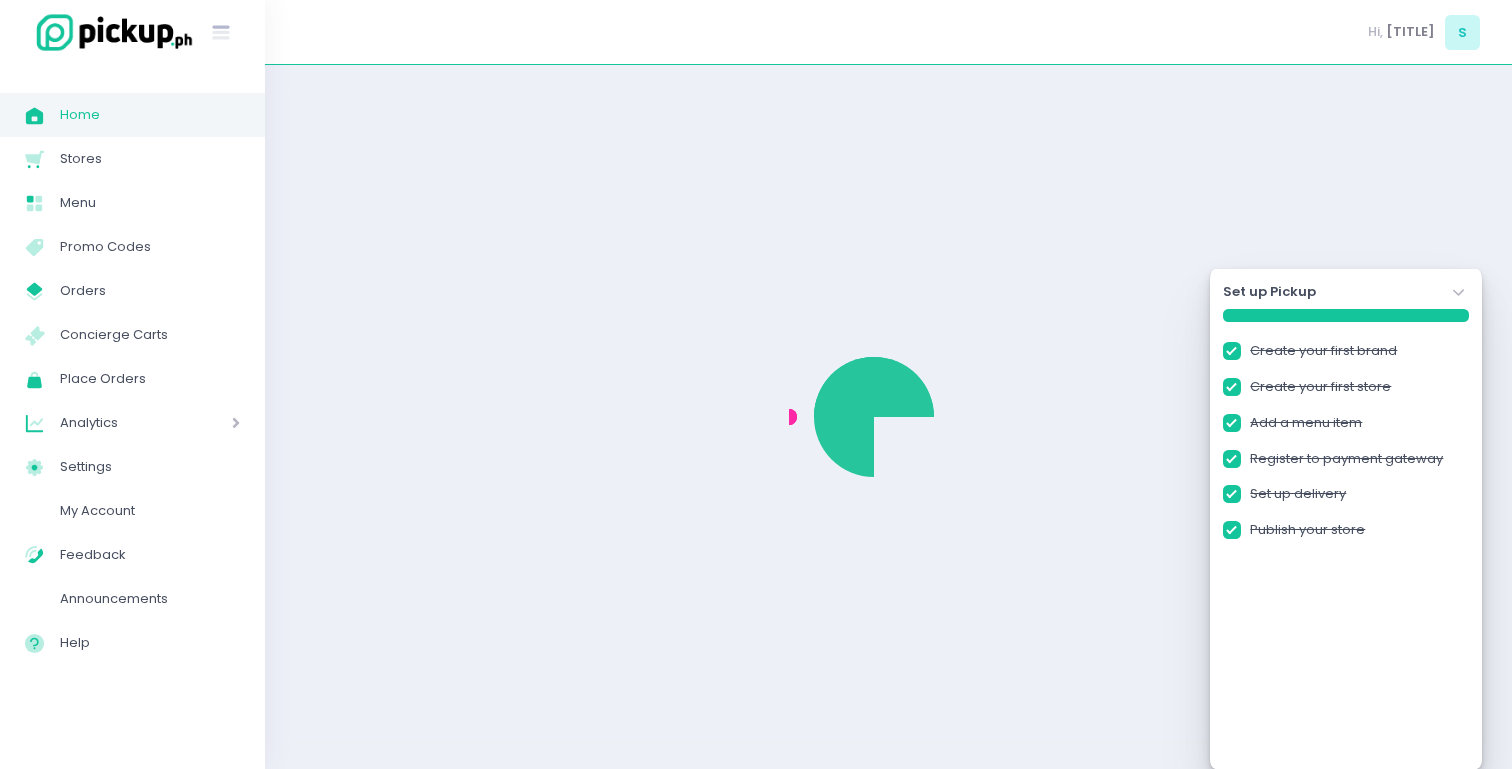 checkbox on "true" 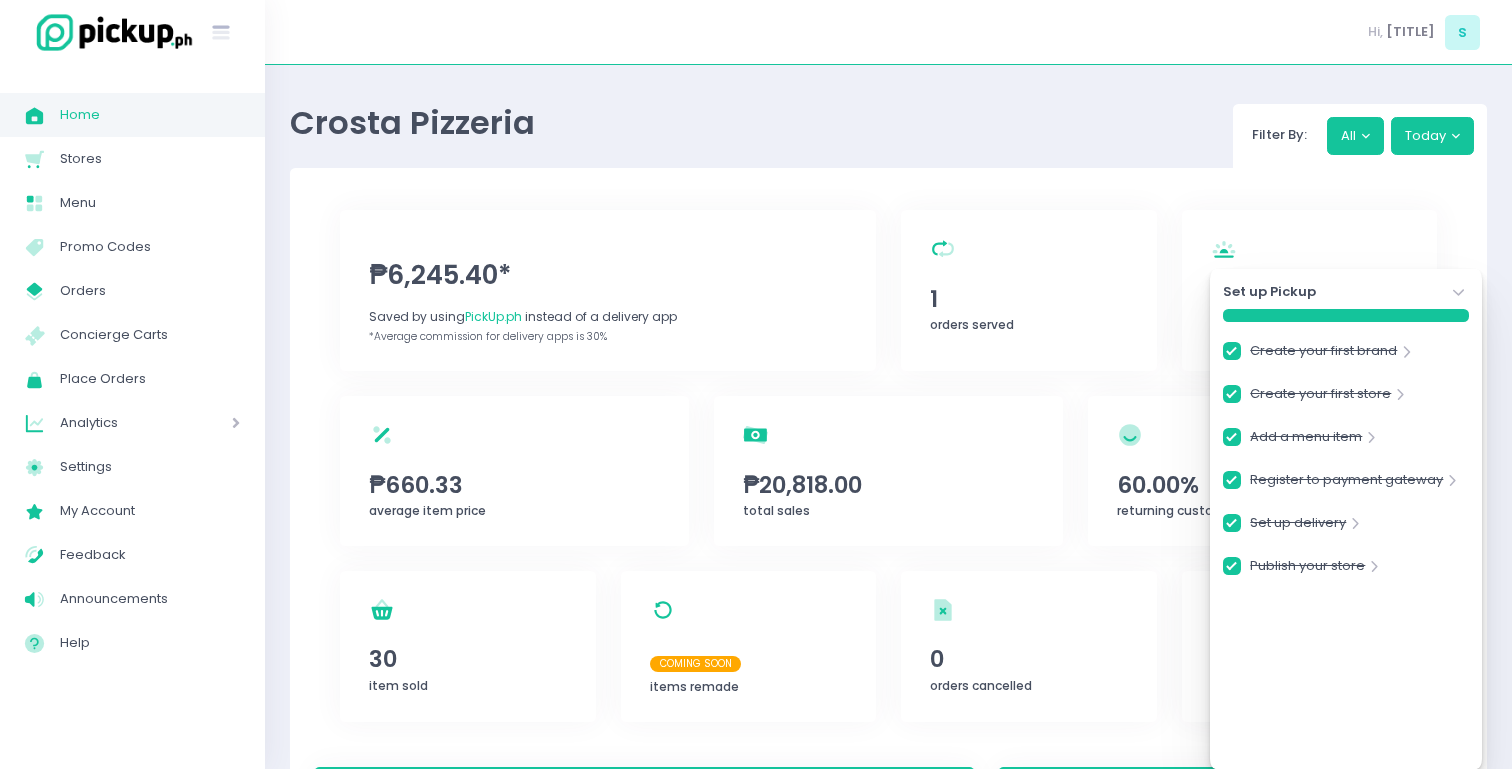 click on "Crosta Pizzeria       Filter By: All Today" at bounding box center (888, 129) 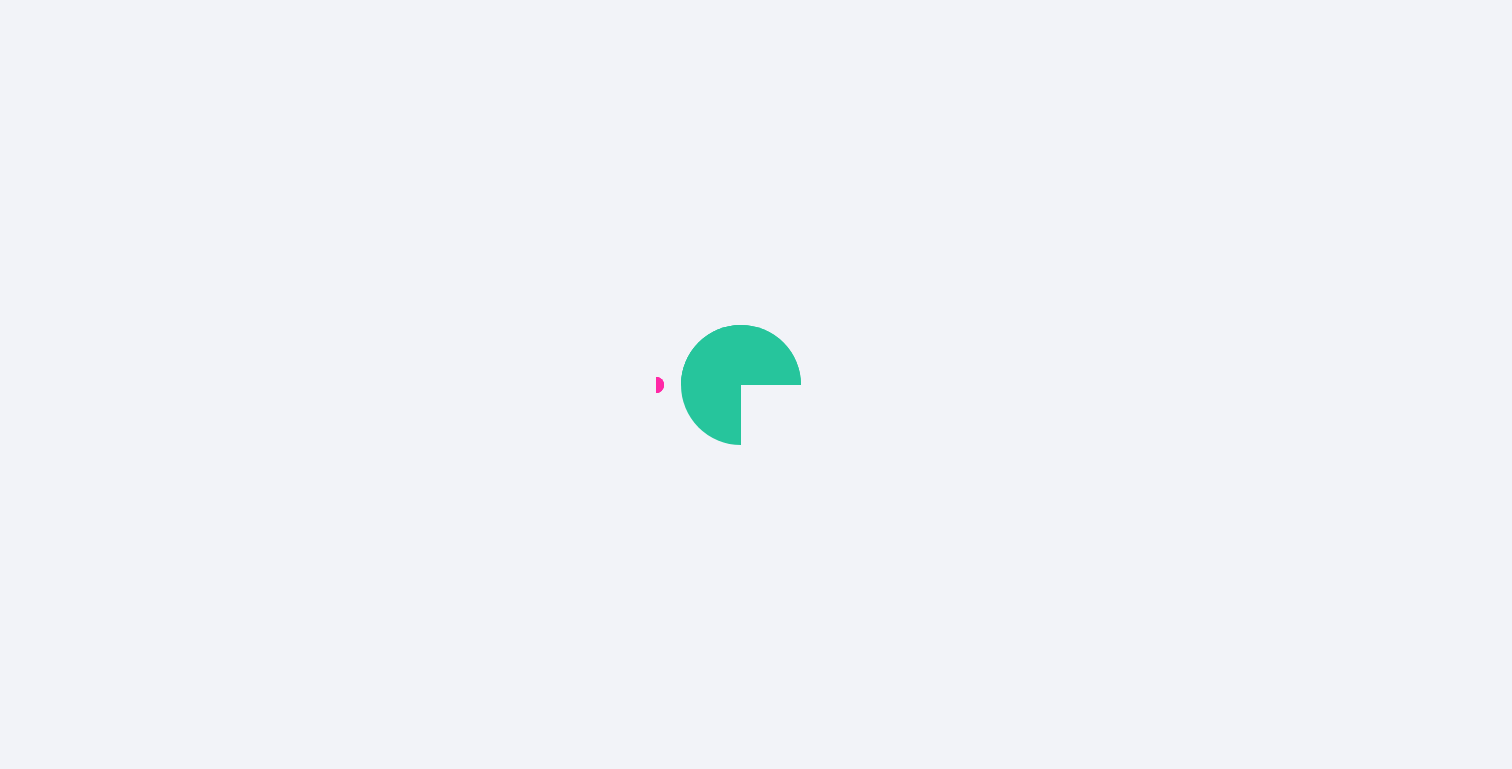scroll, scrollTop: 0, scrollLeft: 0, axis: both 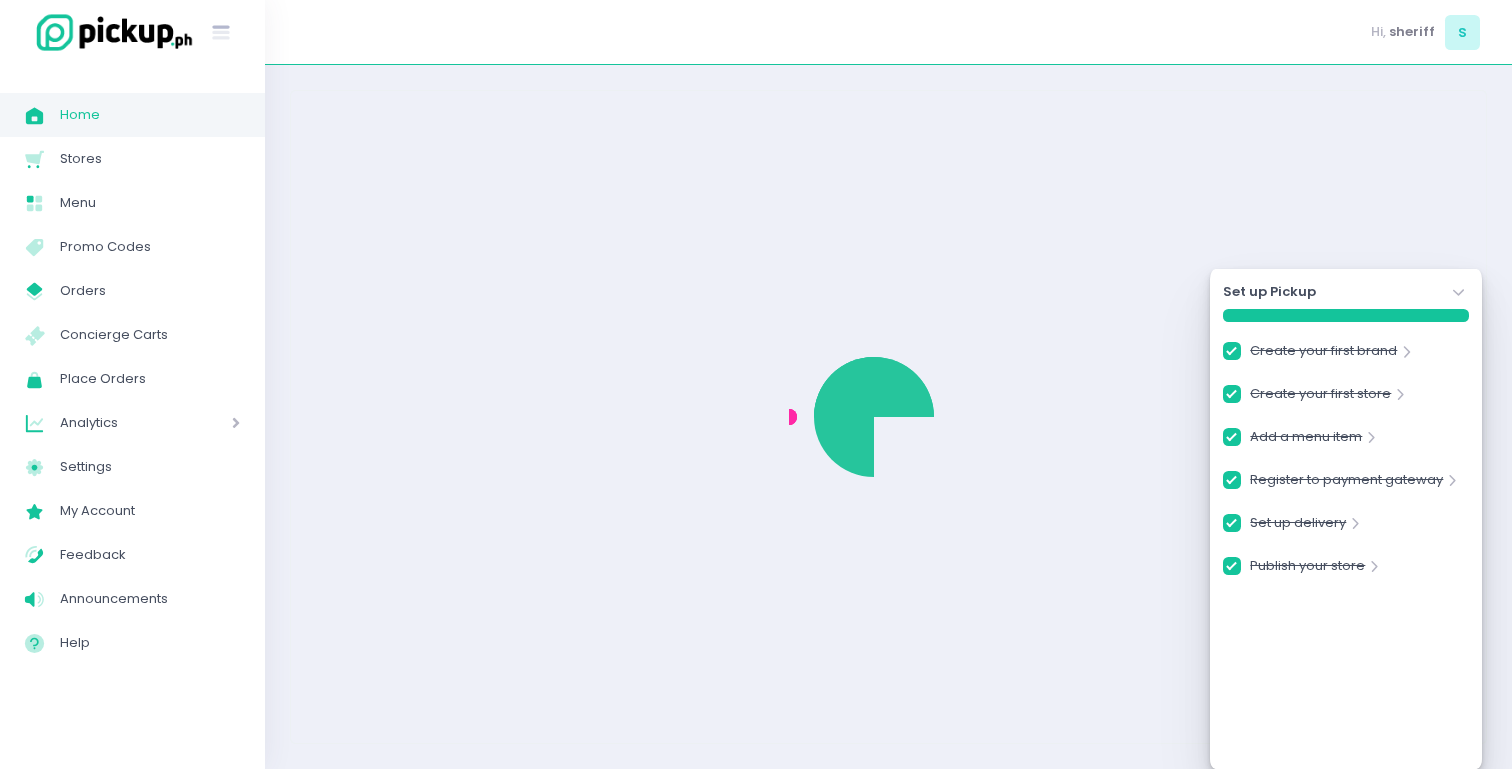 checkbox on "true" 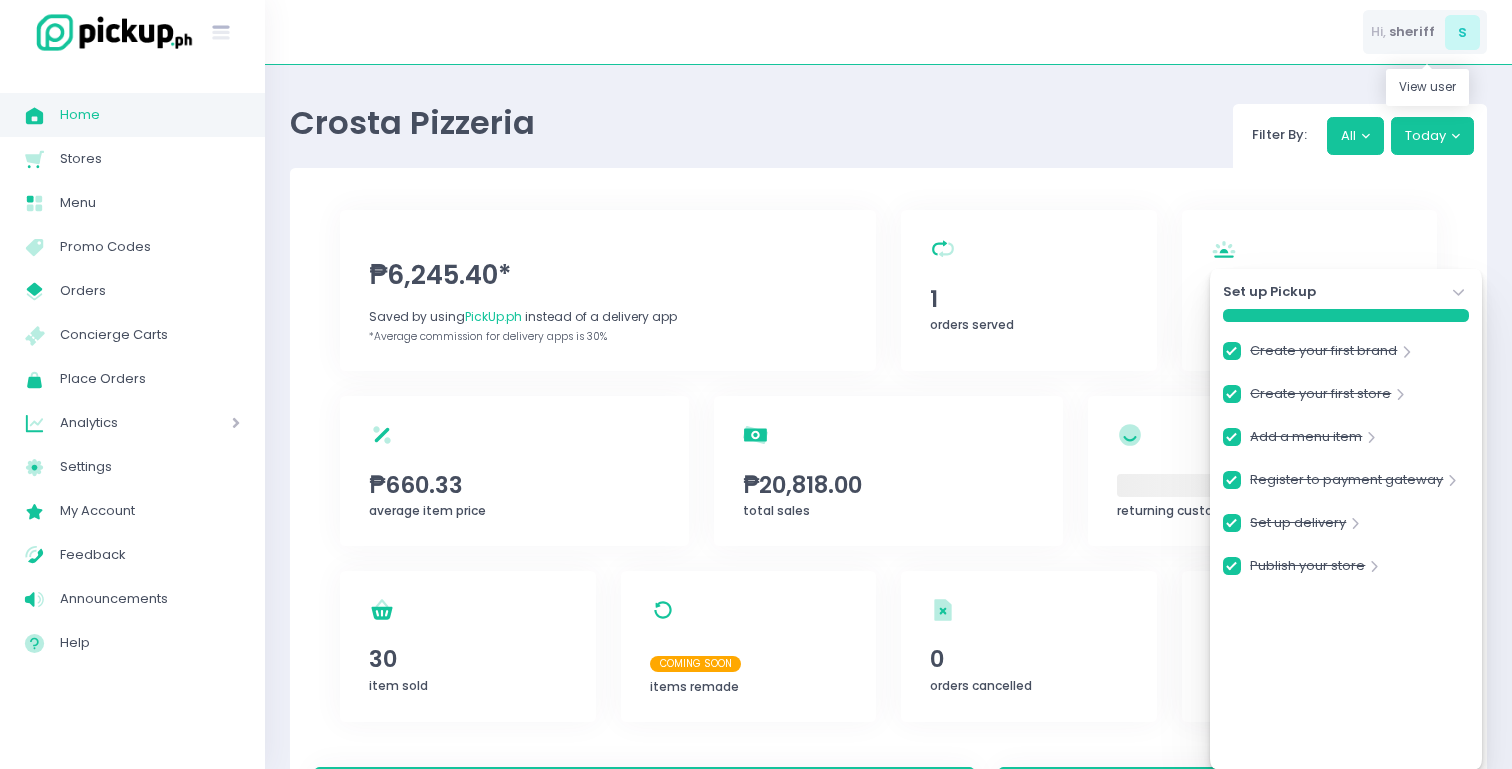 click on "[TITLE]" at bounding box center (1412, 32) 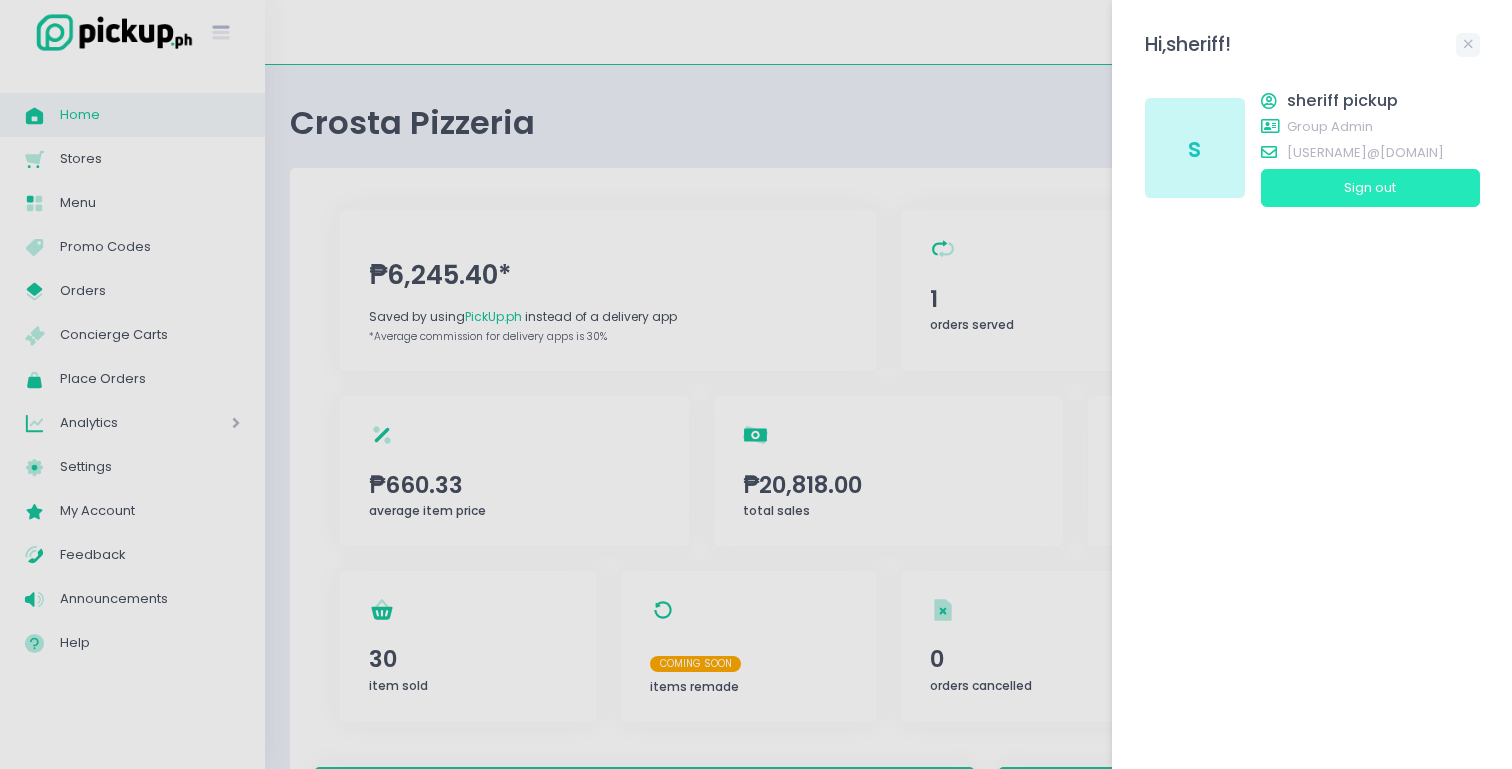 click on "Sign out" at bounding box center [1370, 188] 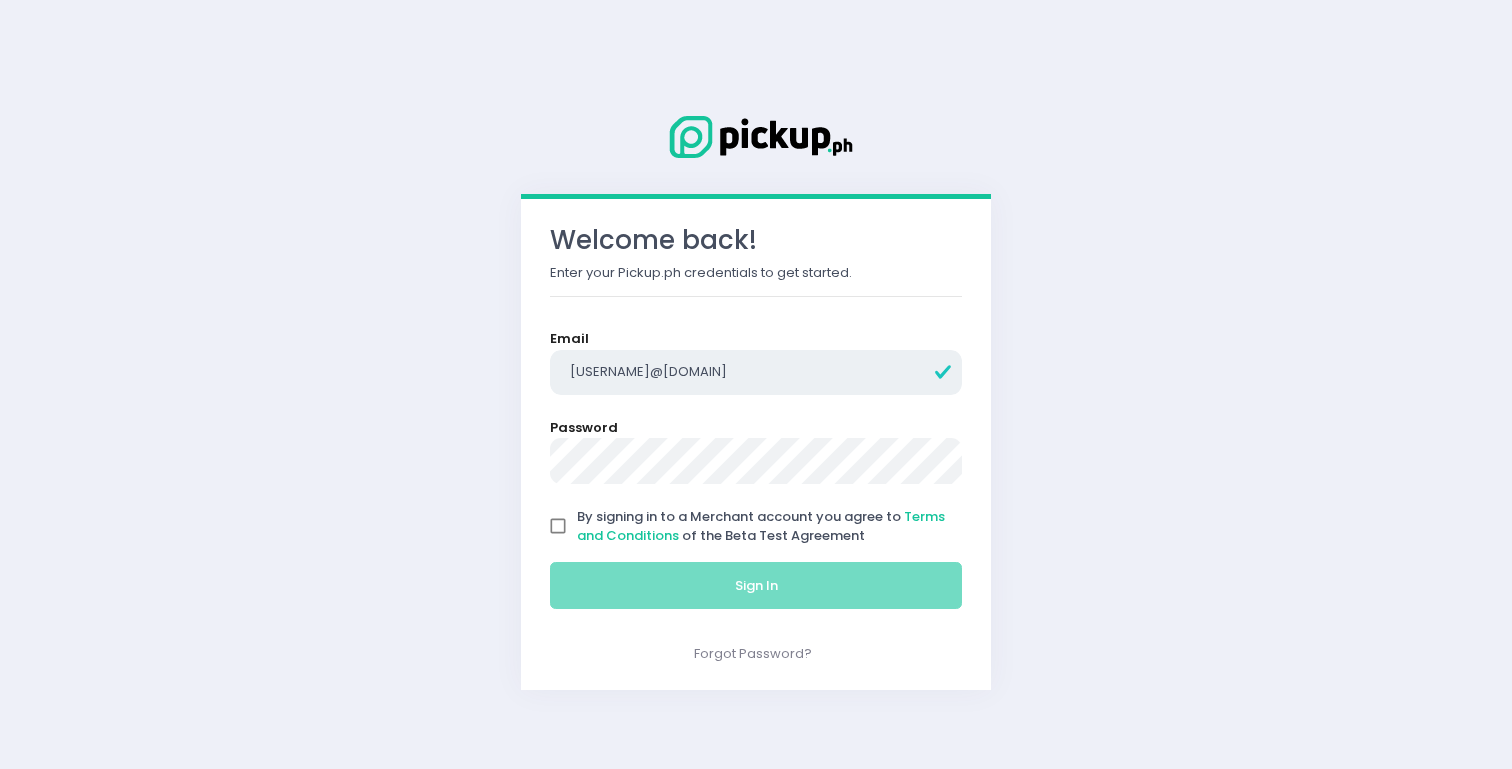 click on "[EMAIL]" at bounding box center [756, 373] 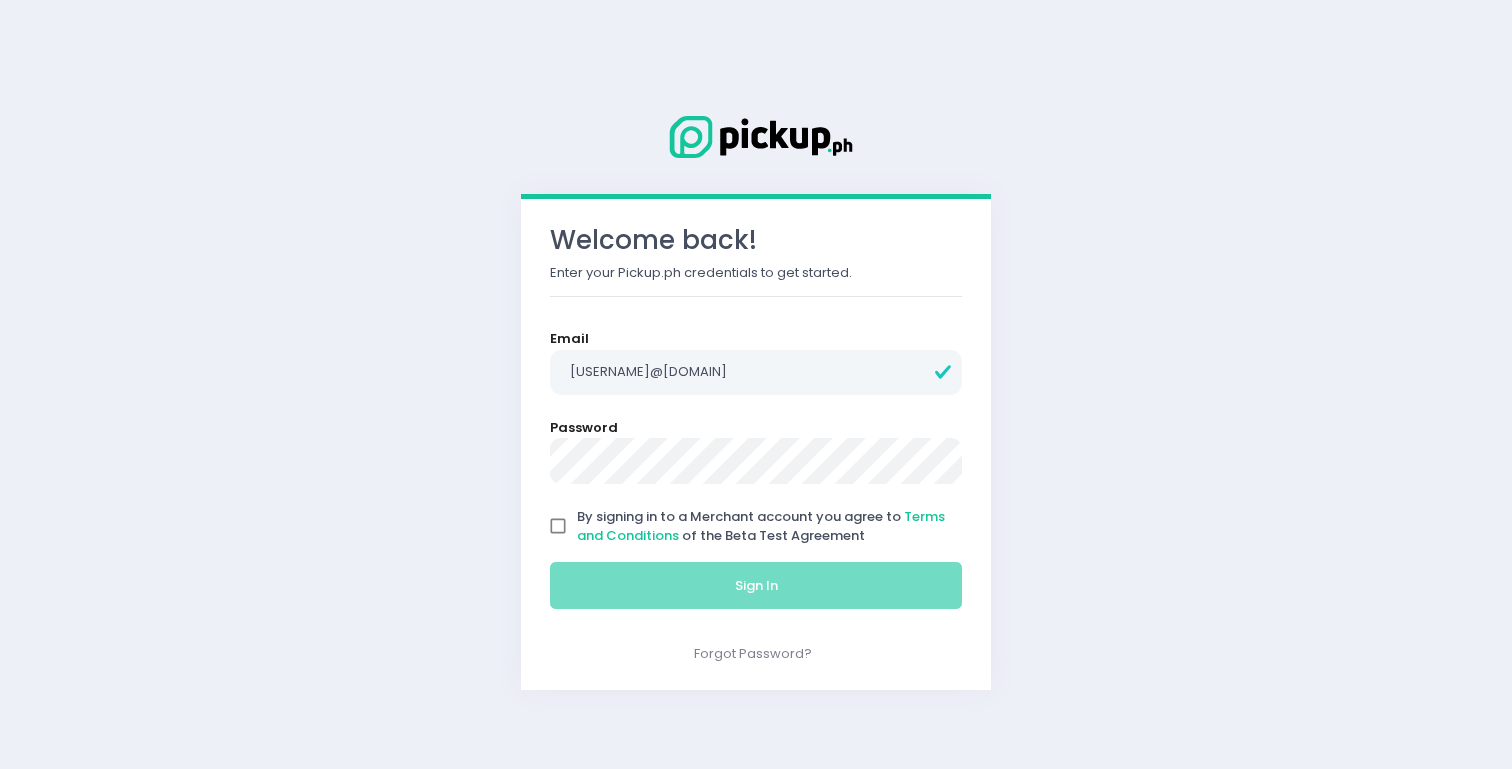 click on "By signing in to a Merchant account you agree to   Terms and Conditions   of the Beta Test Agreement" at bounding box center [761, 526] 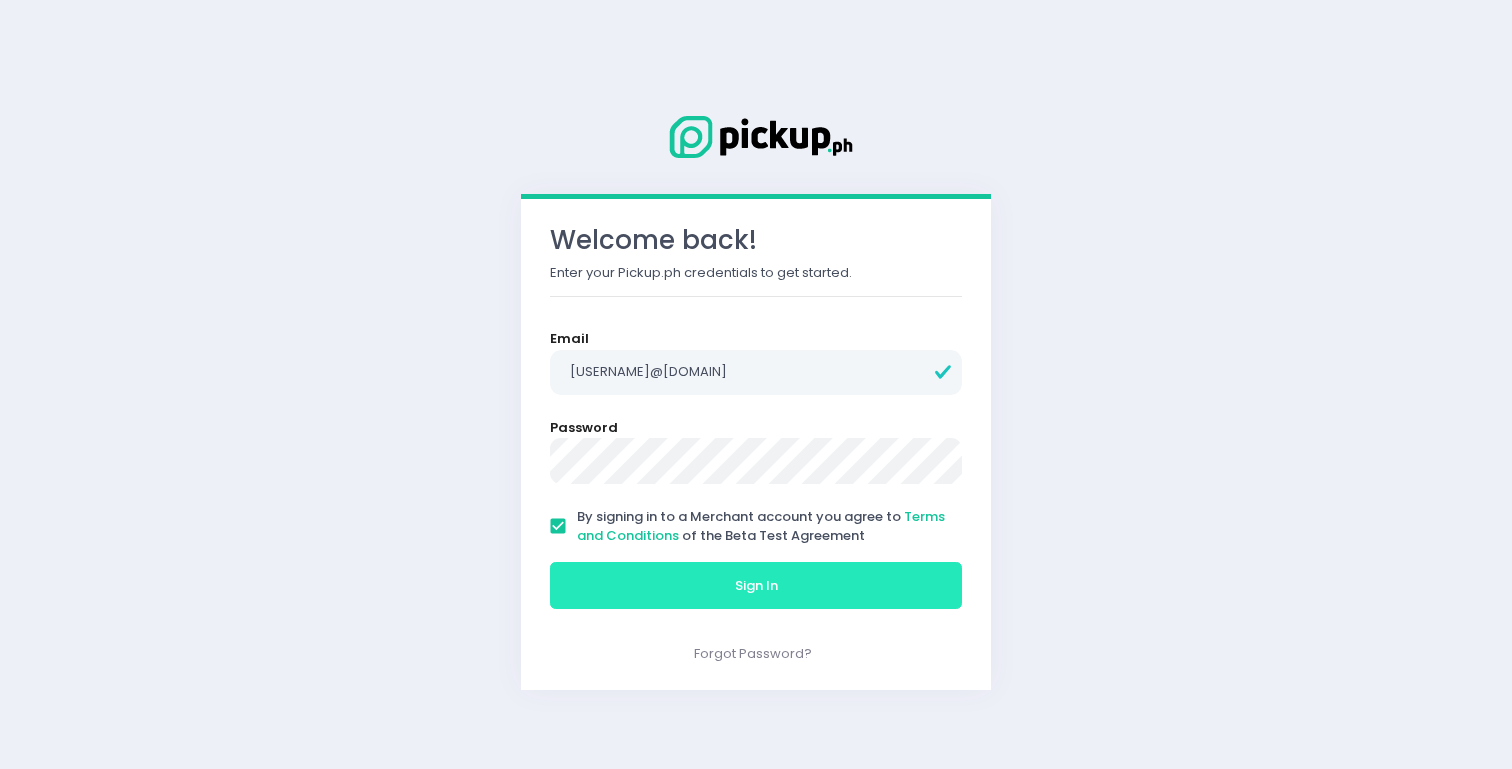 click on "Sign In" at bounding box center (756, 585) 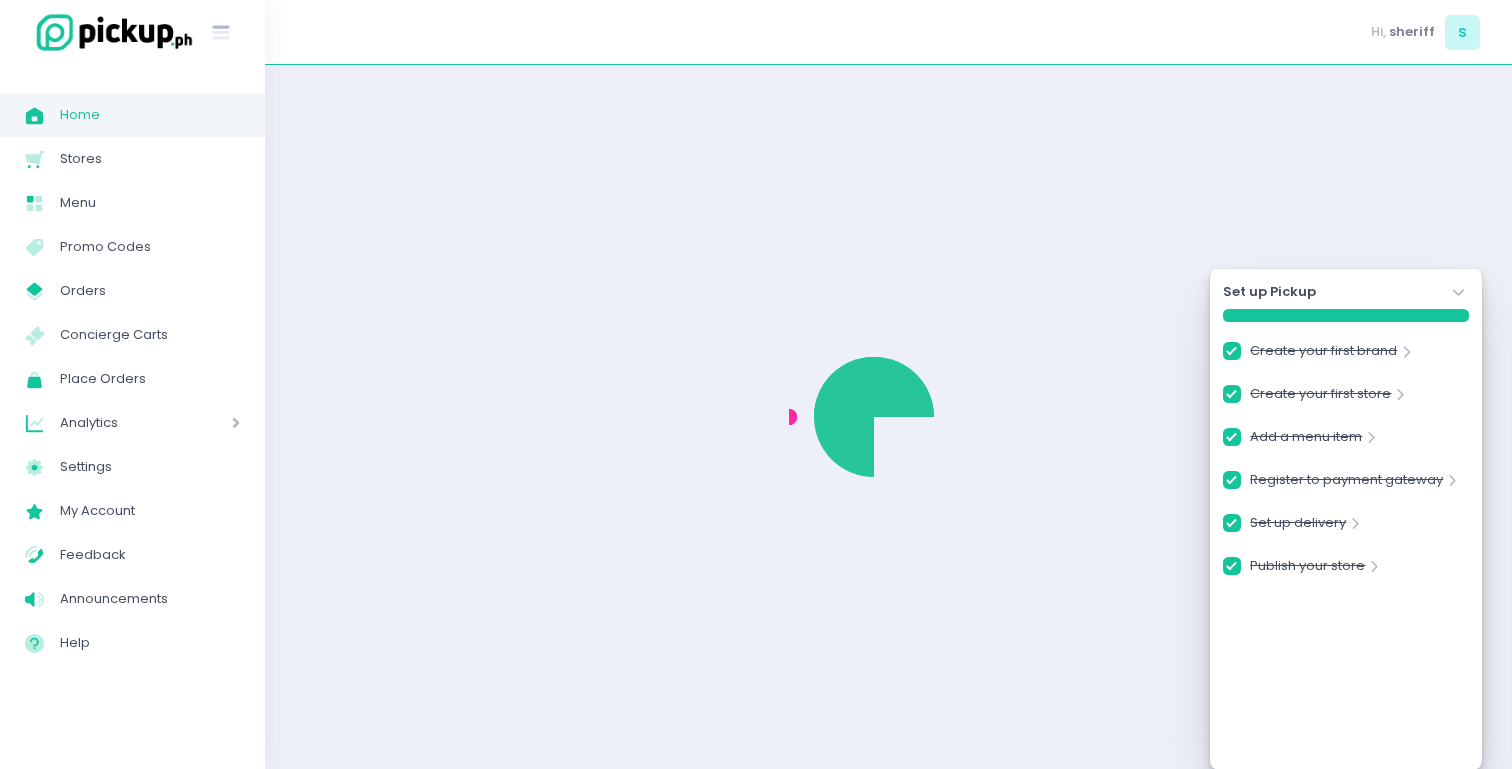 checkbox on "true" 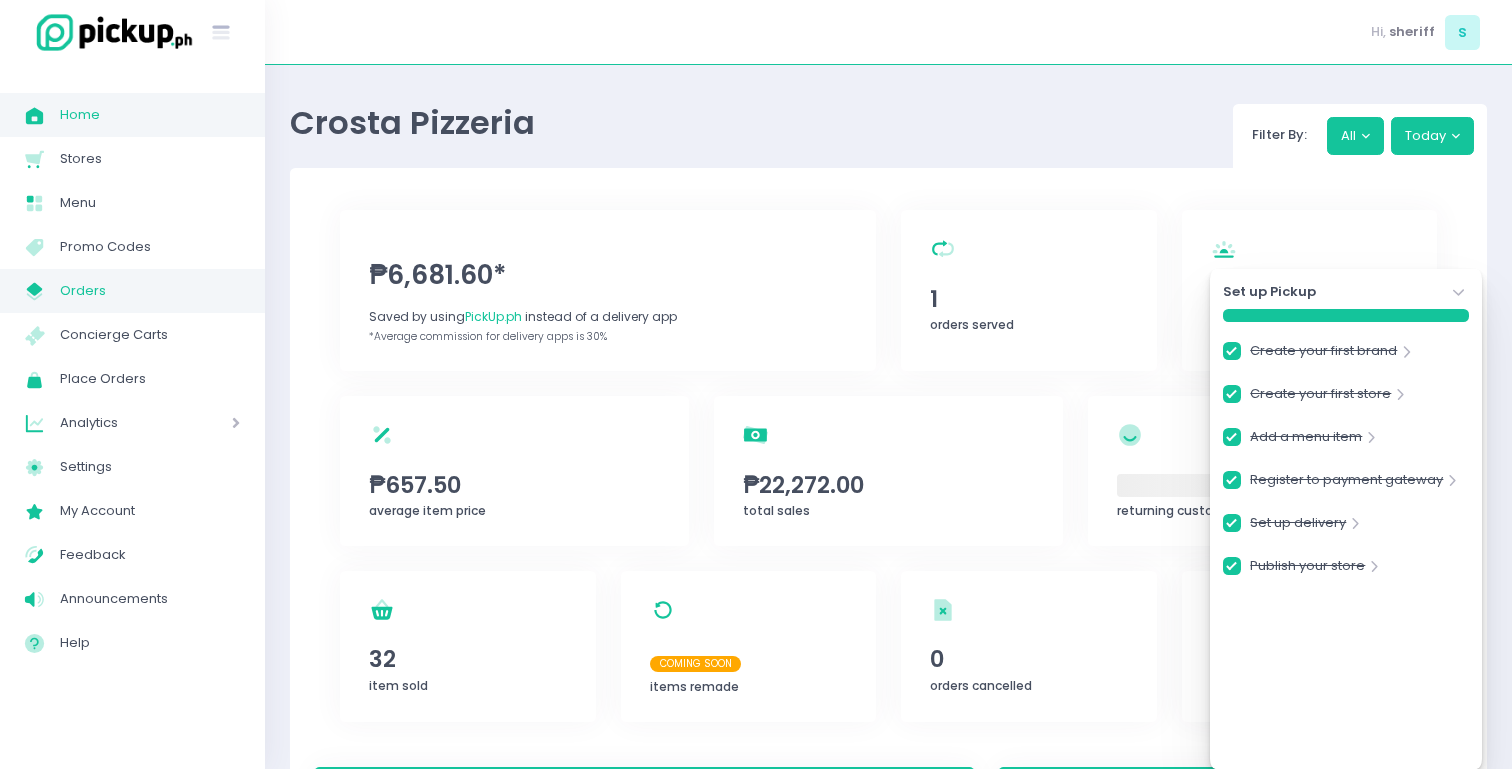 click on "Orders" at bounding box center [150, 291] 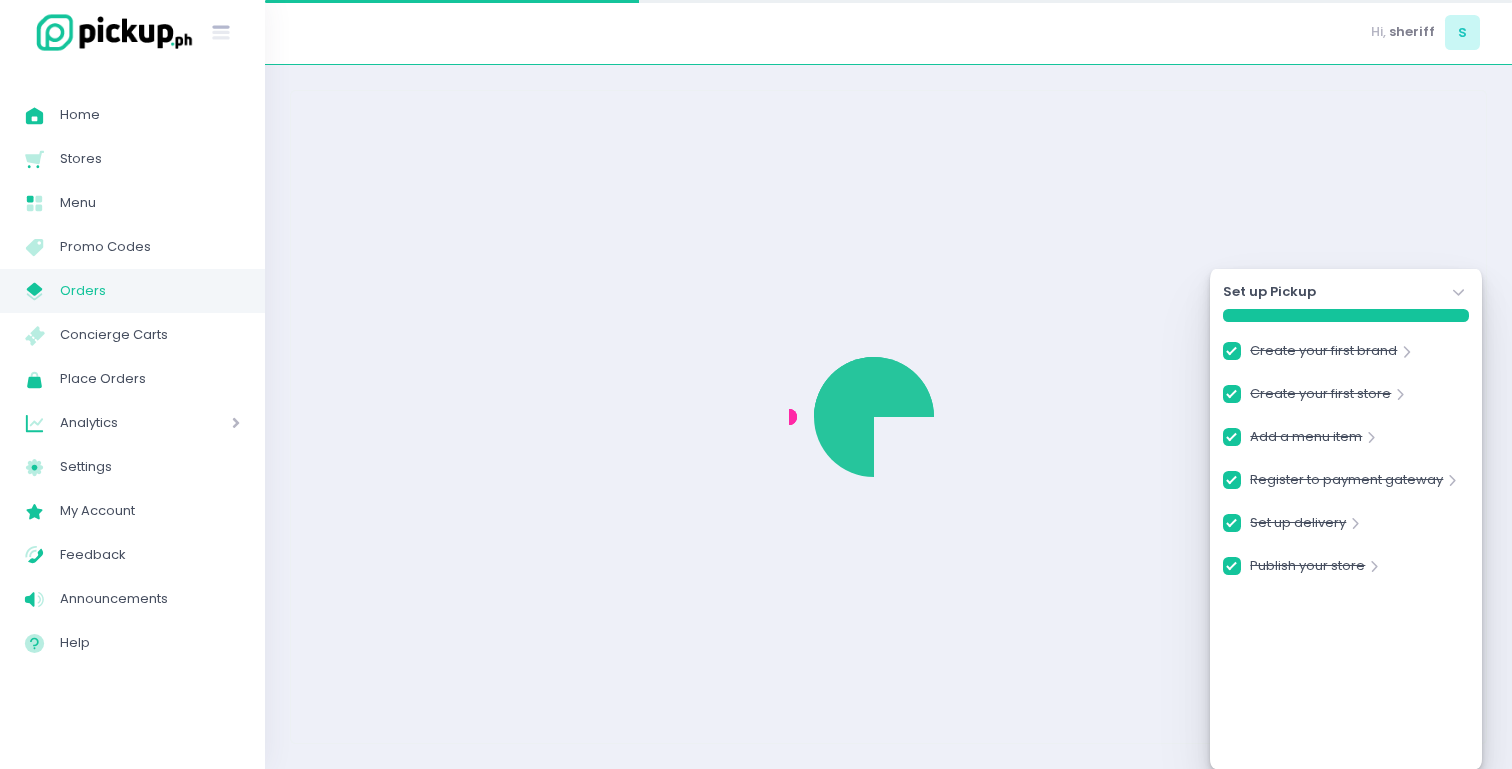 checkbox on "true" 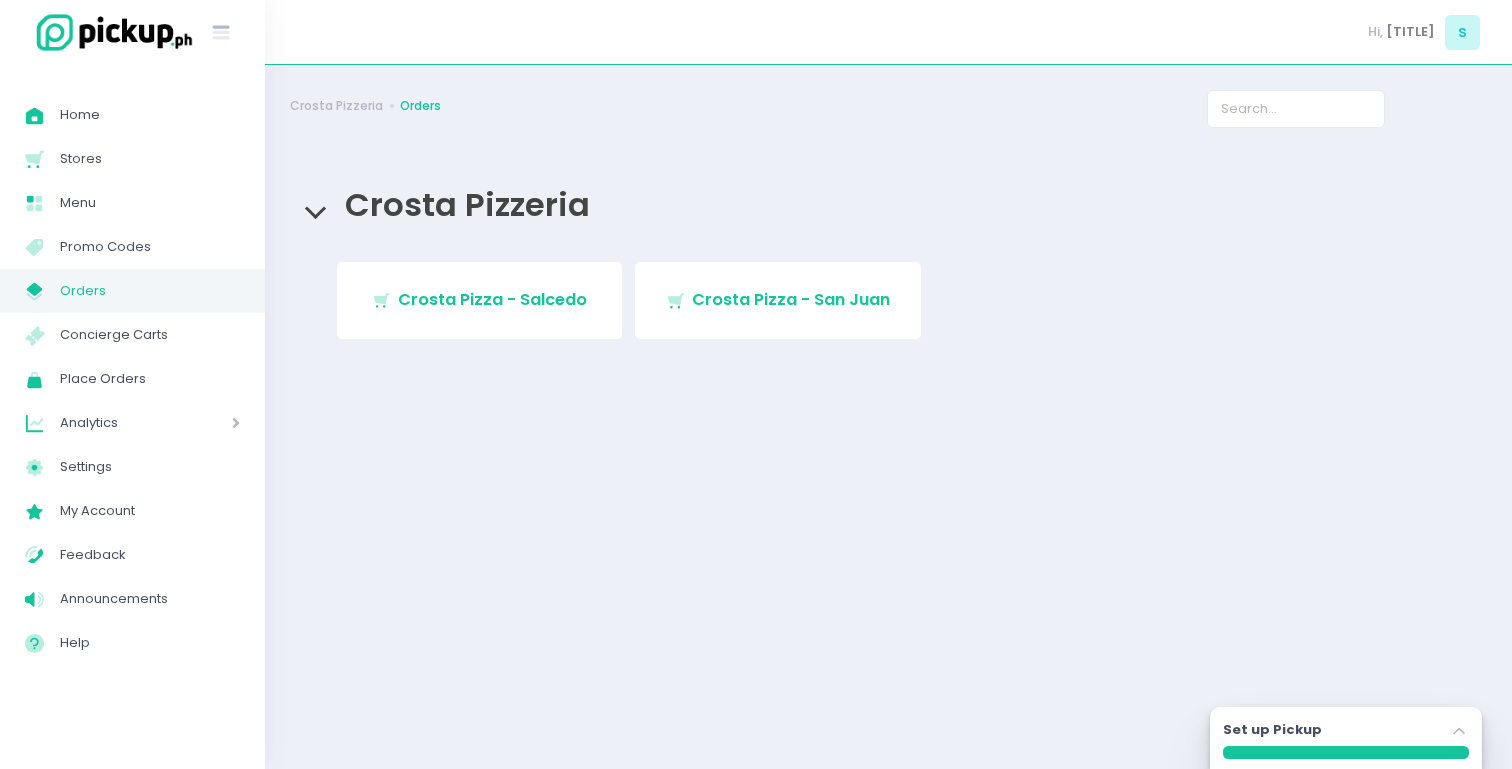 scroll, scrollTop: 0, scrollLeft: 0, axis: both 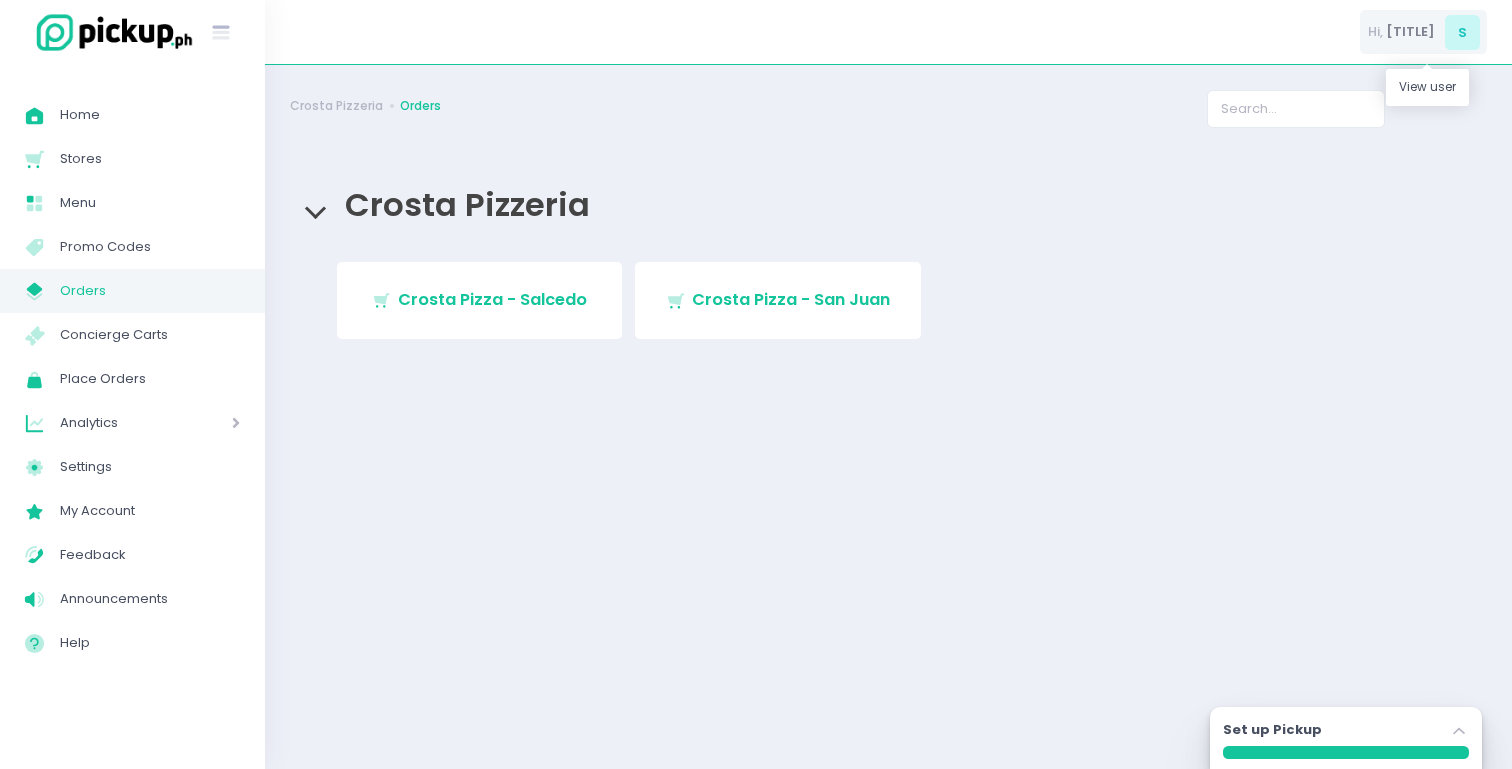 click on "Hi, [TITLE] [LAST]" at bounding box center [1423, 32] 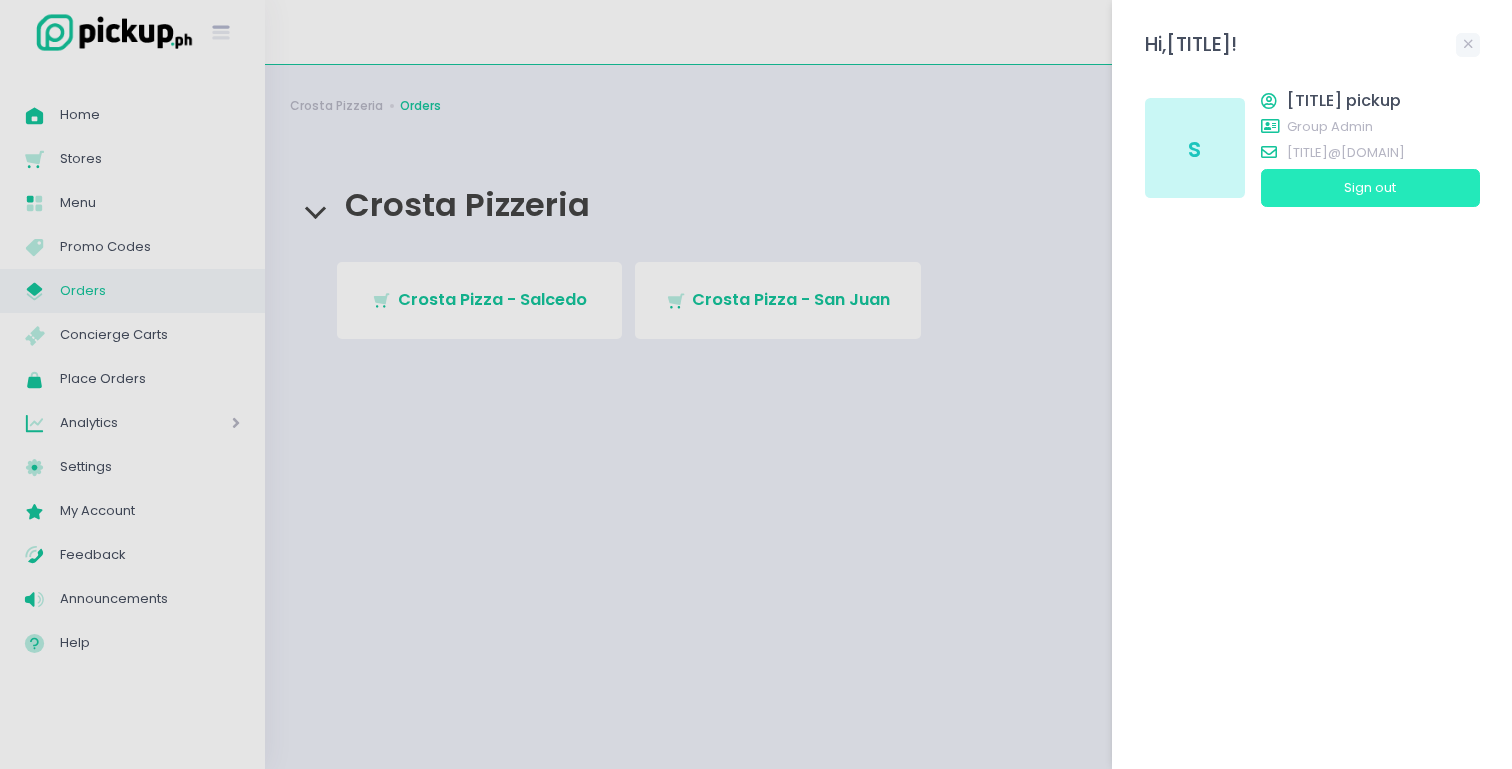 click on "Sign out" at bounding box center [1370, 188] 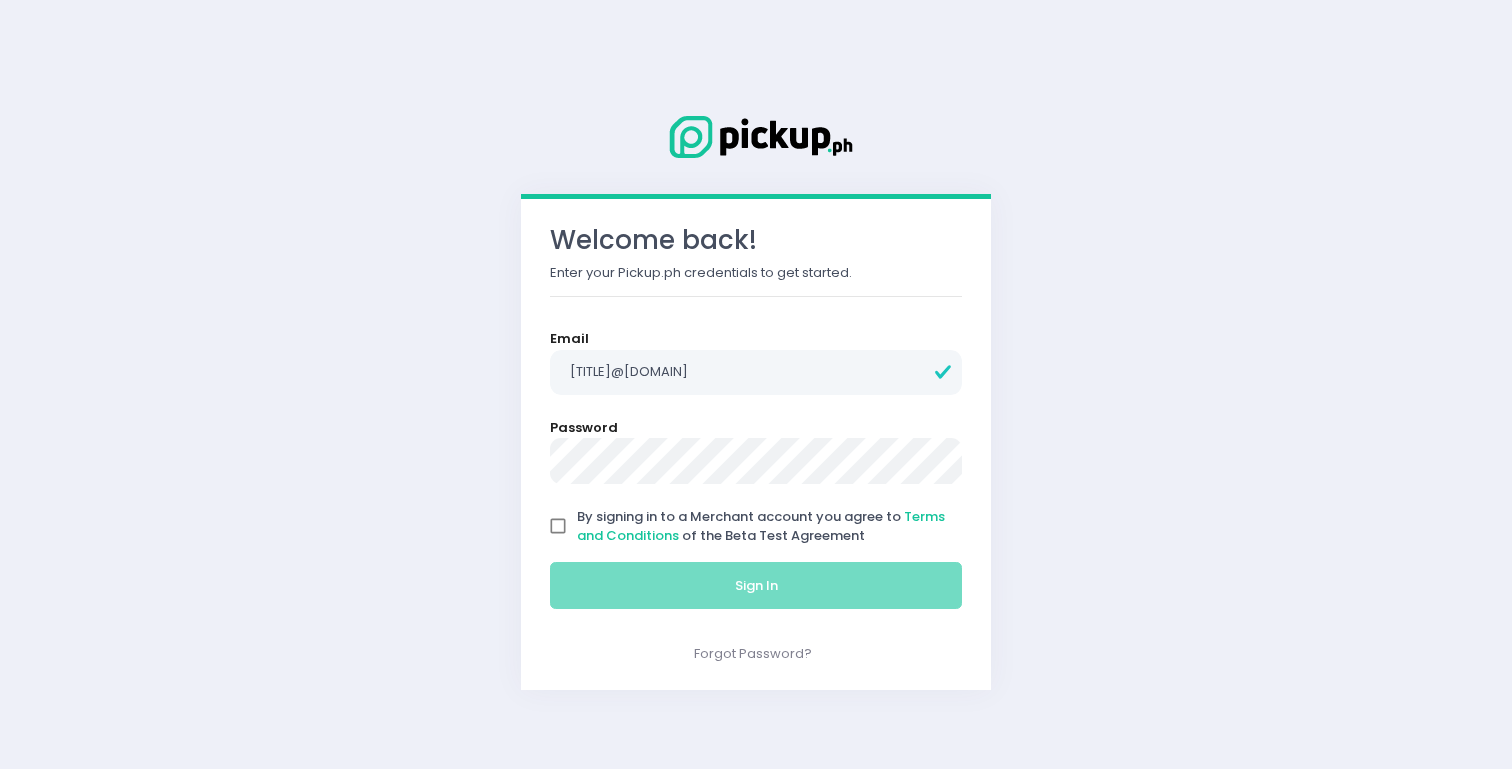 click on "By signing in to a Merchant account you agree to   Terms and Conditions   of the Beta Test Agreement" at bounding box center [761, 526] 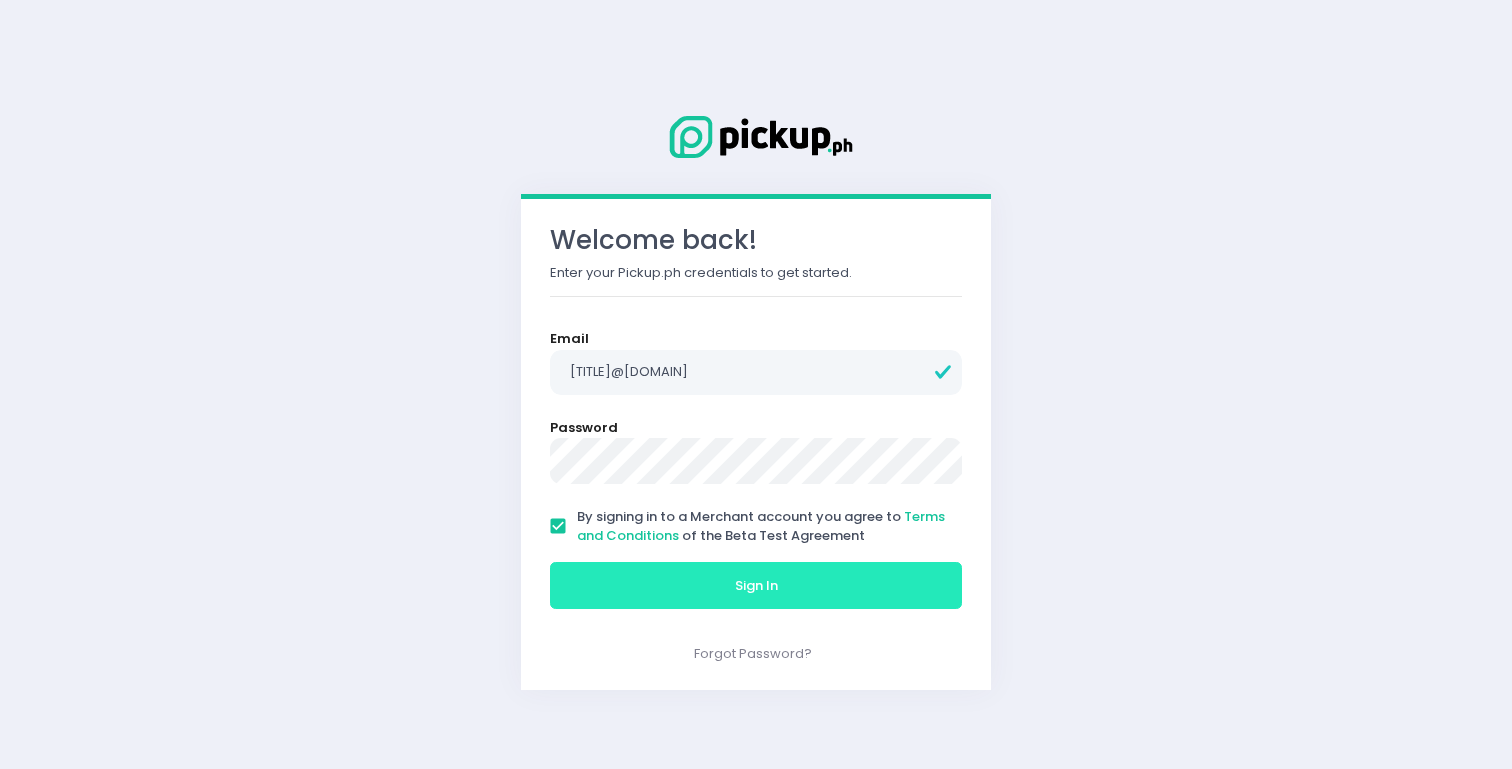 click on "Sign In" at bounding box center (756, 586) 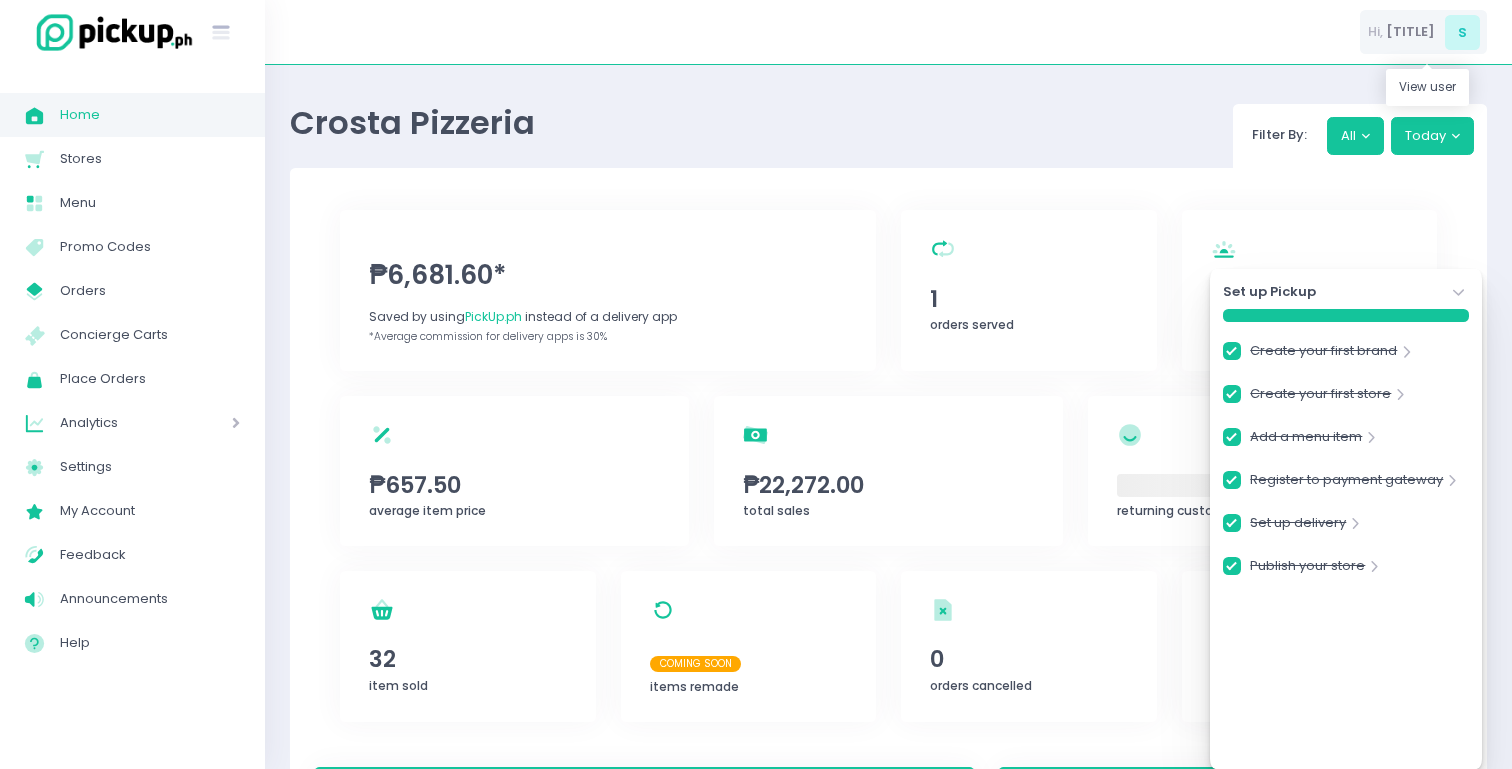 click on "[TITLE]" at bounding box center (1410, 32) 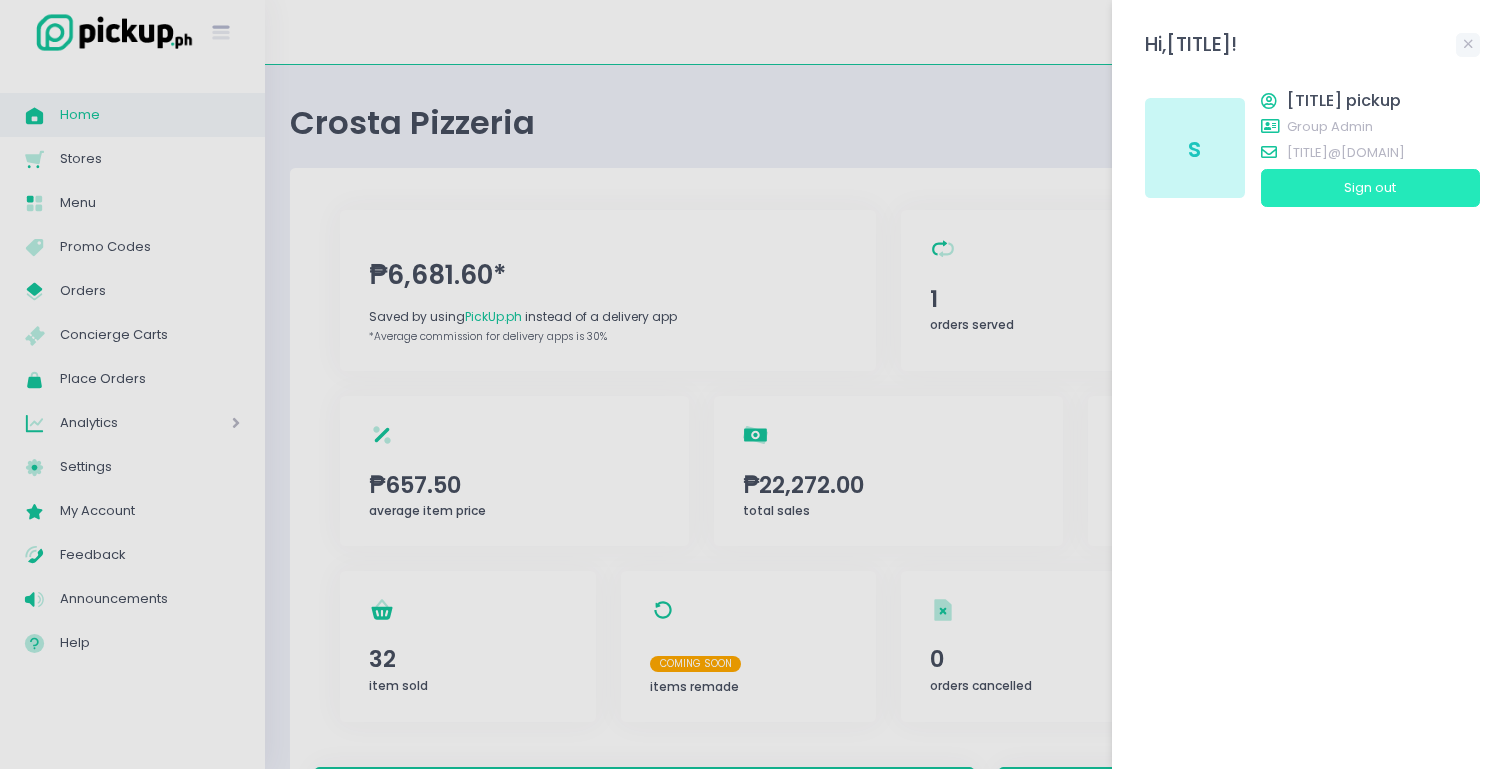 click on "Sign out" at bounding box center [1370, 188] 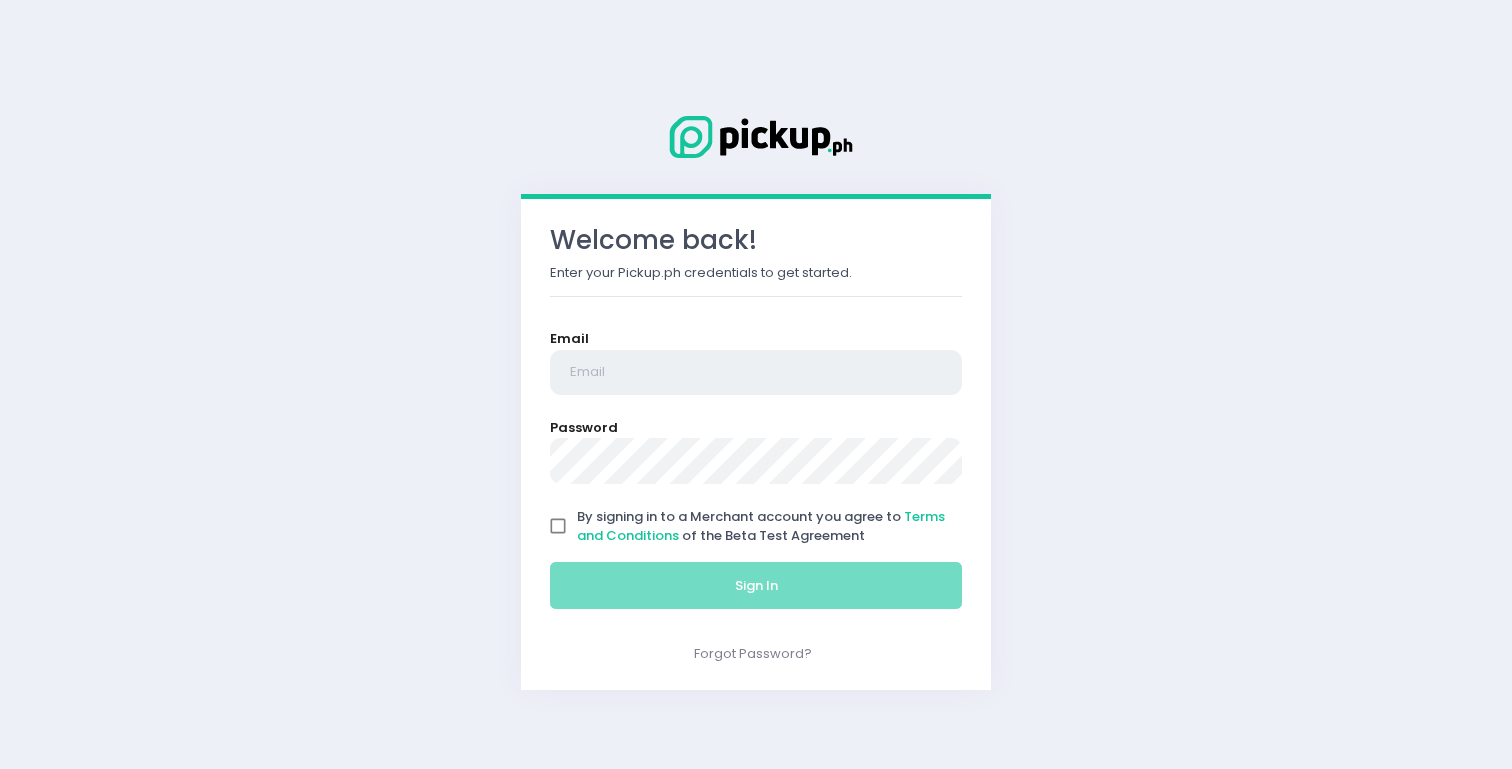type on "[TITLE]@[DOMAIN]" 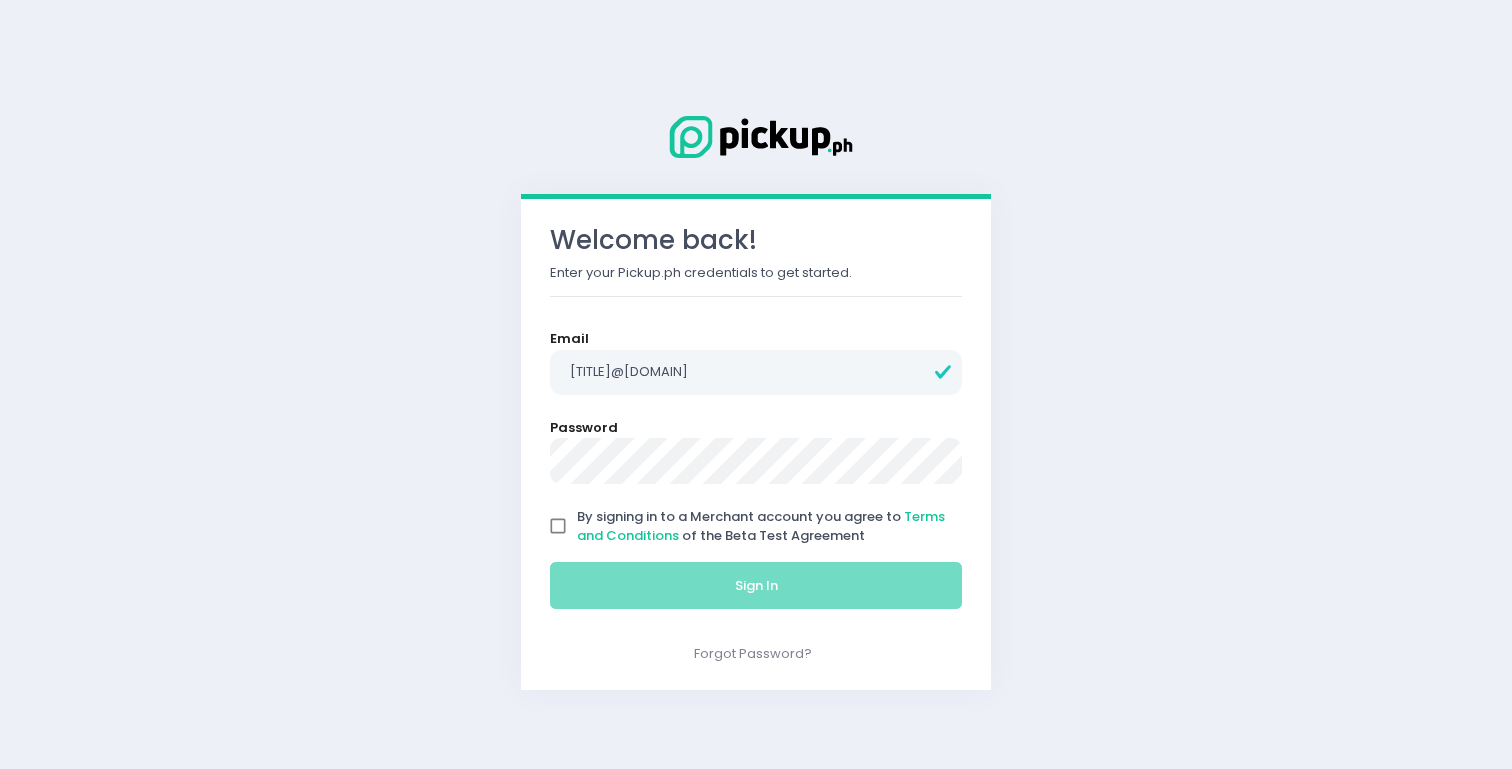 click on "By signing in to a Merchant account you agree to   Terms and Conditions   of the Beta Test Agreement" at bounding box center (761, 526) 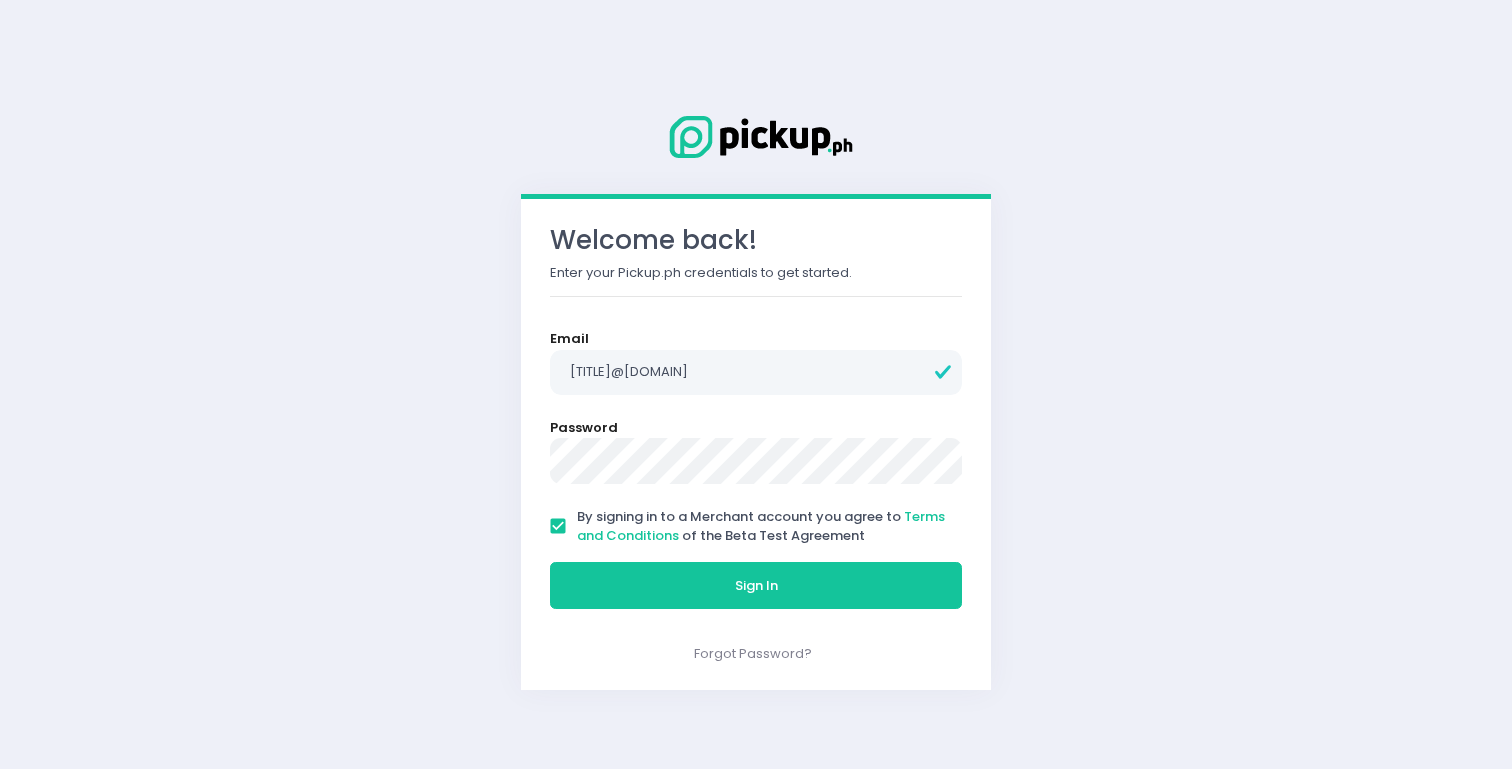 click on "Sign In" at bounding box center [756, 585] 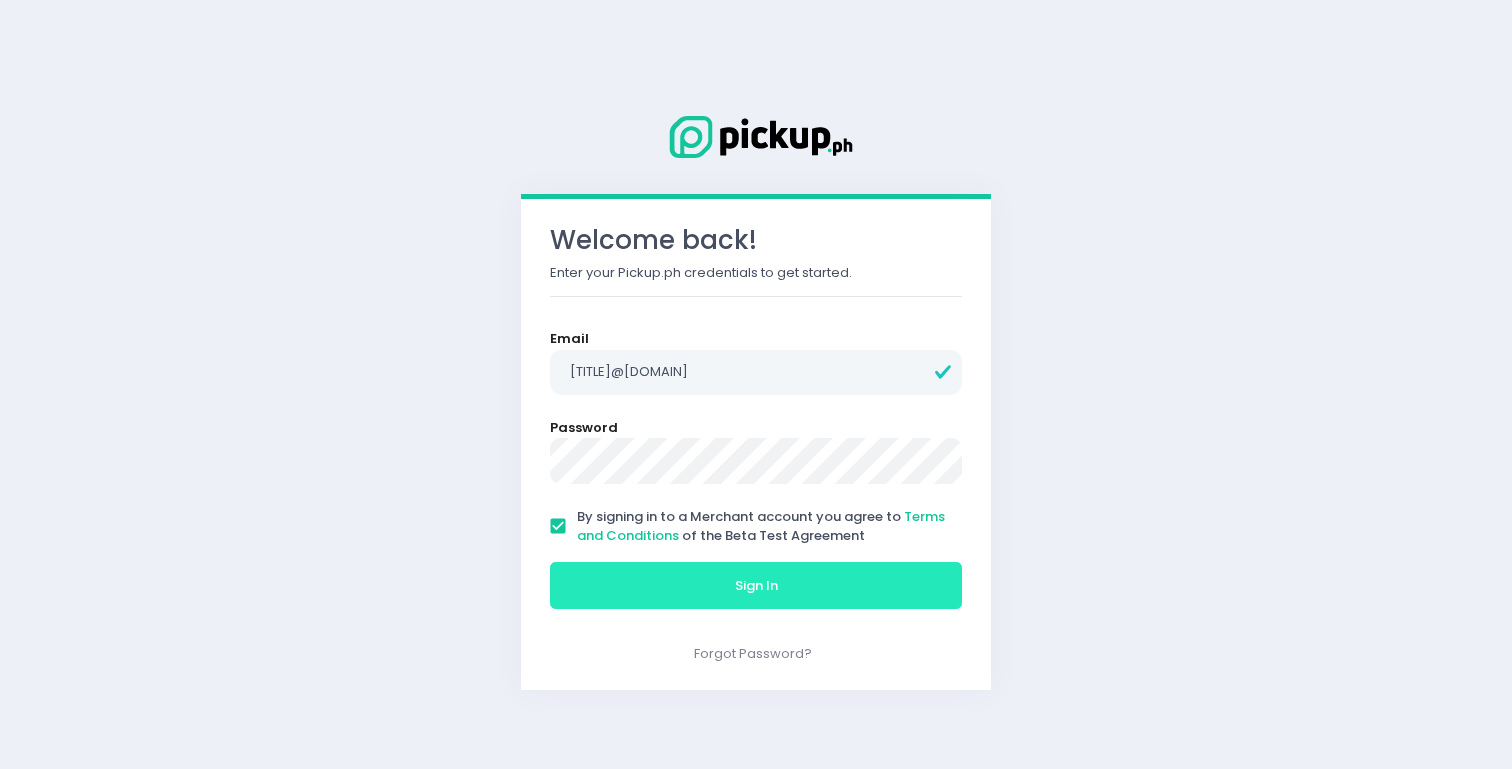 click on "Sign In" at bounding box center [756, 586] 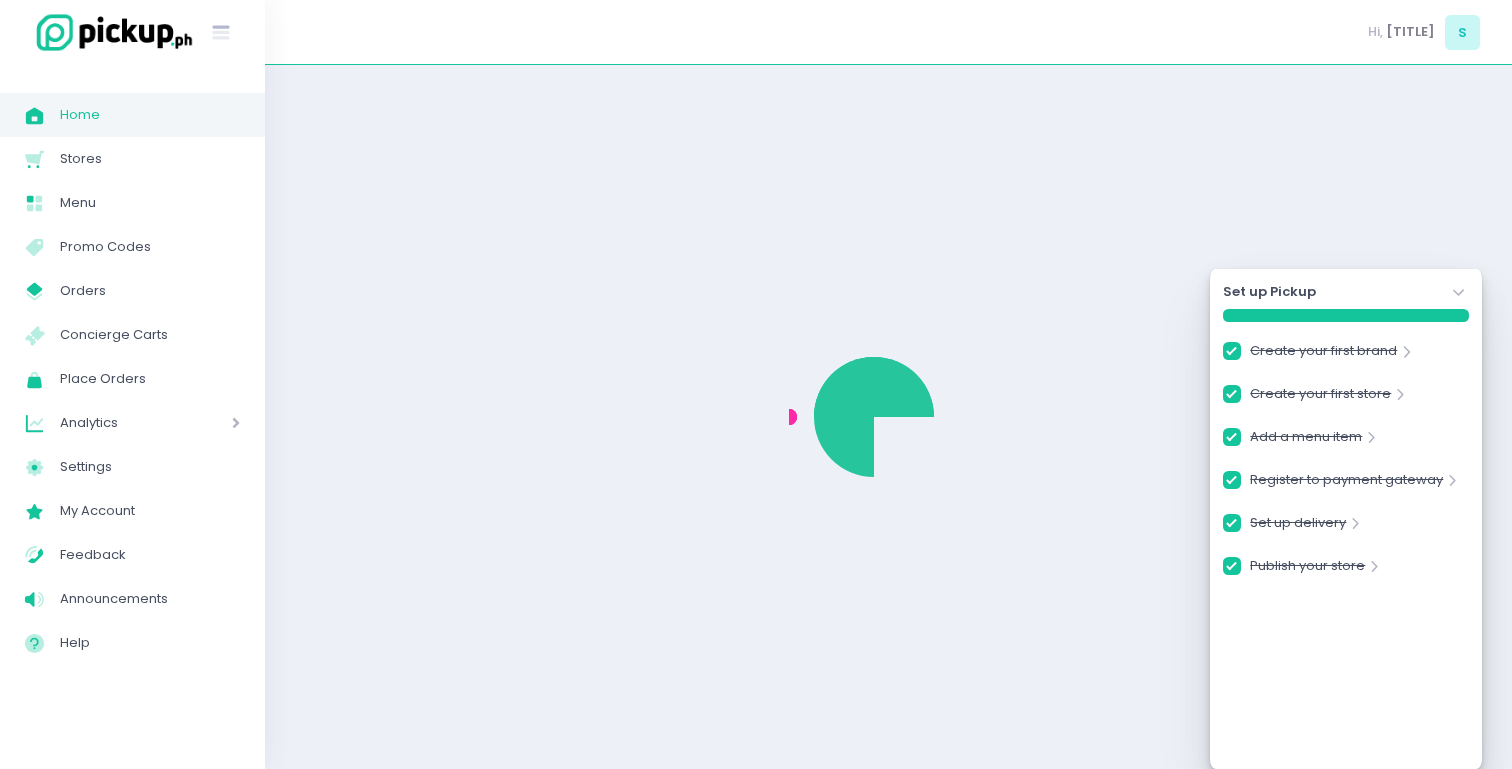 checkbox on "true" 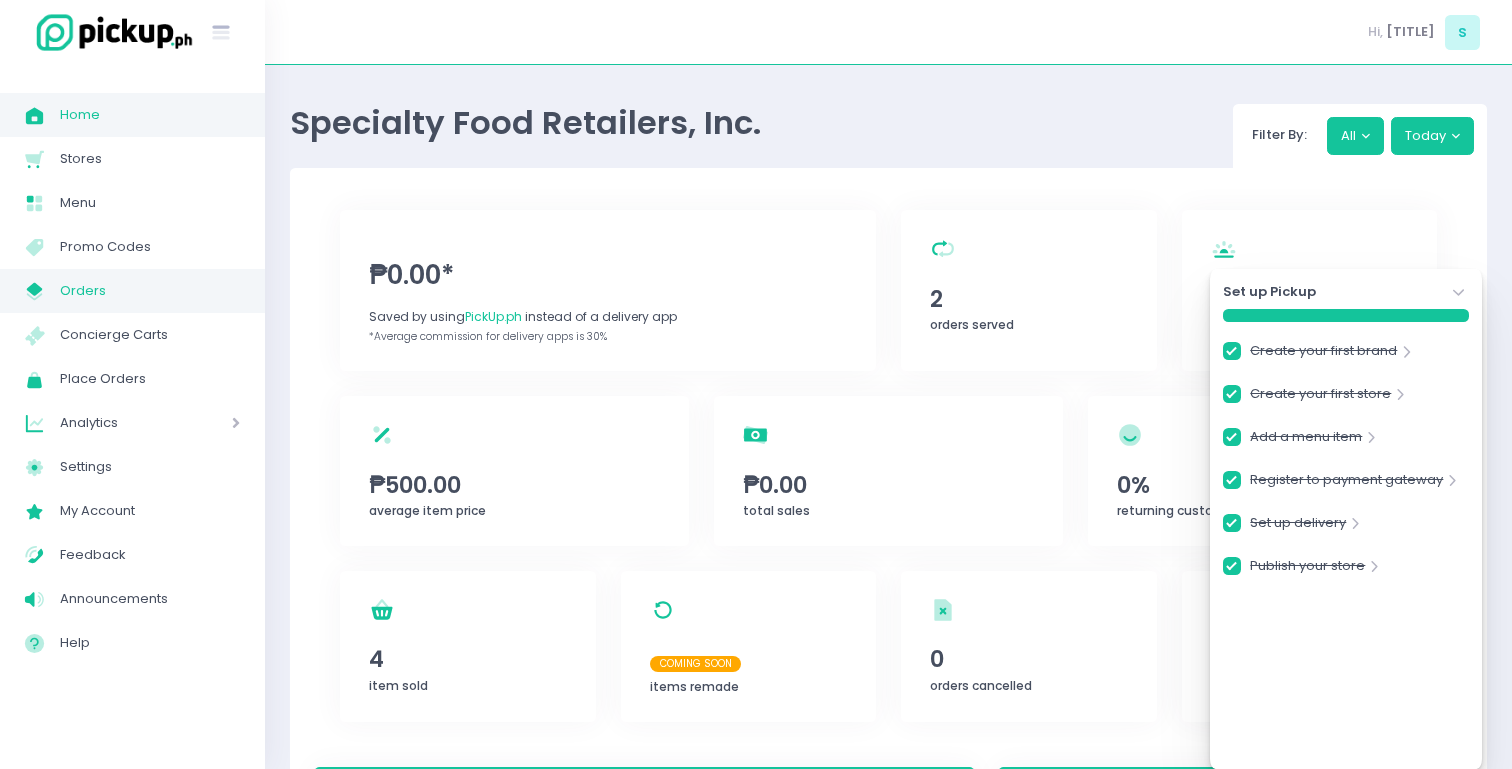 click on "My Store Created with Sketch. Orders" at bounding box center (132, 291) 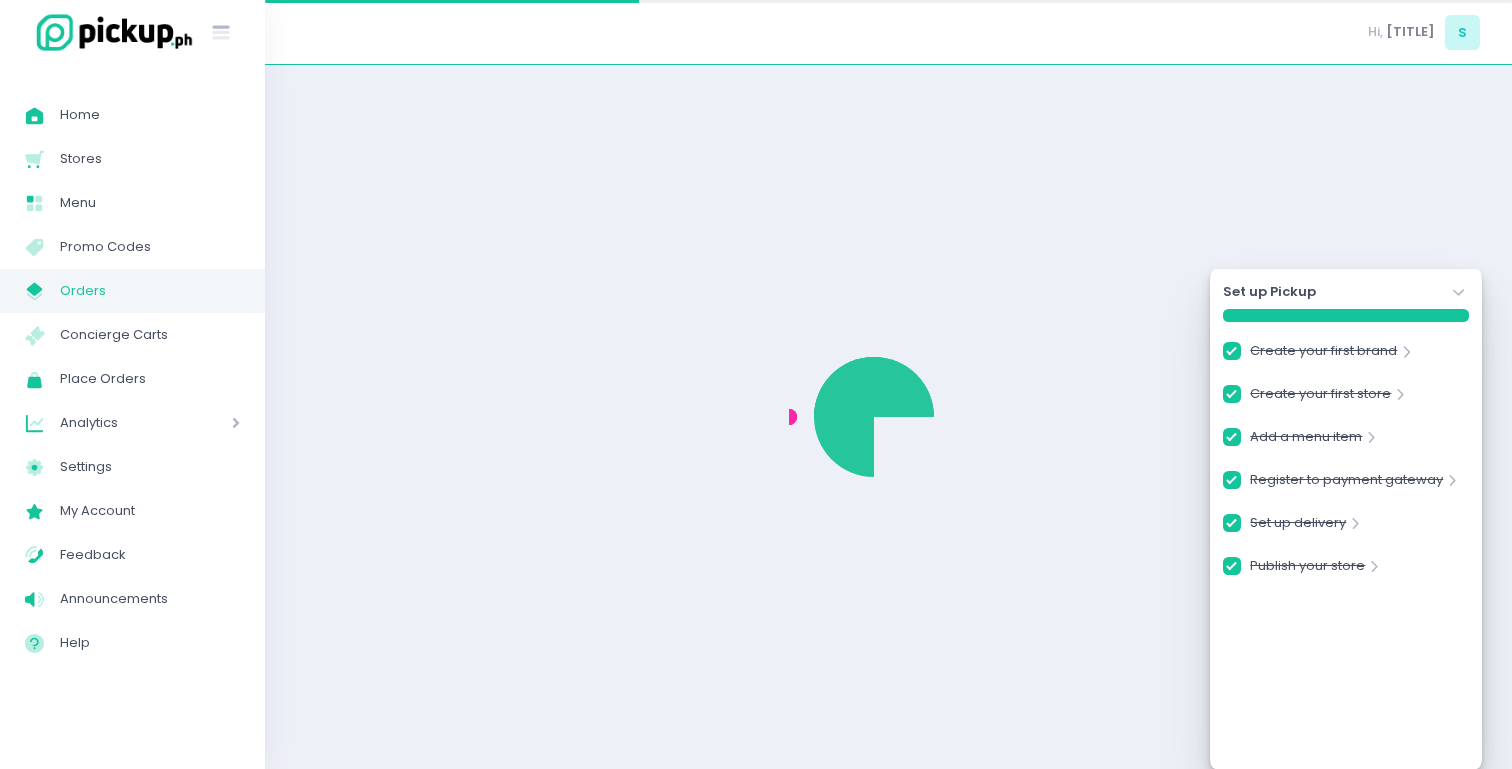 checkbox on "true" 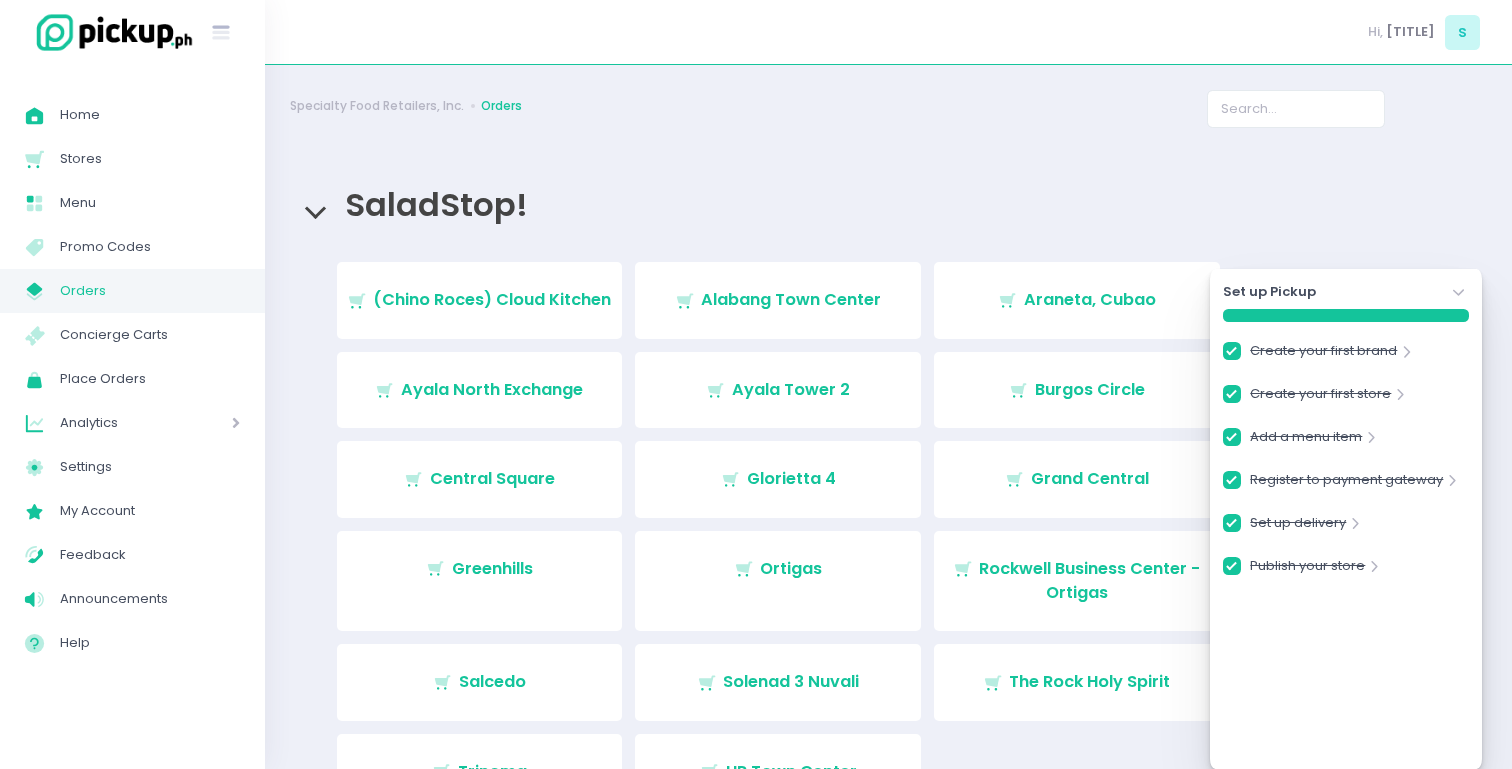 click on "Stockholm-icons / Navigation / Angle-down Created with Sketch." 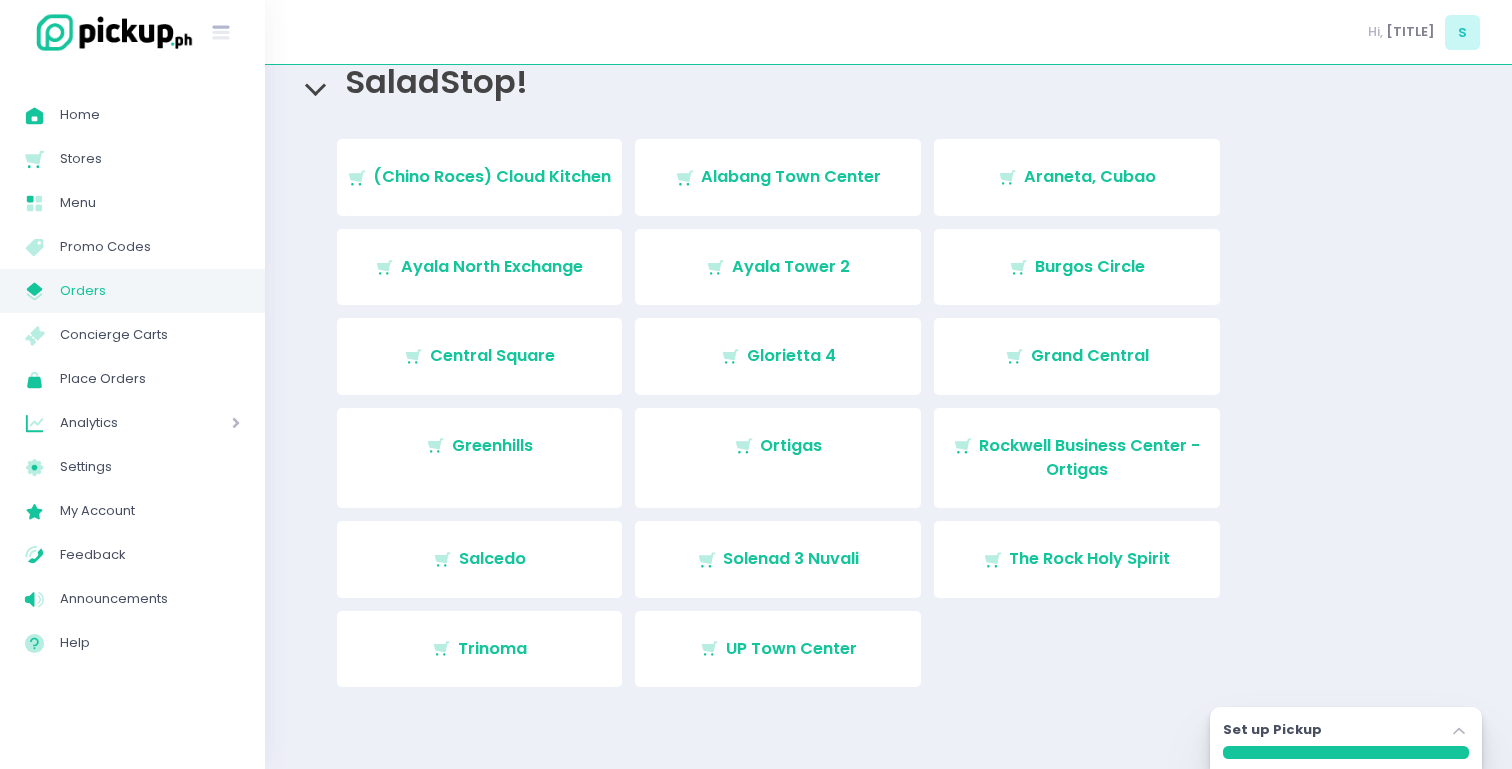 scroll, scrollTop: 132, scrollLeft: 0, axis: vertical 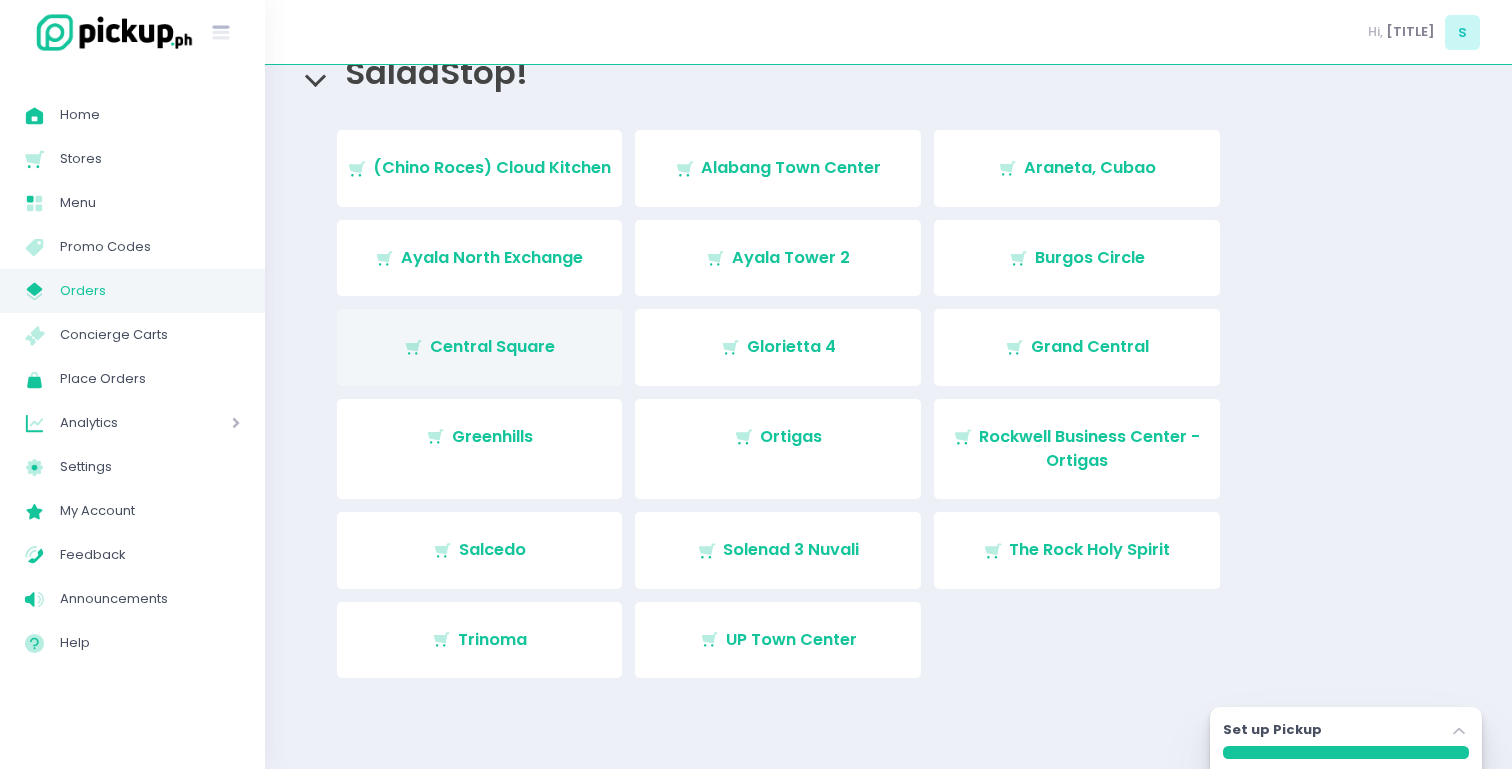 click on "Central Square" at bounding box center [492, 346] 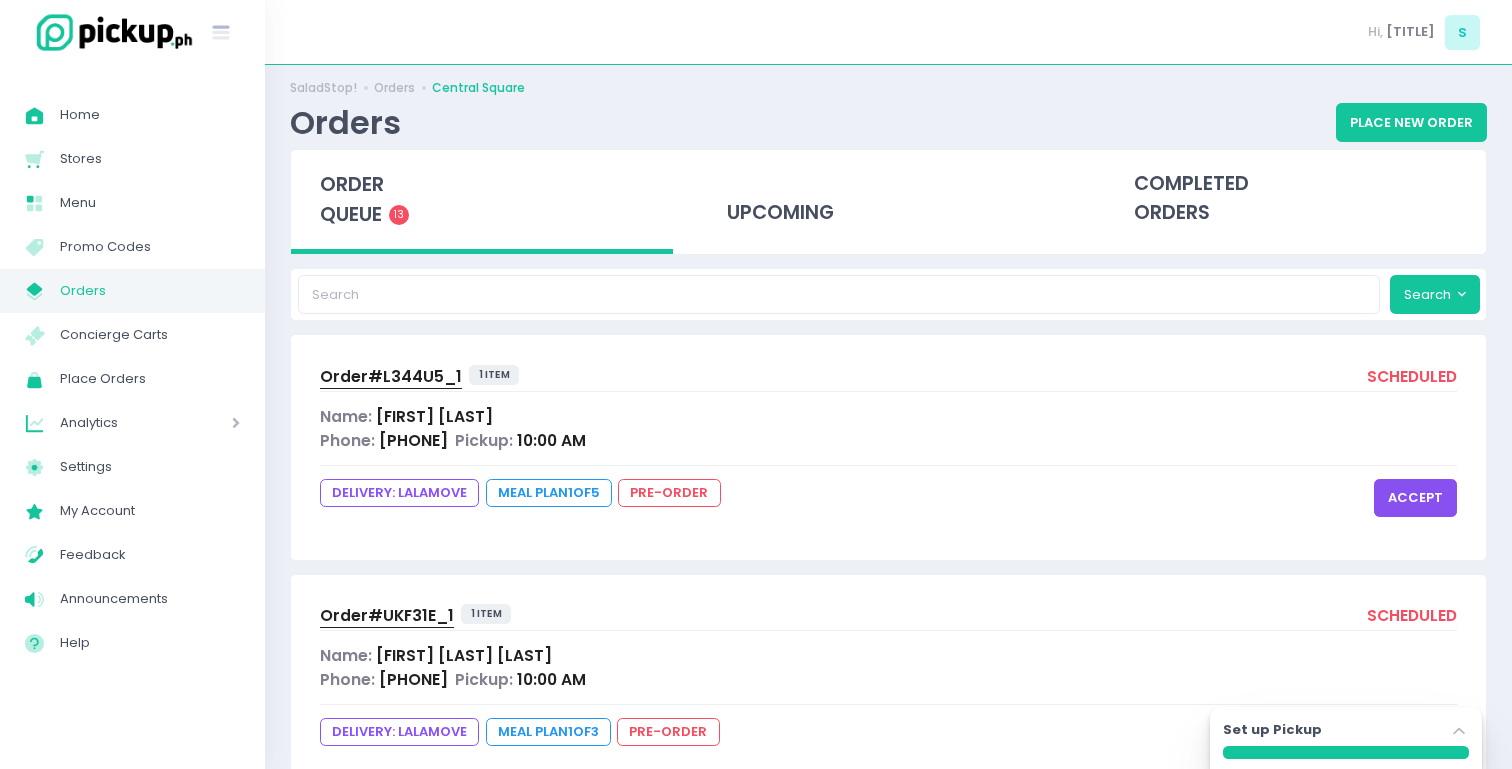 scroll, scrollTop: 0, scrollLeft: 0, axis: both 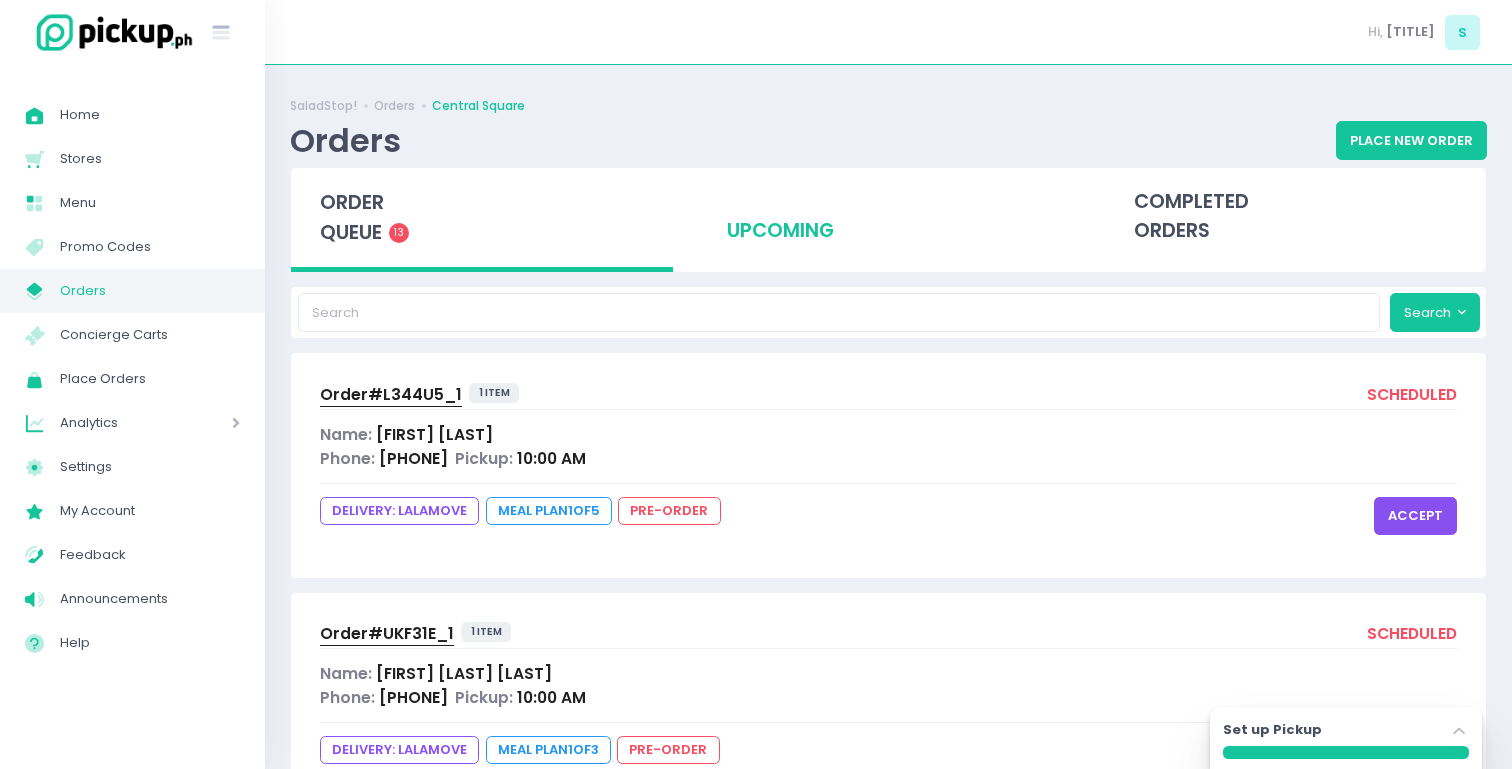 click on "upcoming" at bounding box center (889, 217) 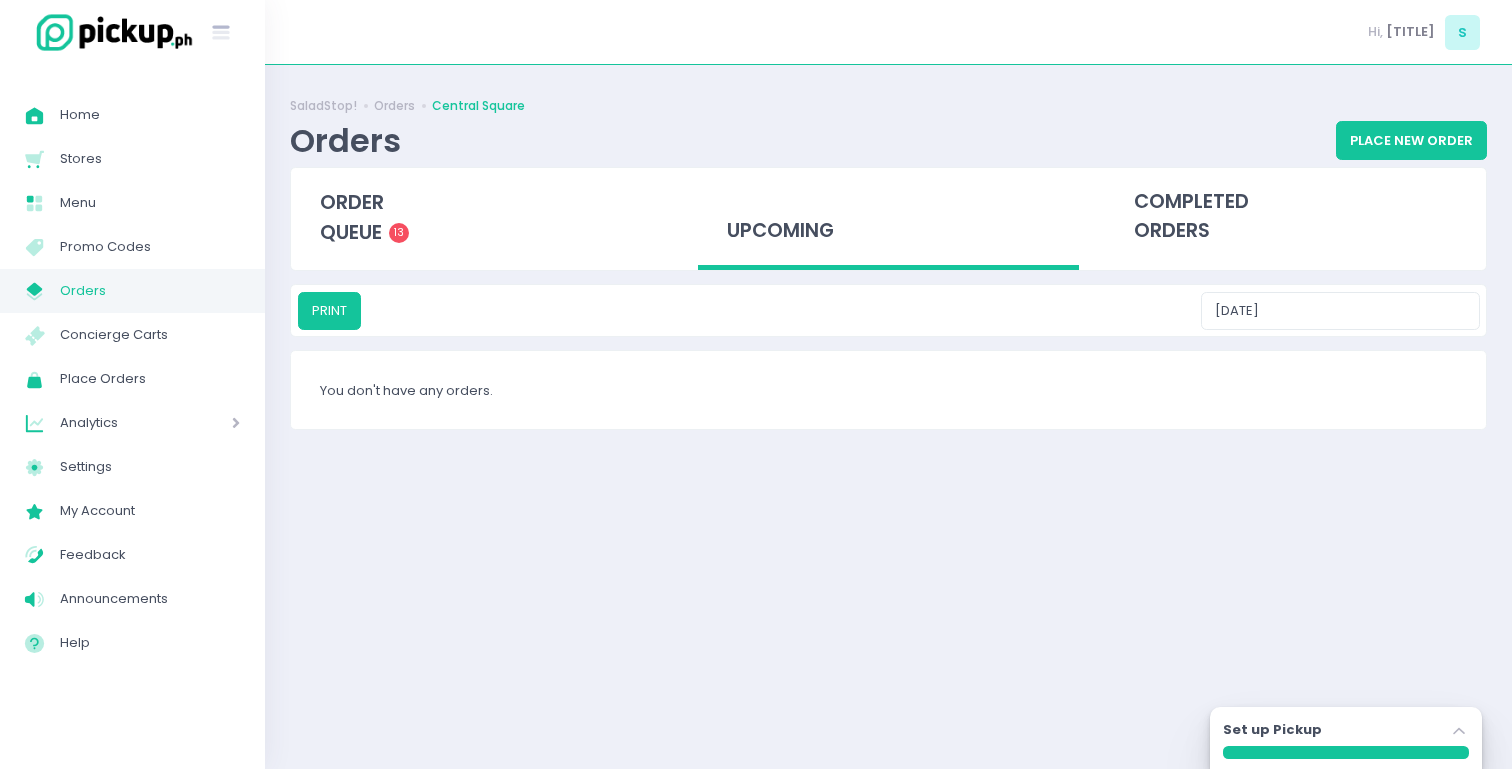 click on "PRINT [DATE]" at bounding box center [888, 310] 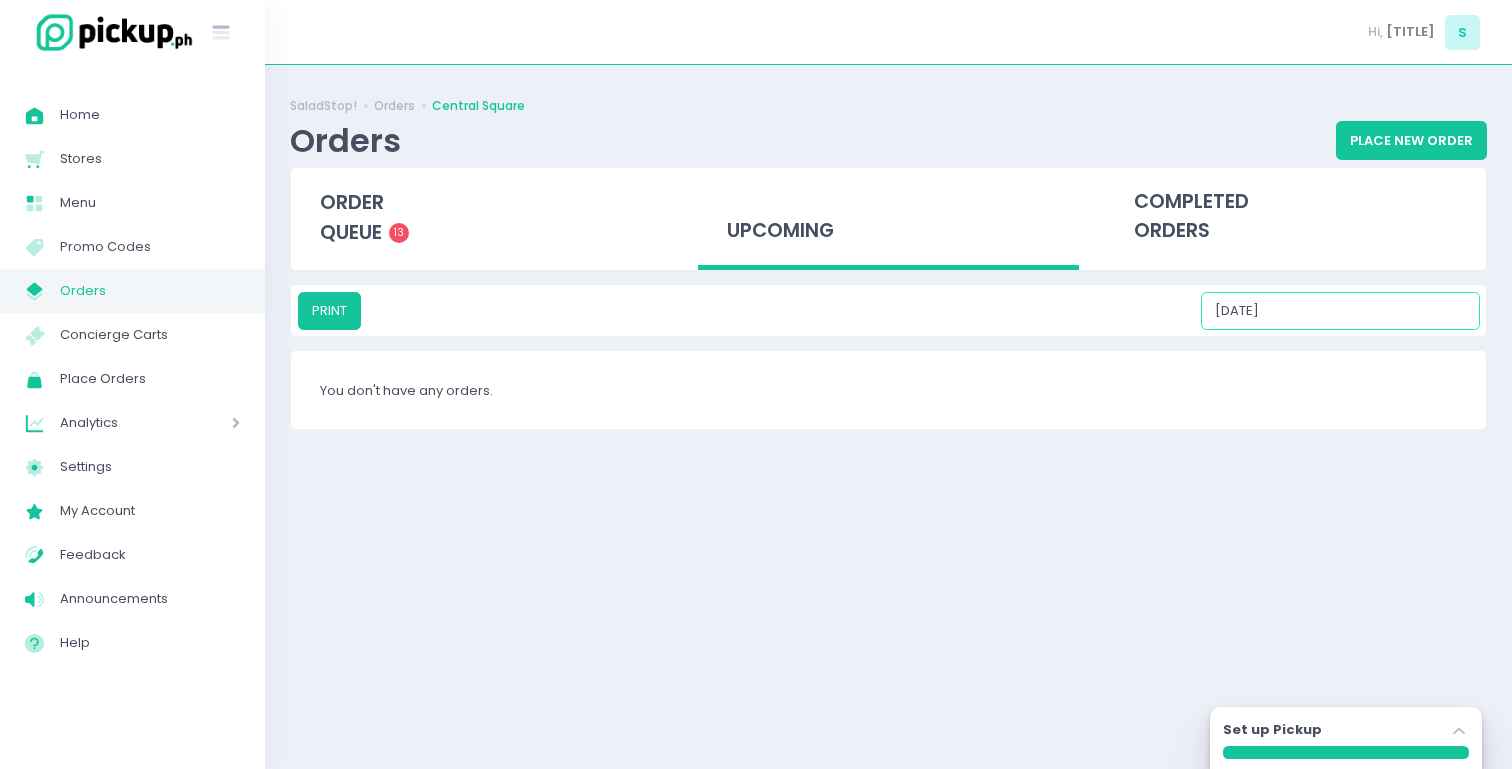 click on "[DATE]" at bounding box center [1340, 311] 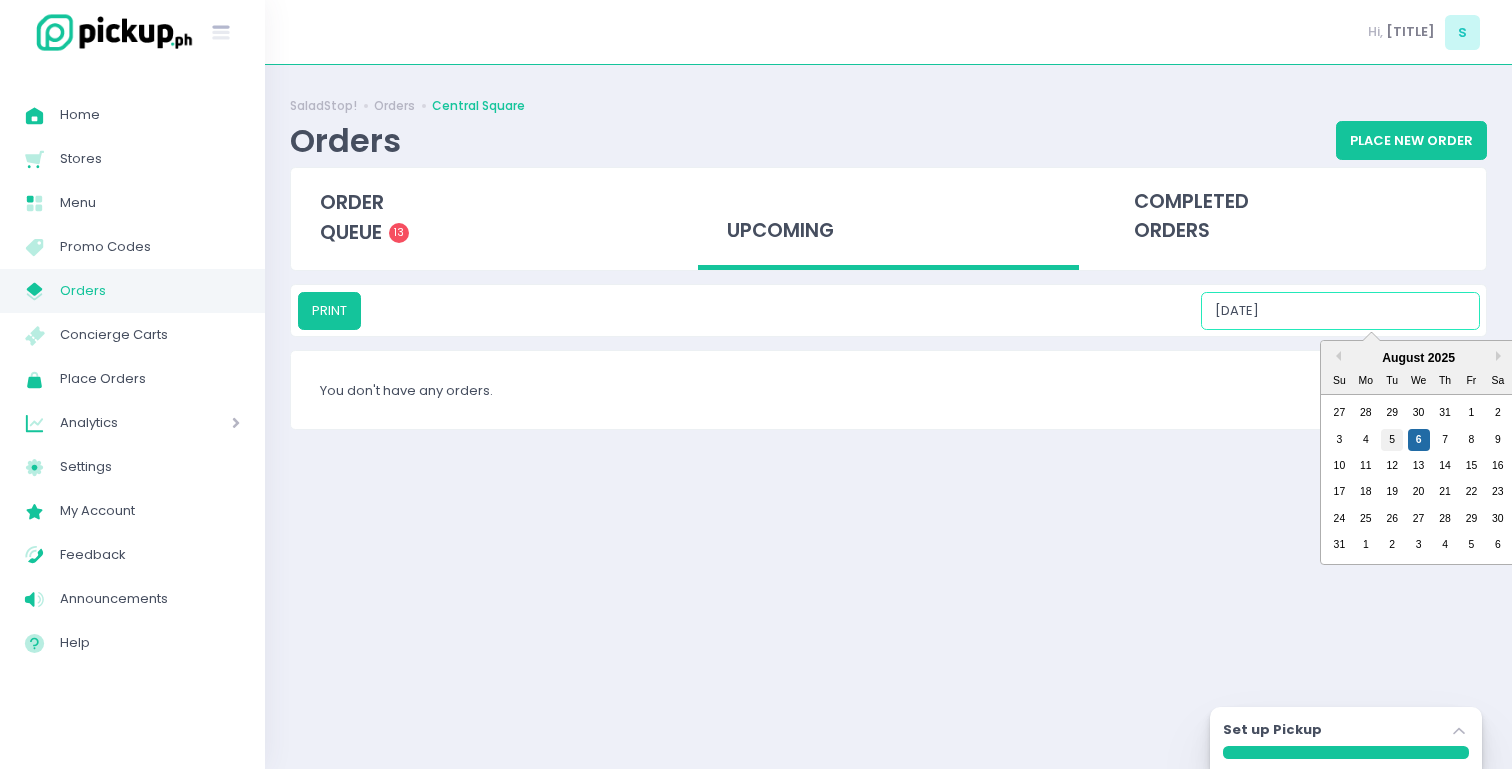 click on "5" at bounding box center (1392, 440) 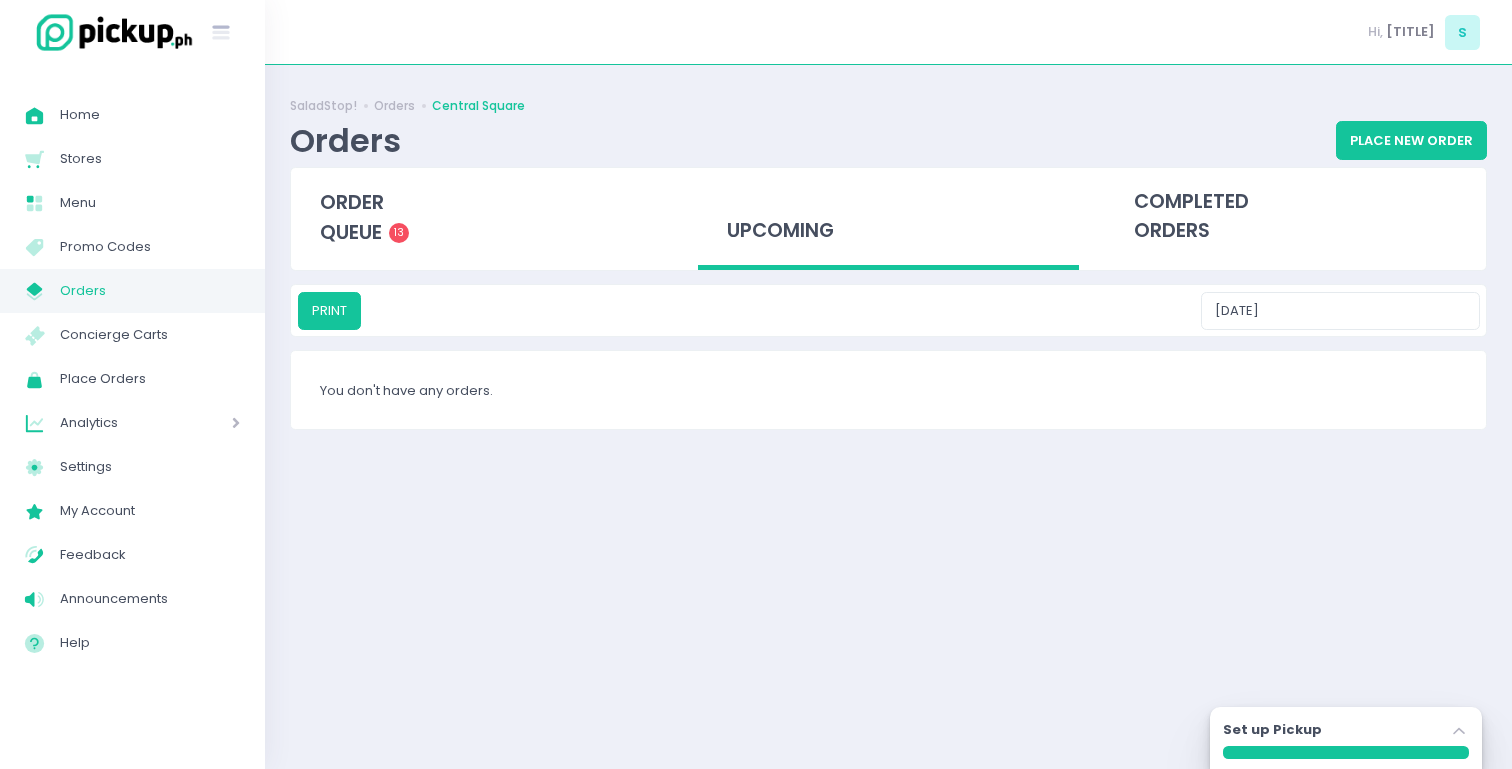 click on "upcoming" at bounding box center (889, 219) 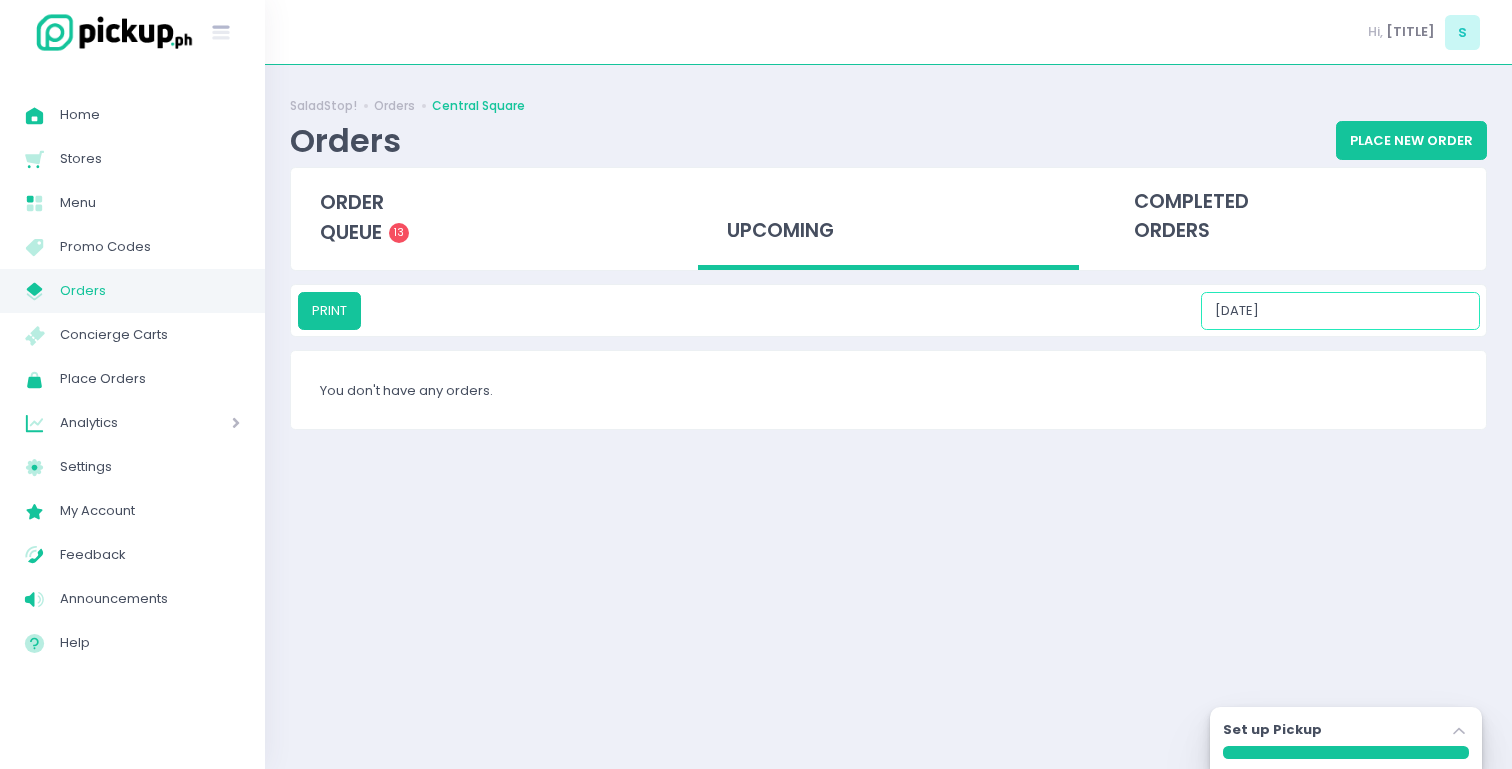 click on "[DATE]" at bounding box center (1340, 311) 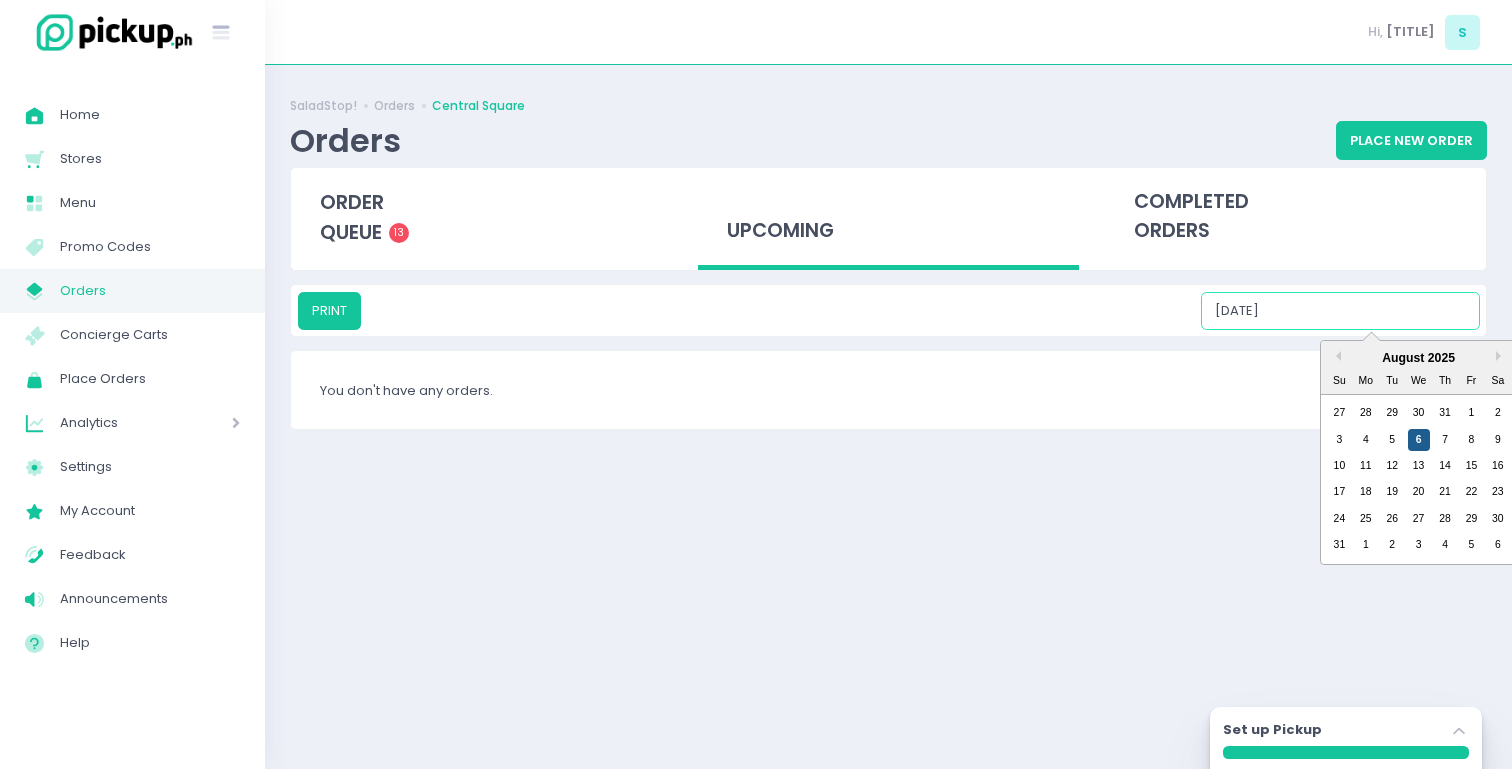 click on "6" at bounding box center [1419, 440] 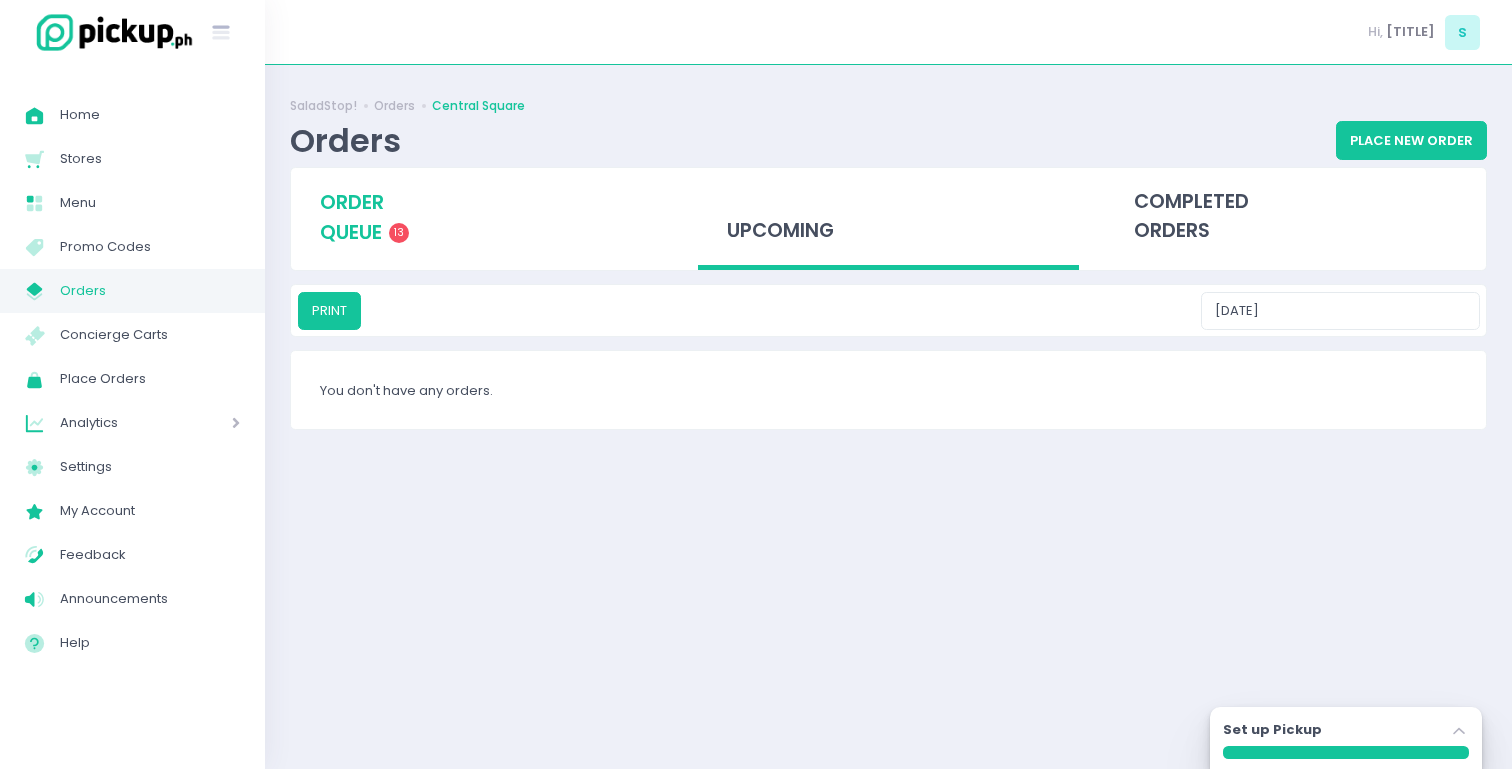 click on "order   queue" at bounding box center (352, 217) 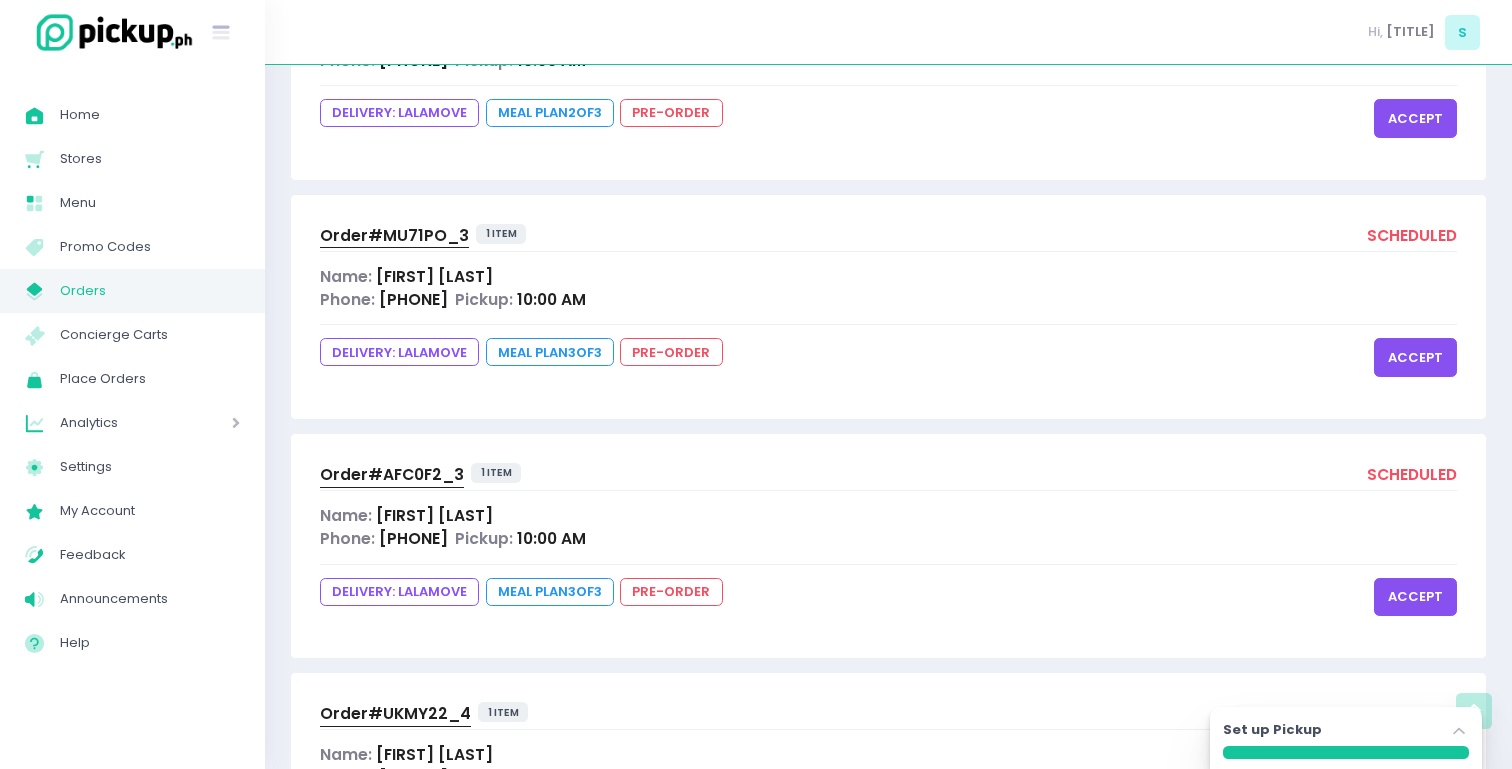 scroll, scrollTop: 0, scrollLeft: 0, axis: both 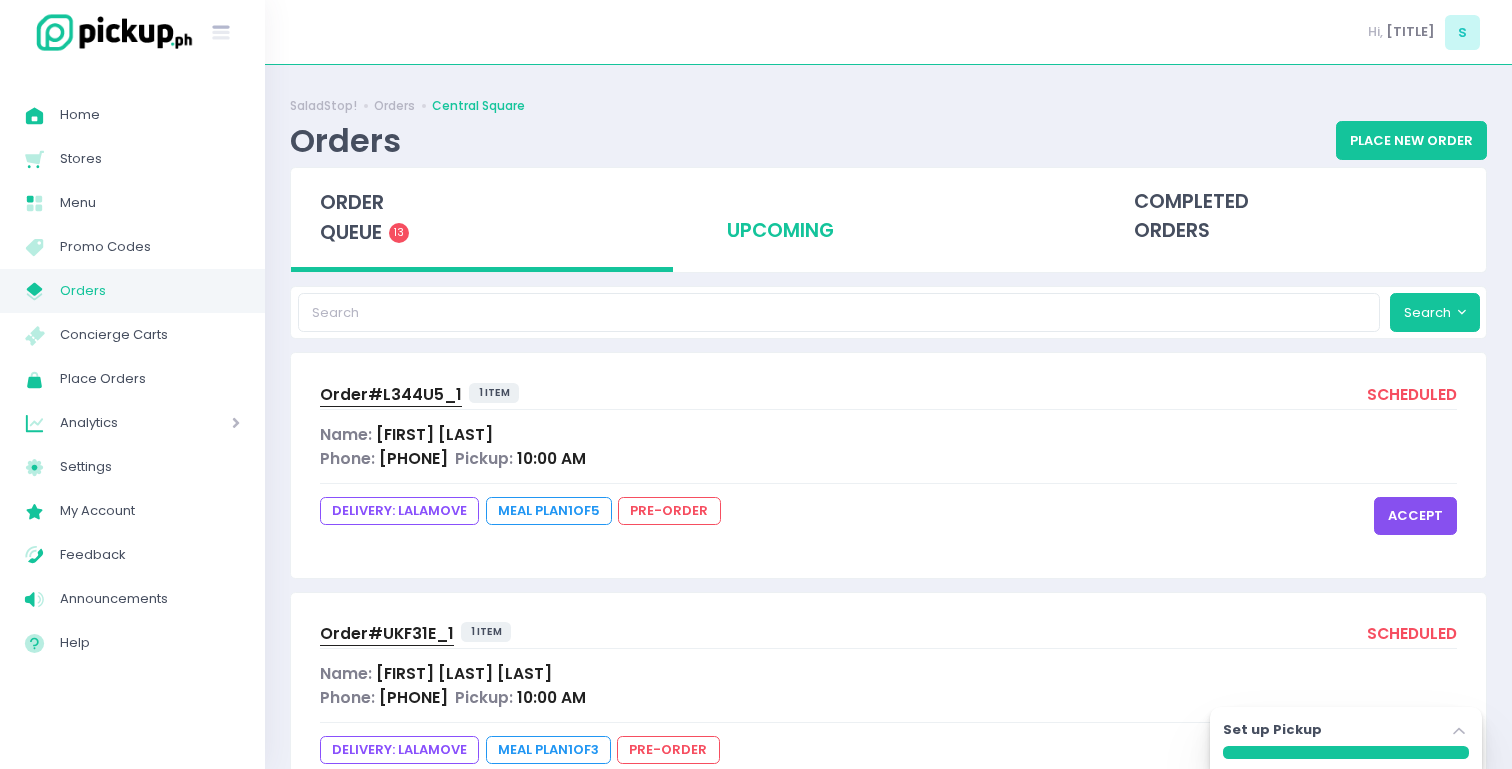 click on "upcoming" at bounding box center [889, 217] 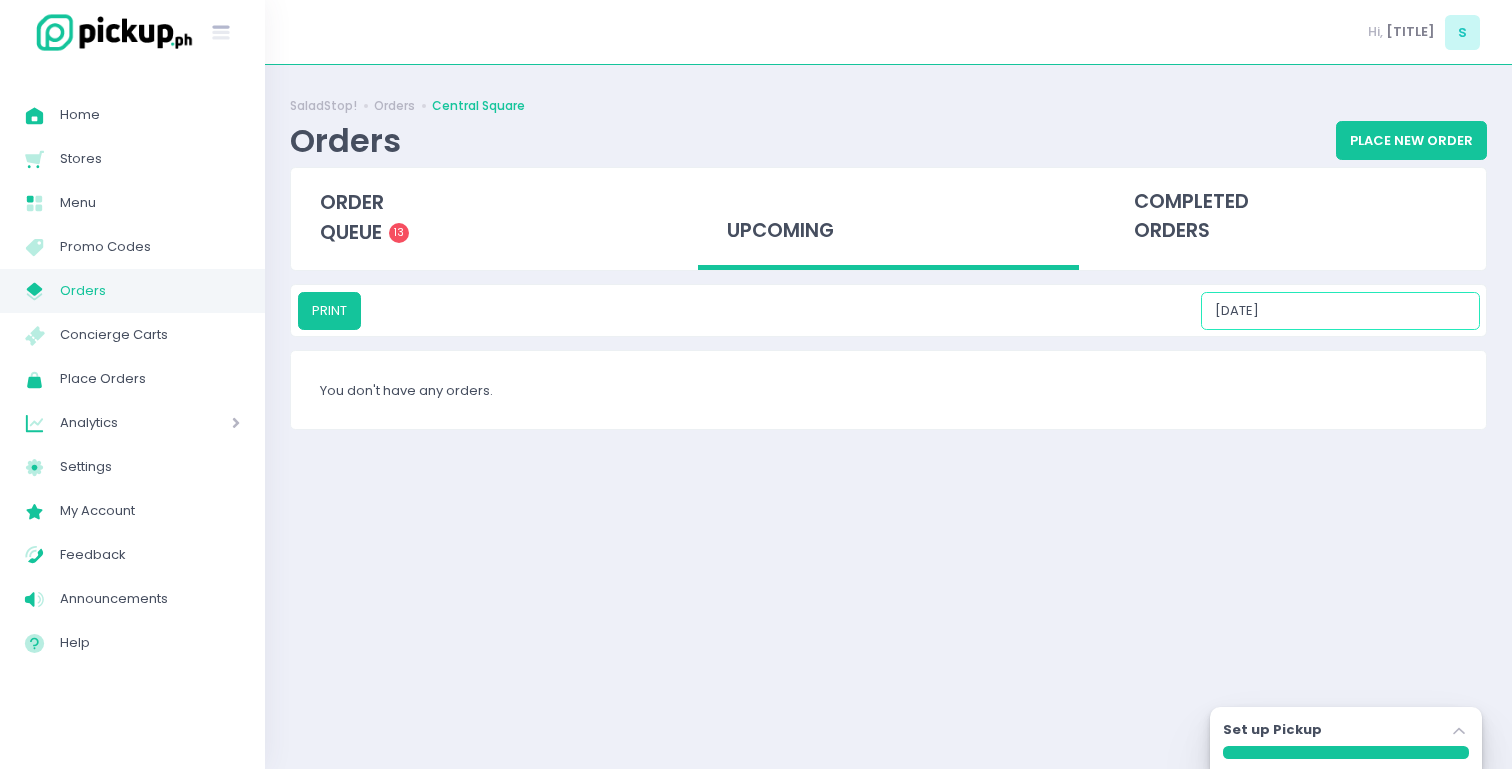 click on "[DATE]" at bounding box center (1340, 311) 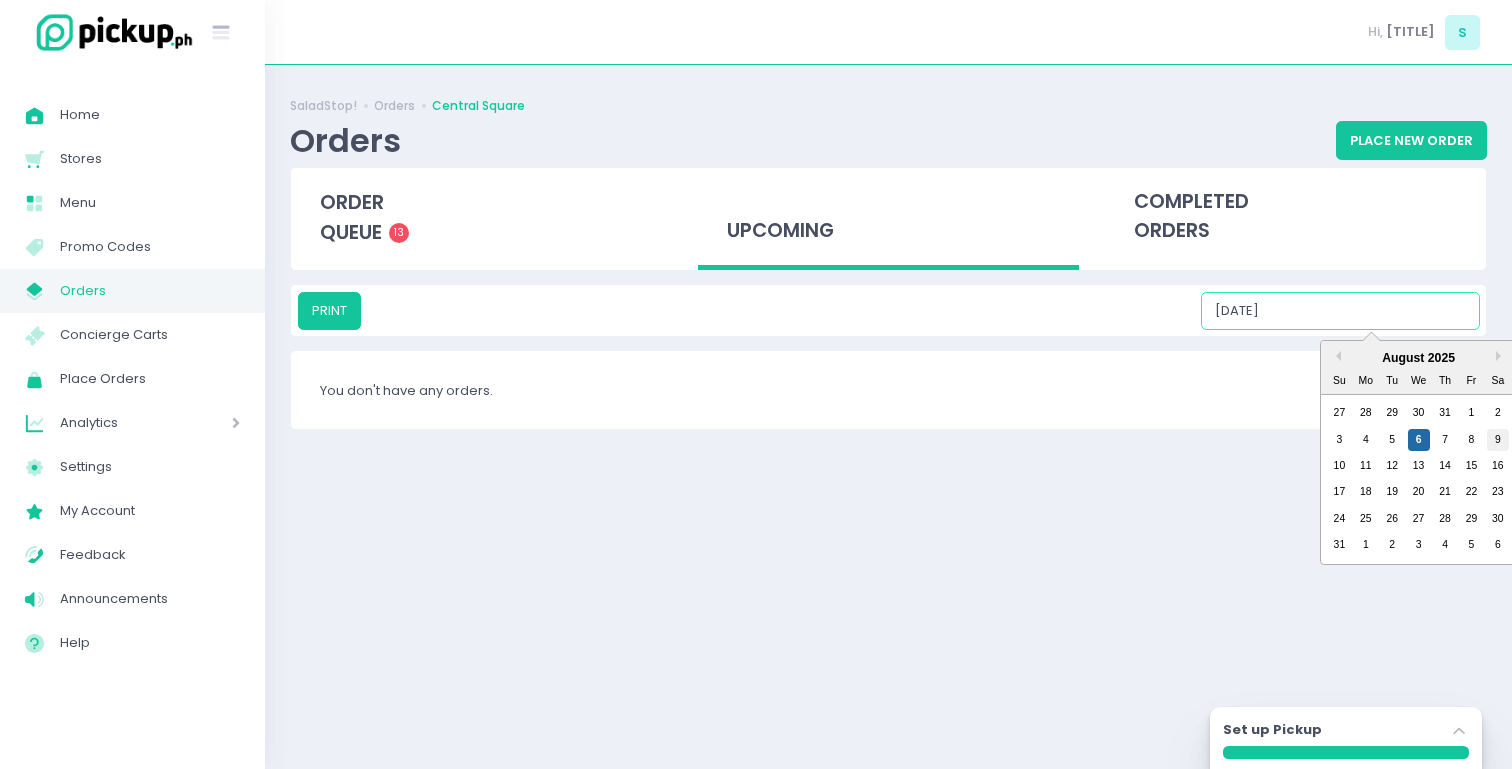 click on "9" at bounding box center [1498, 440] 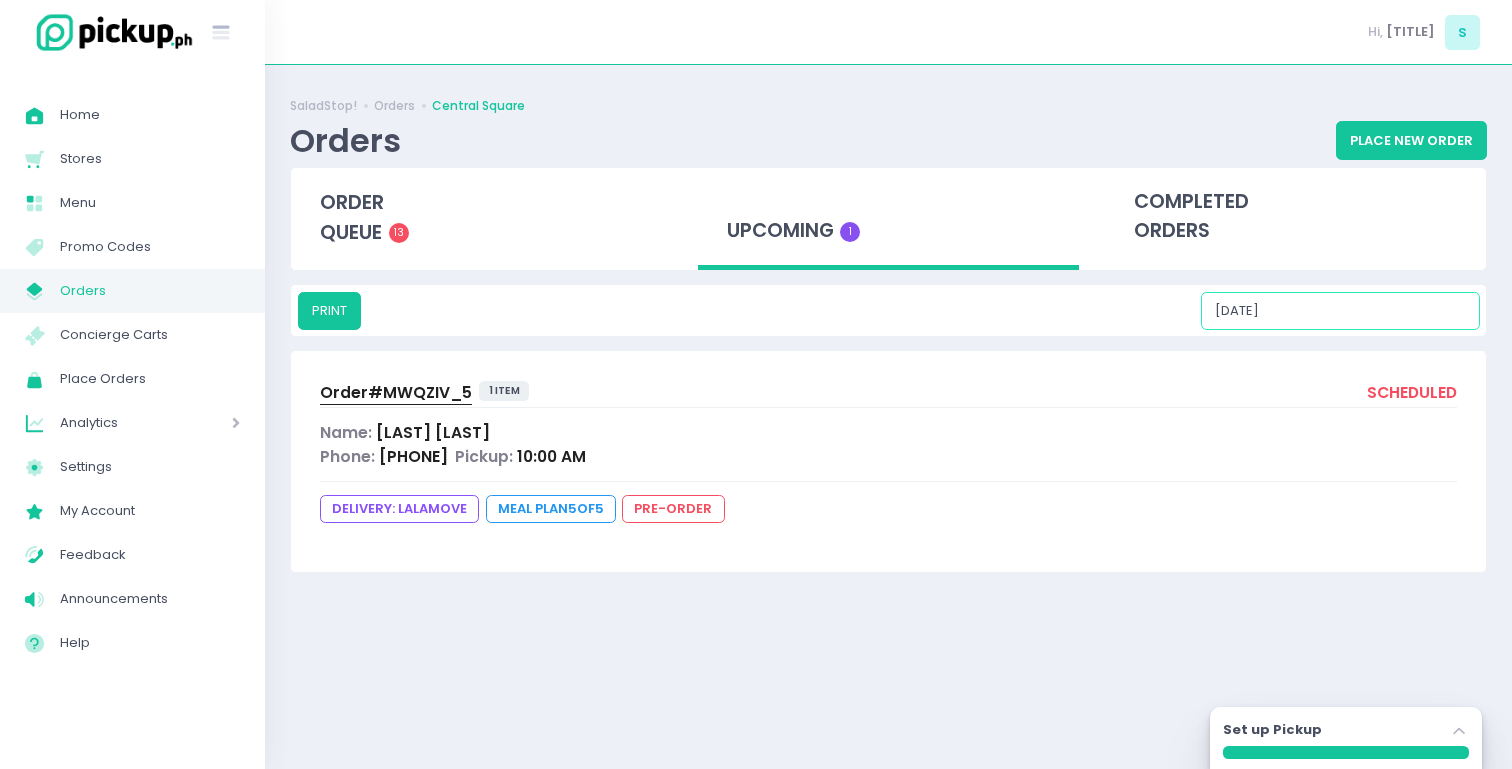 click on "[DATE]" at bounding box center [1340, 311] 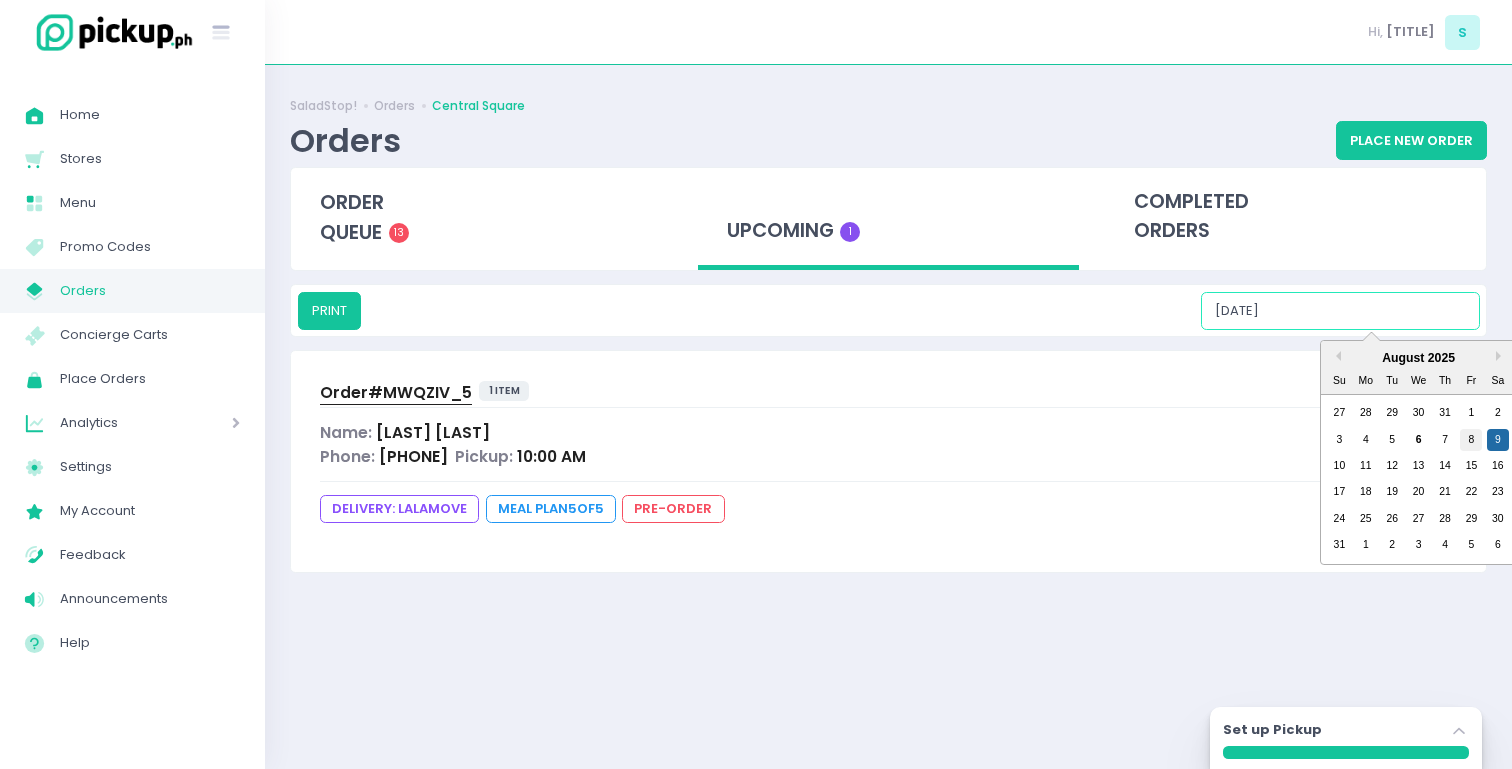 click on "8" at bounding box center [1471, 440] 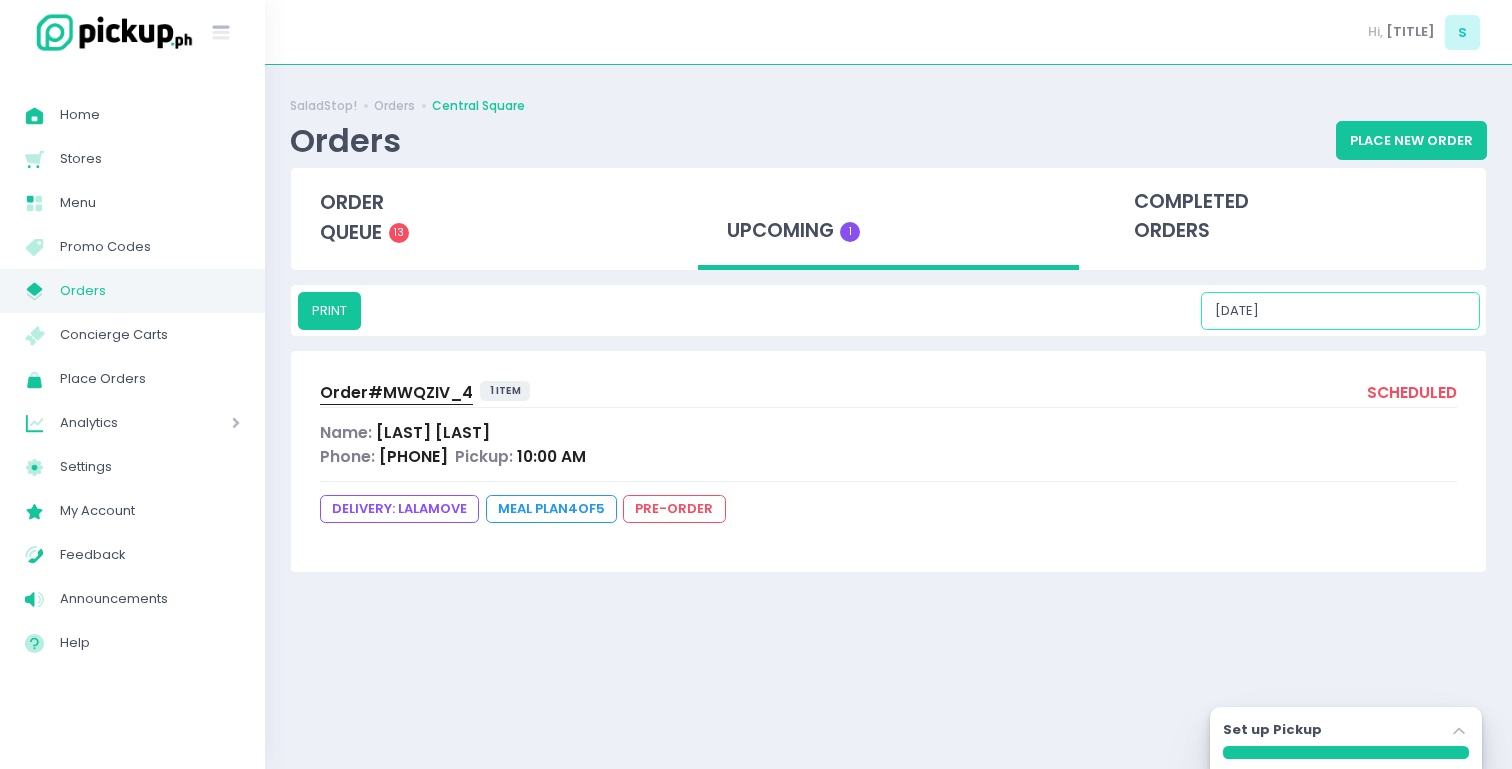 click on "[DATE]" at bounding box center [1340, 311] 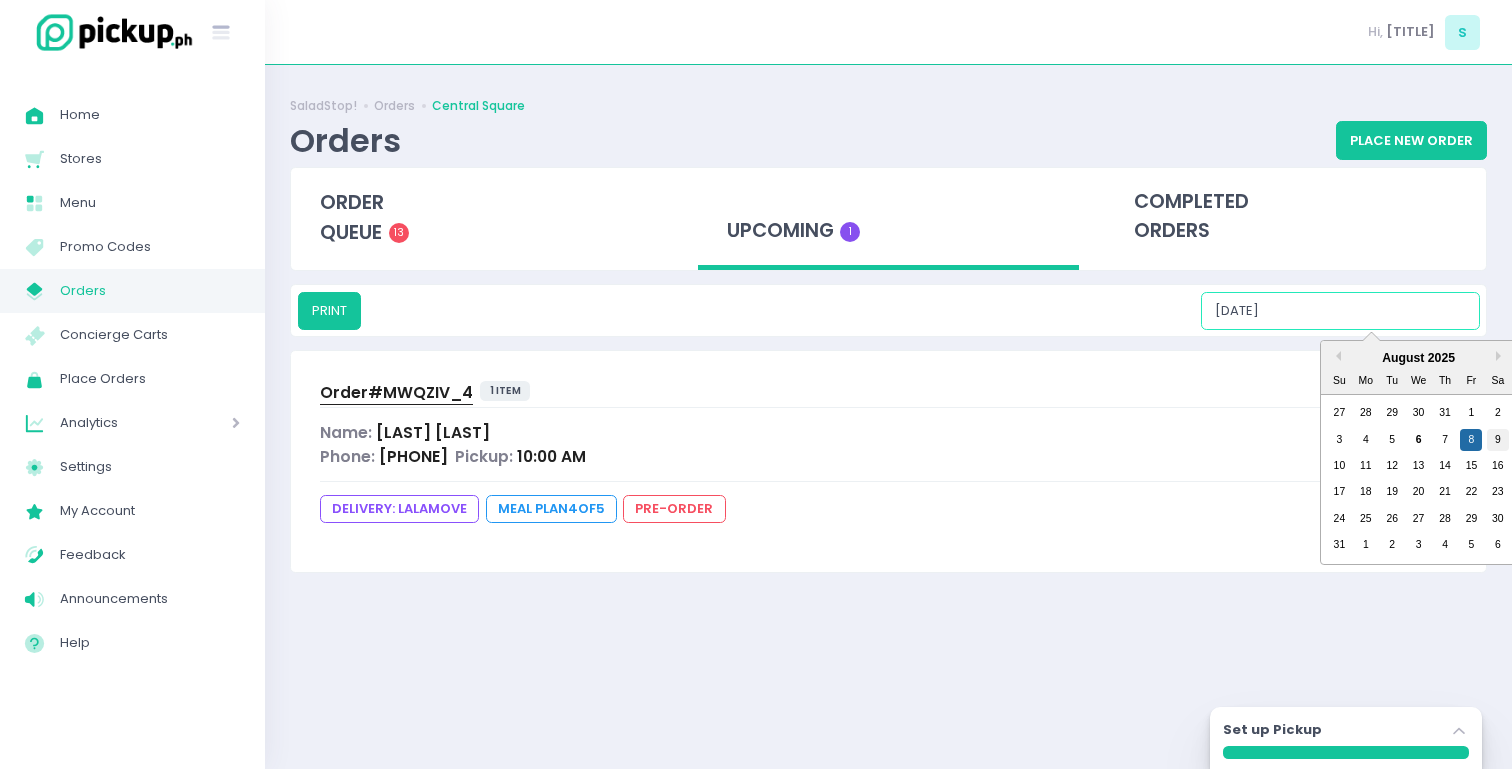 click on "9" at bounding box center (1498, 440) 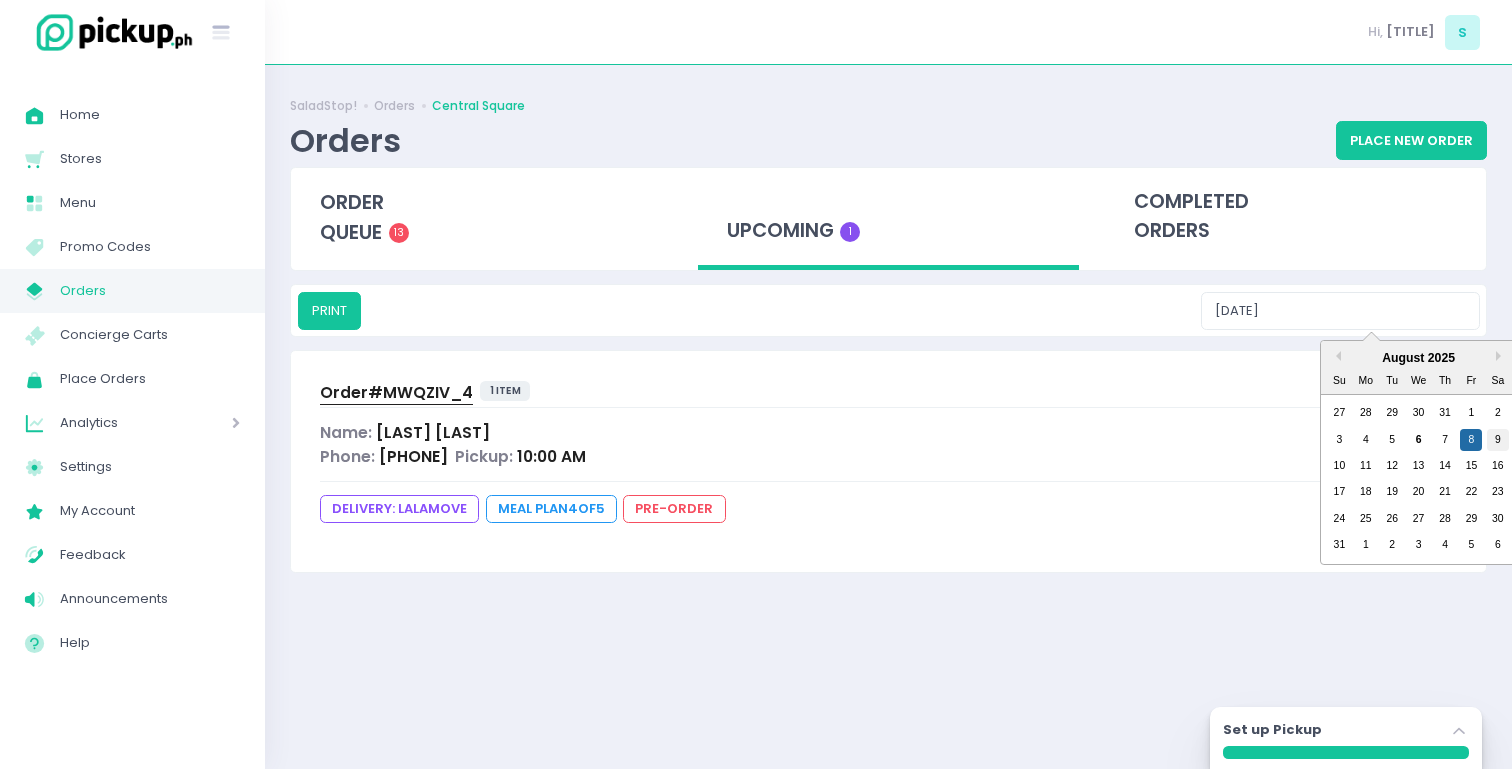 type on "[DATE]" 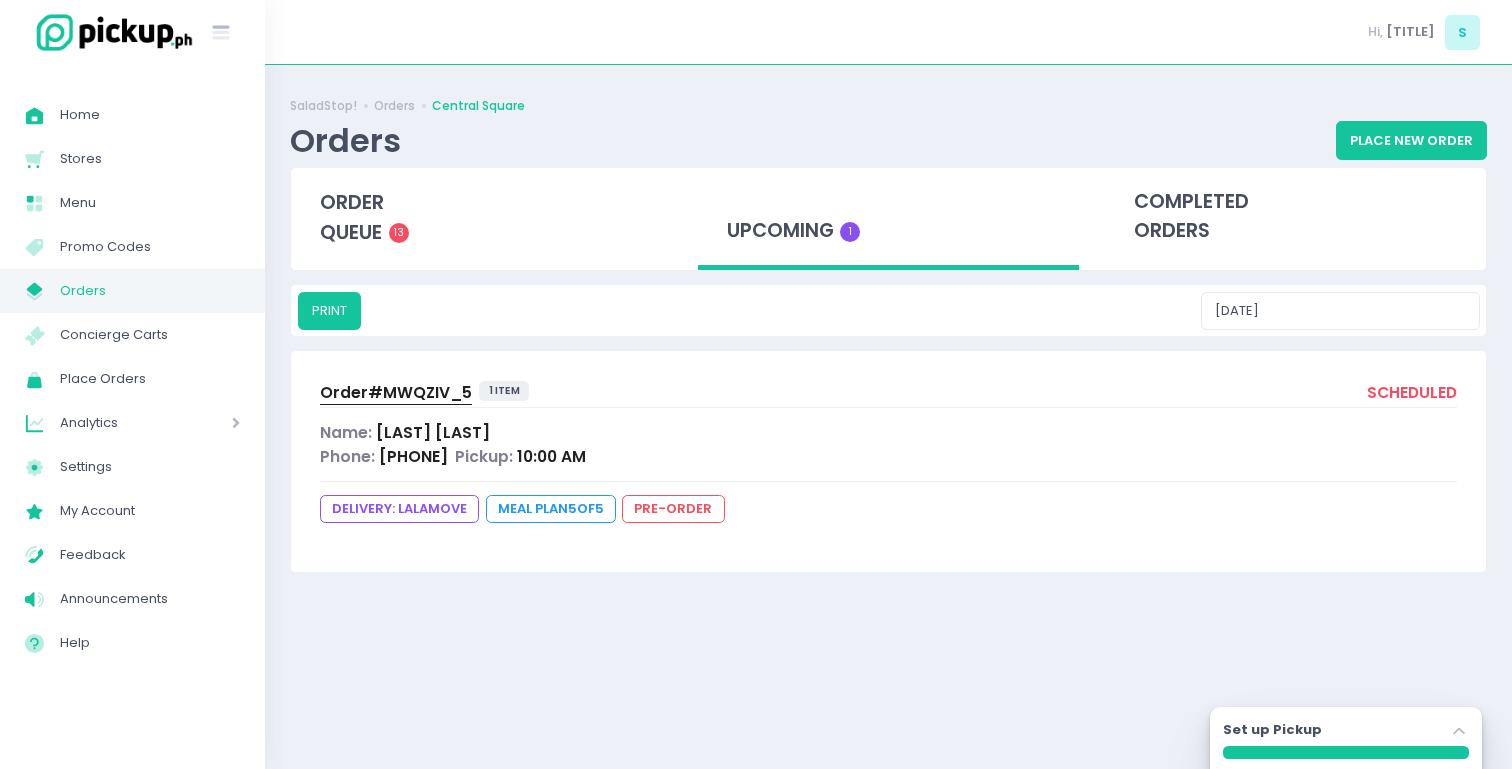 click on "Order# MWQZIV_5" at bounding box center [396, 392] 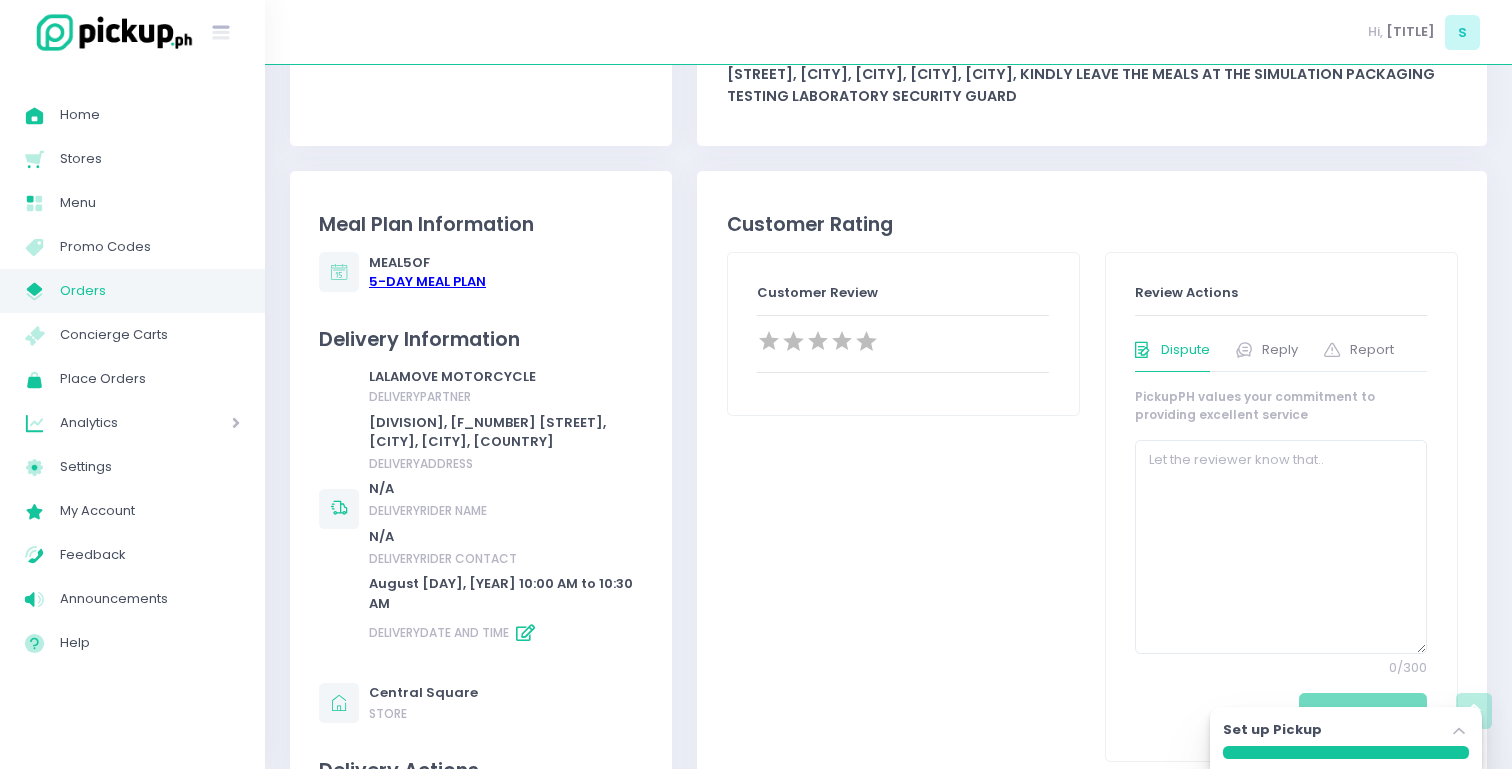 scroll, scrollTop: 721, scrollLeft: 0, axis: vertical 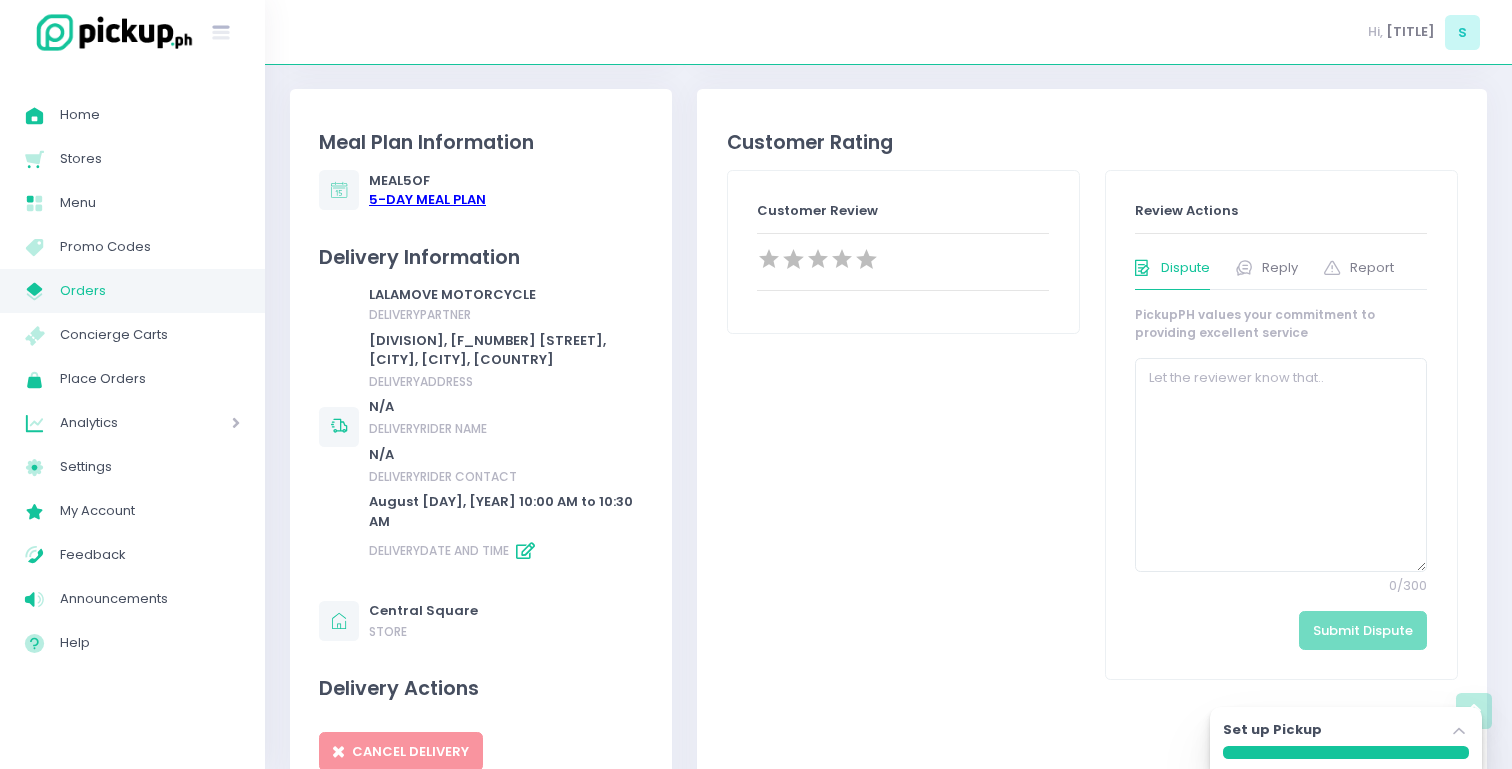 click at bounding box center [525, 551] 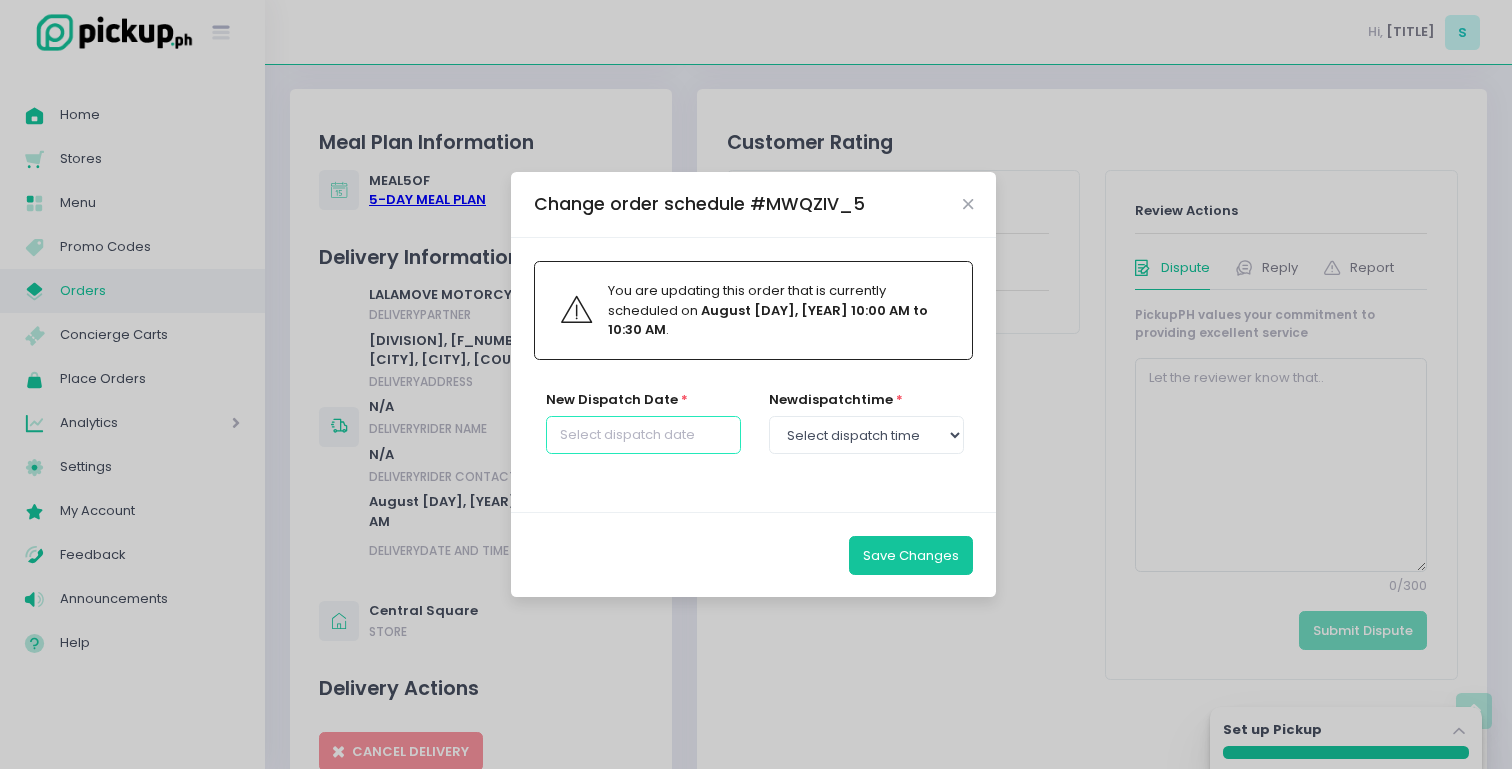 click at bounding box center (643, 435) 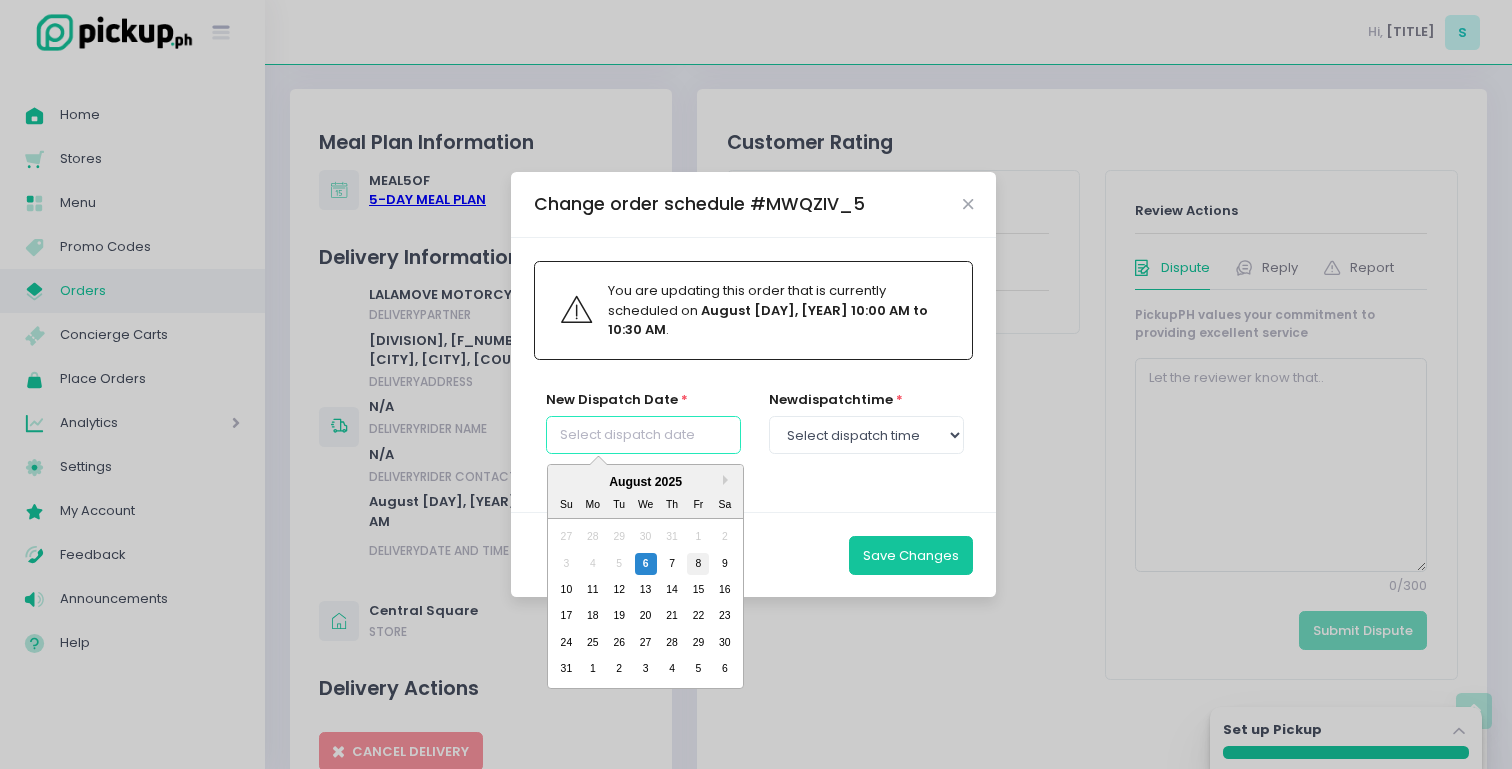click on "8" at bounding box center (698, 563) 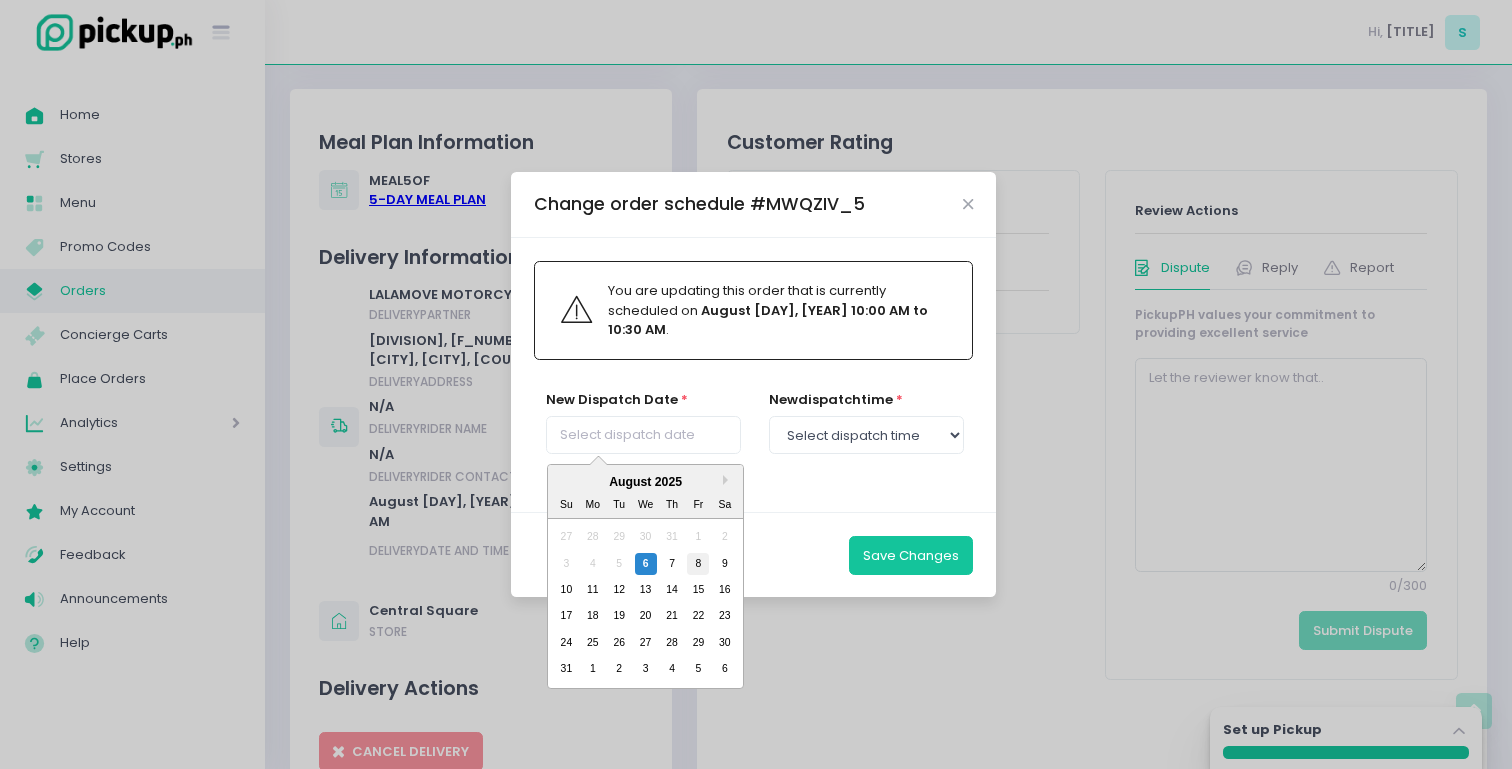type on "[DAY_OF_WEEK], Aug [DAY]" 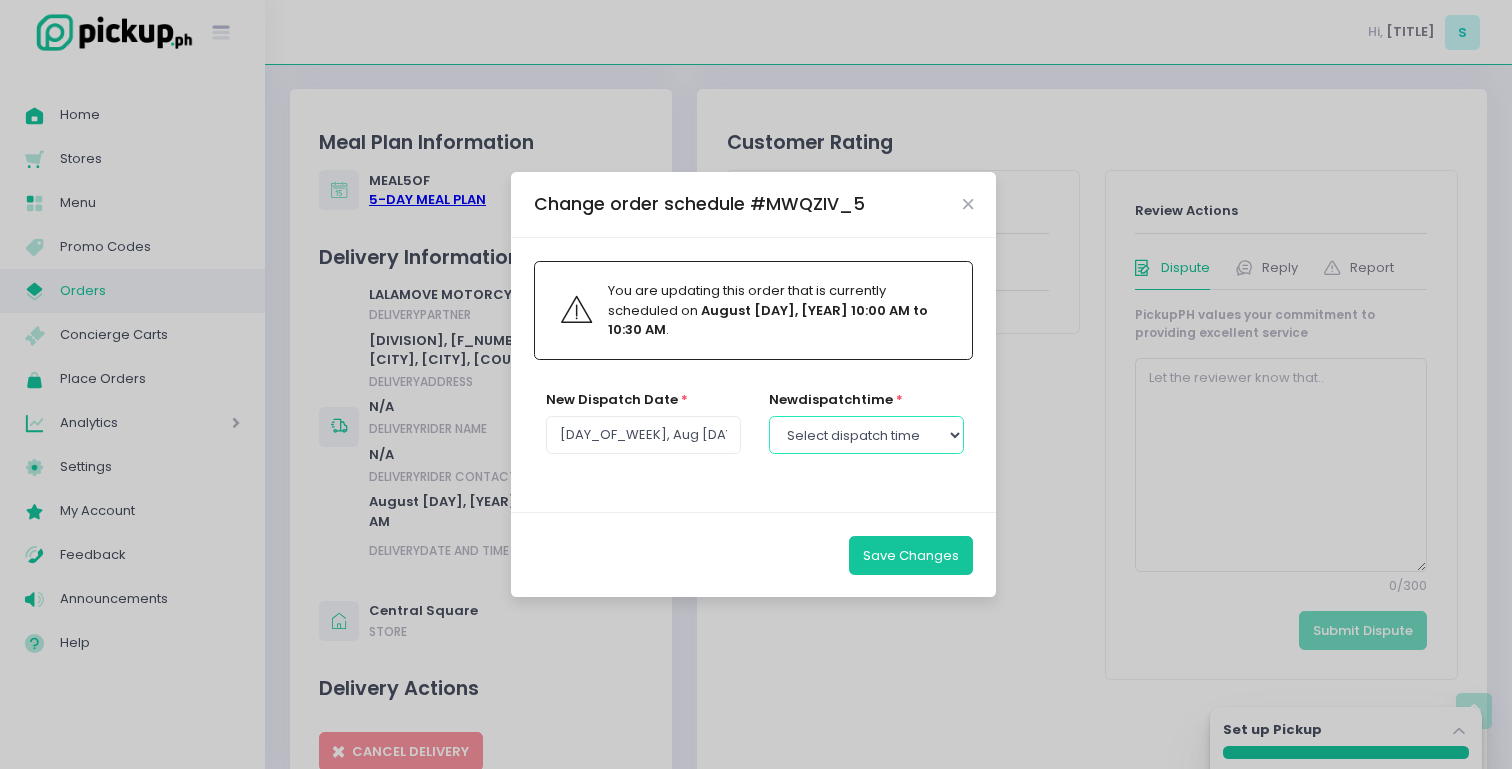 click on "Select dispatch time [TIME] - [TIME] [TIME] - [TIME] [TIME] - [TIME] [TIME] - [TIME] [TIME] - [TIME] [TIME] - [TIME] [TIME] - [TIME] [TIME] - [TIME] [TIME] - [TIME] [TIME] - [TIME] [TIME] - [TIME] [TIME] - [TIME] [TIME] - [TIME] [TIME] - [TIME] [TIME] - [TIME] [TIME] - [TIME] [TIME] - [TIME] [TIME] - [TIME] [TIME] - [TIME] [TIME] - [TIME] [TIME] - [TIME] [TIME] - [TIME] [TIME] - [TIME] [TIME] - [TIME] [TIME] - [TIME] [TIME] - [TIME] [TIME] - [TIME] [TIME] - [TIME] [TIME] - [TIME] [TIME] - [TIME] [TIME] - [TIME] [TIME] - [TIME] [TIME] - [TIME] [TIME] - [TIME] [TIME] - [TIME] [TIME] - [TIME] [TIME] - [TIME] [TIME] - [TIME] [TIME] - [TIME] [TIME] - [TIME] [TIME] - [TIME] [TIME] - [TIME] [TIME] - [TIME]" at bounding box center [866, 435] 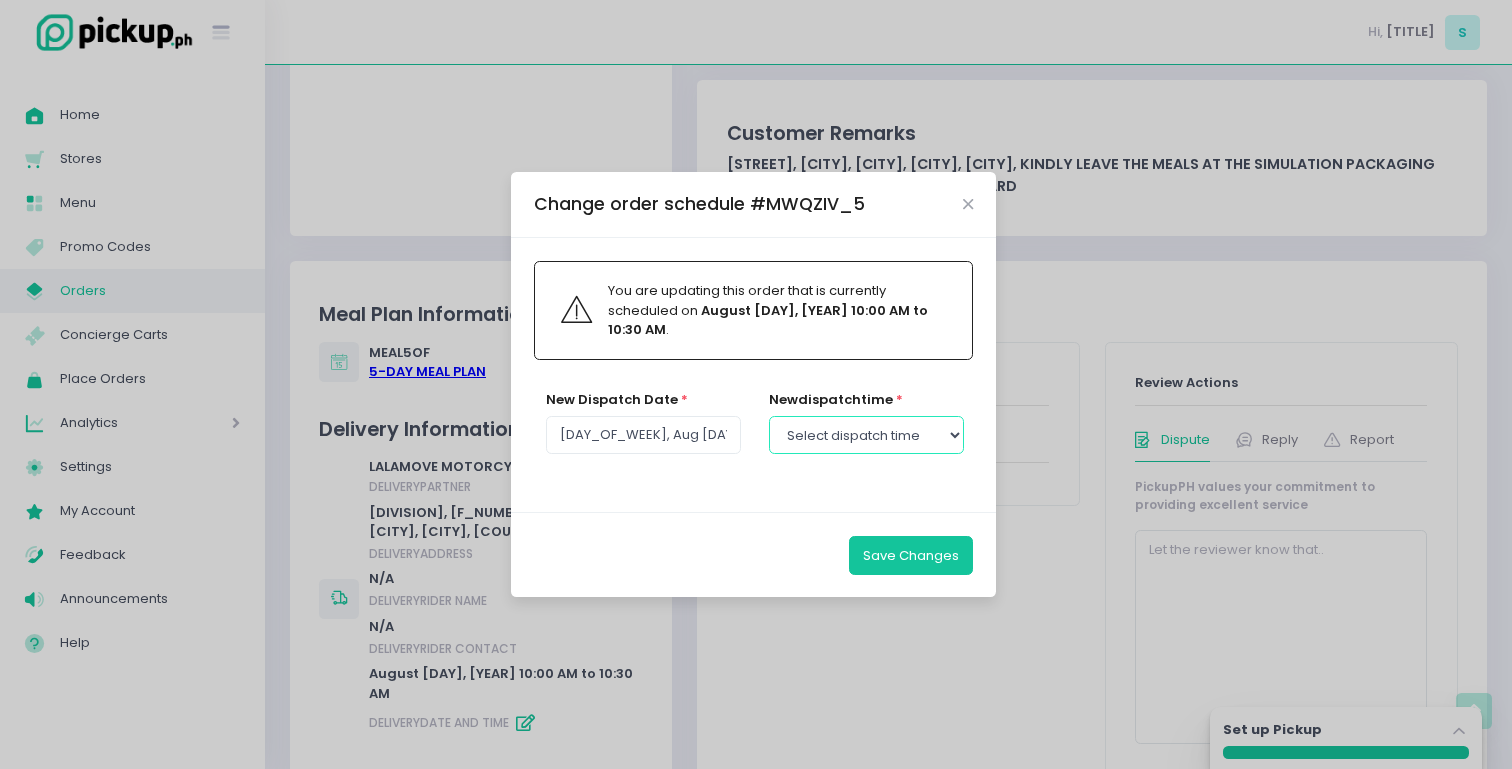 scroll, scrollTop: 551, scrollLeft: 0, axis: vertical 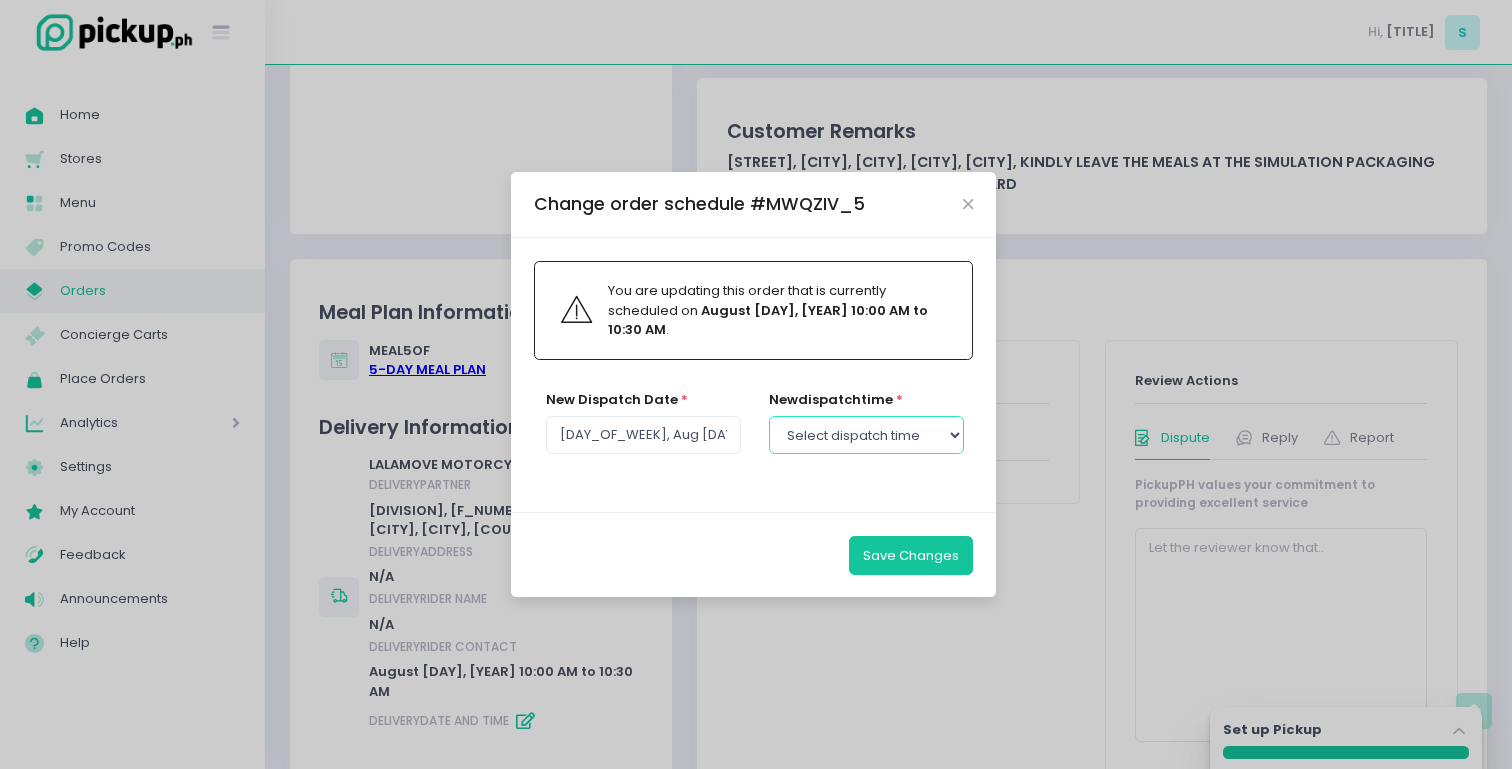 click on "Select dispatch time [TIME] - [TIME] [TIME] - [TIME] [TIME] - [TIME] [TIME] - [TIME] [TIME] - [TIME] [TIME] - [TIME] [TIME] - [TIME] [TIME] - [TIME] [TIME] - [TIME] [TIME] - [TIME] [TIME] - [TIME] [TIME] - [TIME] [TIME] - [TIME] [TIME] - [TIME] [TIME] - [TIME] [TIME] - [TIME] [TIME] - [TIME] [TIME] - [TIME] [TIME] - [TIME] [TIME] - [TIME] [TIME] - [TIME] [TIME] - [TIME] [TIME] - [TIME] [TIME] - [TIME] [TIME] - [TIME] [TIME] - [TIME] [TIME] - [TIME] [TIME] - [TIME] [TIME] - [TIME] [TIME] - [TIME] [TIME] - [TIME] [TIME] - [TIME] [TIME] - [TIME] [TIME] - [TIME] [TIME] - [TIME] [TIME] - [TIME] [TIME] - [TIME] [TIME] - [TIME] [TIME] - [TIME] [TIME] - [TIME] [TIME] - [TIME] [TIME] - [TIME] [TIME] - [TIME]" at bounding box center [866, 435] 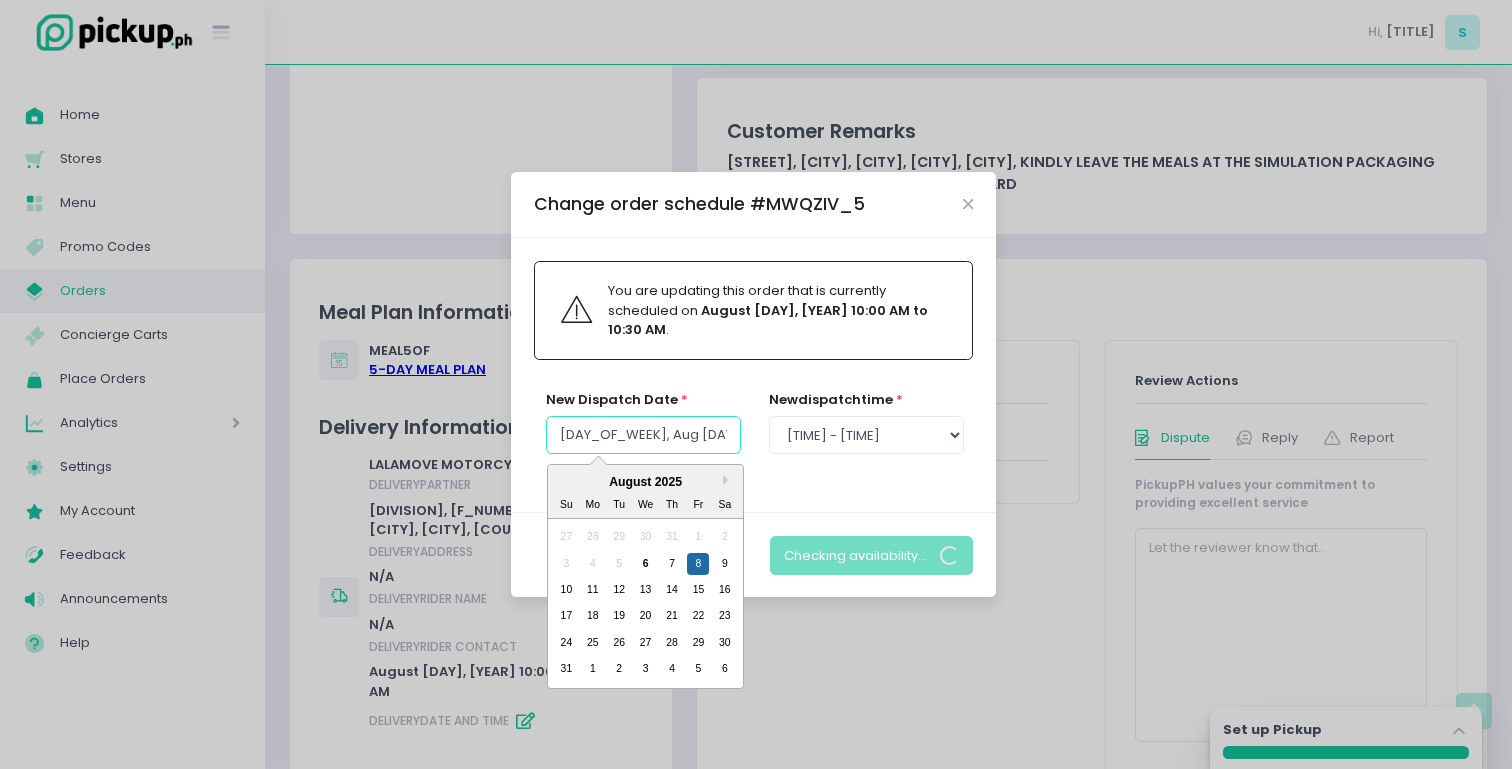 click on "[DAY_OF_WEEK], Aug [DAY]" at bounding box center [643, 435] 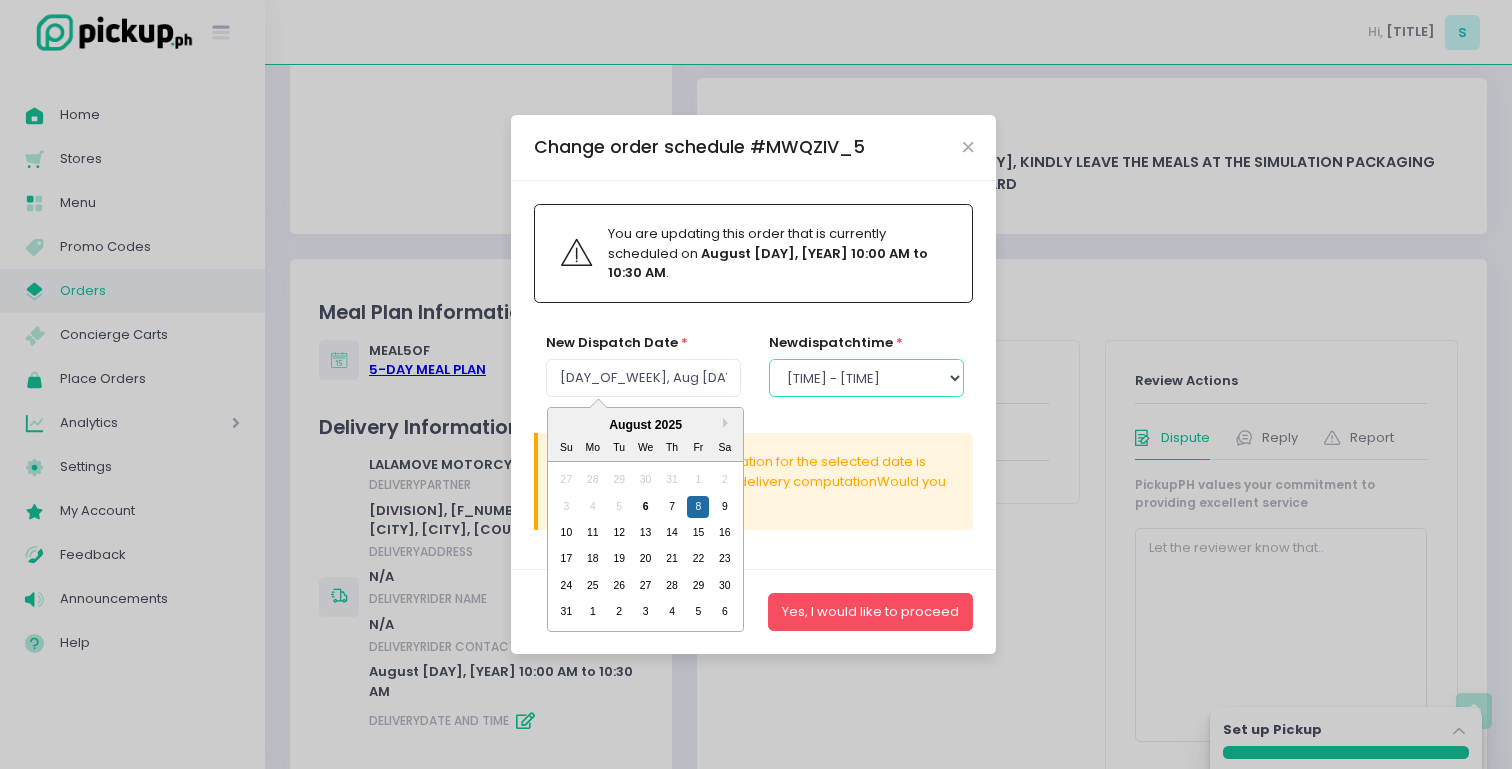 click on "Select dispatch time [TIME] - [TIME] [TIME] - [TIME] [TIME] - [TIME] [TIME] - [TIME] [TIME] - [TIME] [TIME] - [TIME] [TIME] - [TIME] [TIME] - [TIME] [TIME] - [TIME] [TIME] - [TIME] [TIME] - [TIME] [TIME] - [TIME] [TIME] - [TIME] [TIME] - [TIME] [TIME] - [TIME] [TIME] - [TIME] [TIME] - [TIME] [TIME] - [TIME] [TIME] - [TIME] [TIME] - [TIME] [TIME] - [TIME] [TIME] - [TIME] [TIME] - [TIME] [TIME] - [TIME] [TIME] - [TIME] [TIME] - [TIME] [TIME] - [TIME] [TIME] - [TIME] [TIME] - [TIME] [TIME] - [TIME] [TIME] - [TIME] [TIME] - [TIME] [TIME] - [TIME] [TIME] - [TIME] [TIME] - [TIME] [TIME] - [TIME] [TIME] - [TIME] [TIME] - [TIME] [TIME] - [TIME] [TIME] - [TIME] [TIME] - [TIME] [TIME] - [TIME] [TIME] - [TIME]" at bounding box center [866, 378] 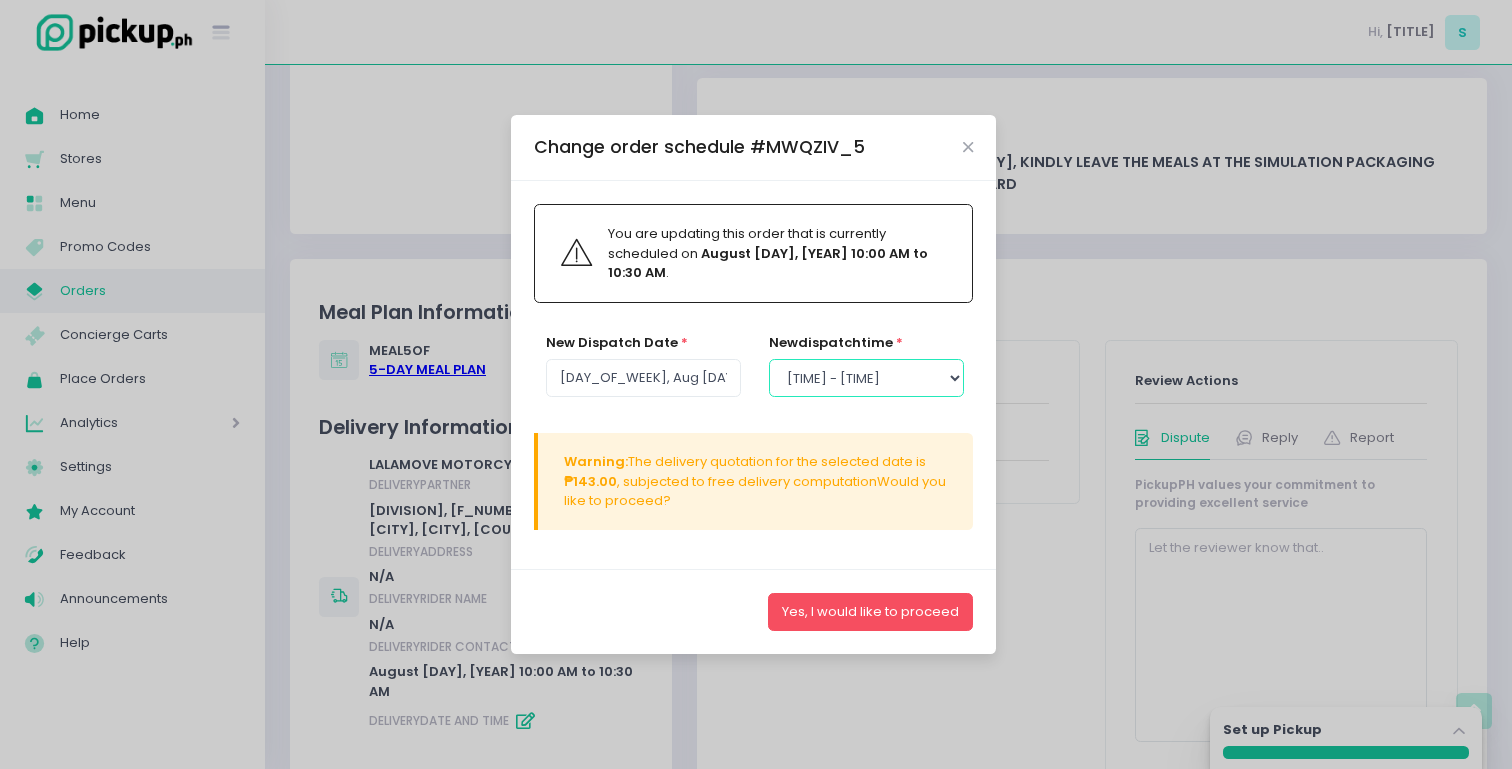 select on "10:00" 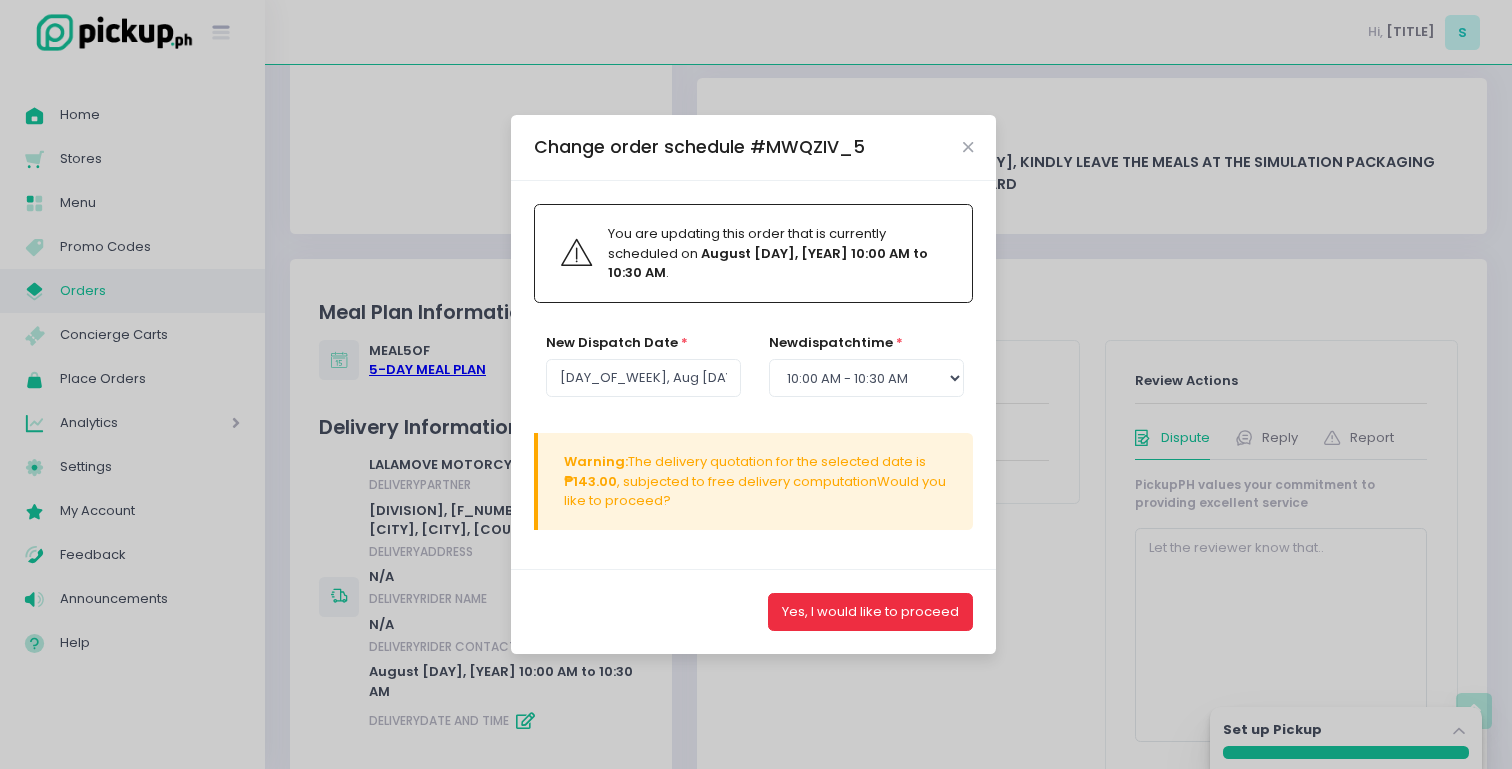 click on "Yes, I would like to proceed" at bounding box center [870, 612] 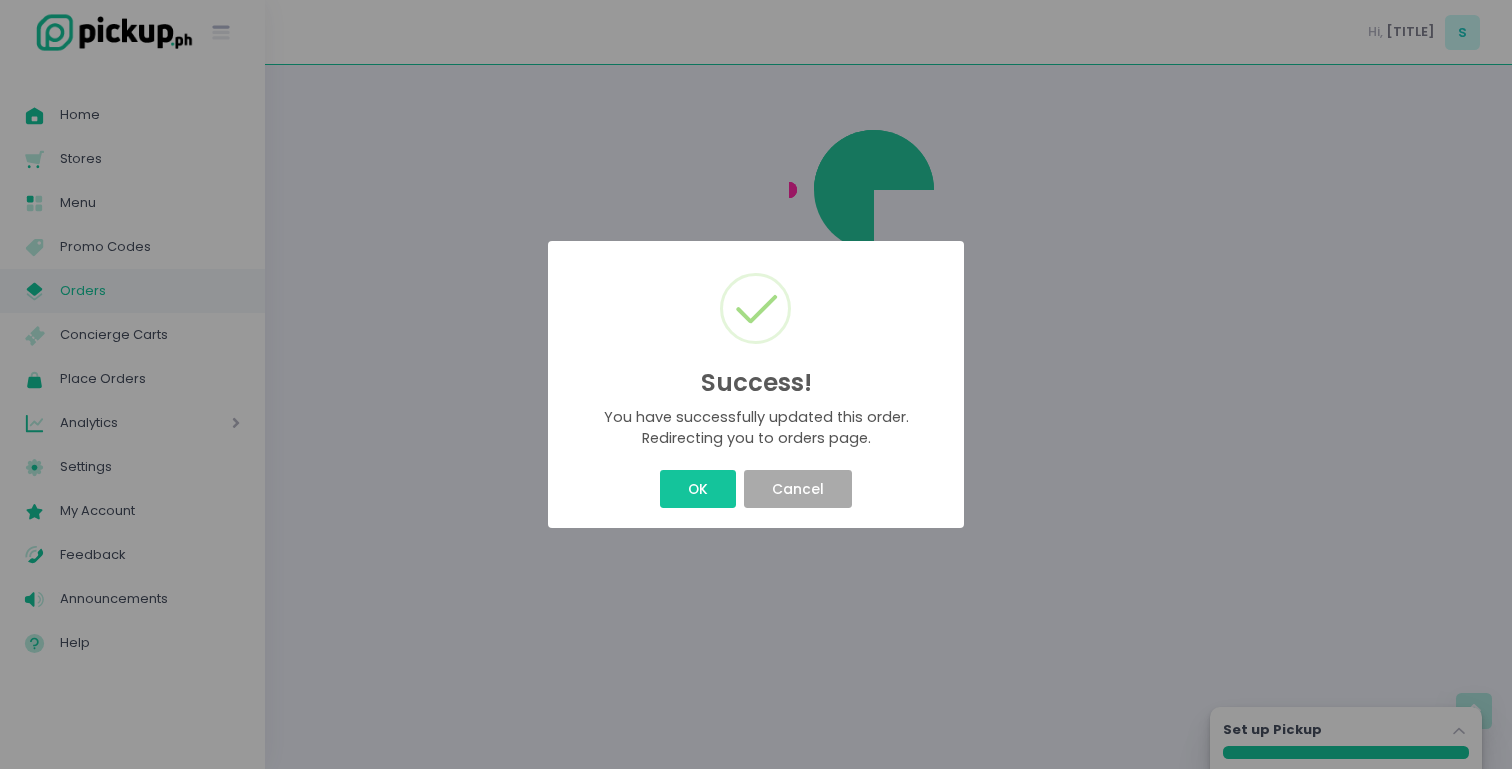scroll, scrollTop: 0, scrollLeft: 0, axis: both 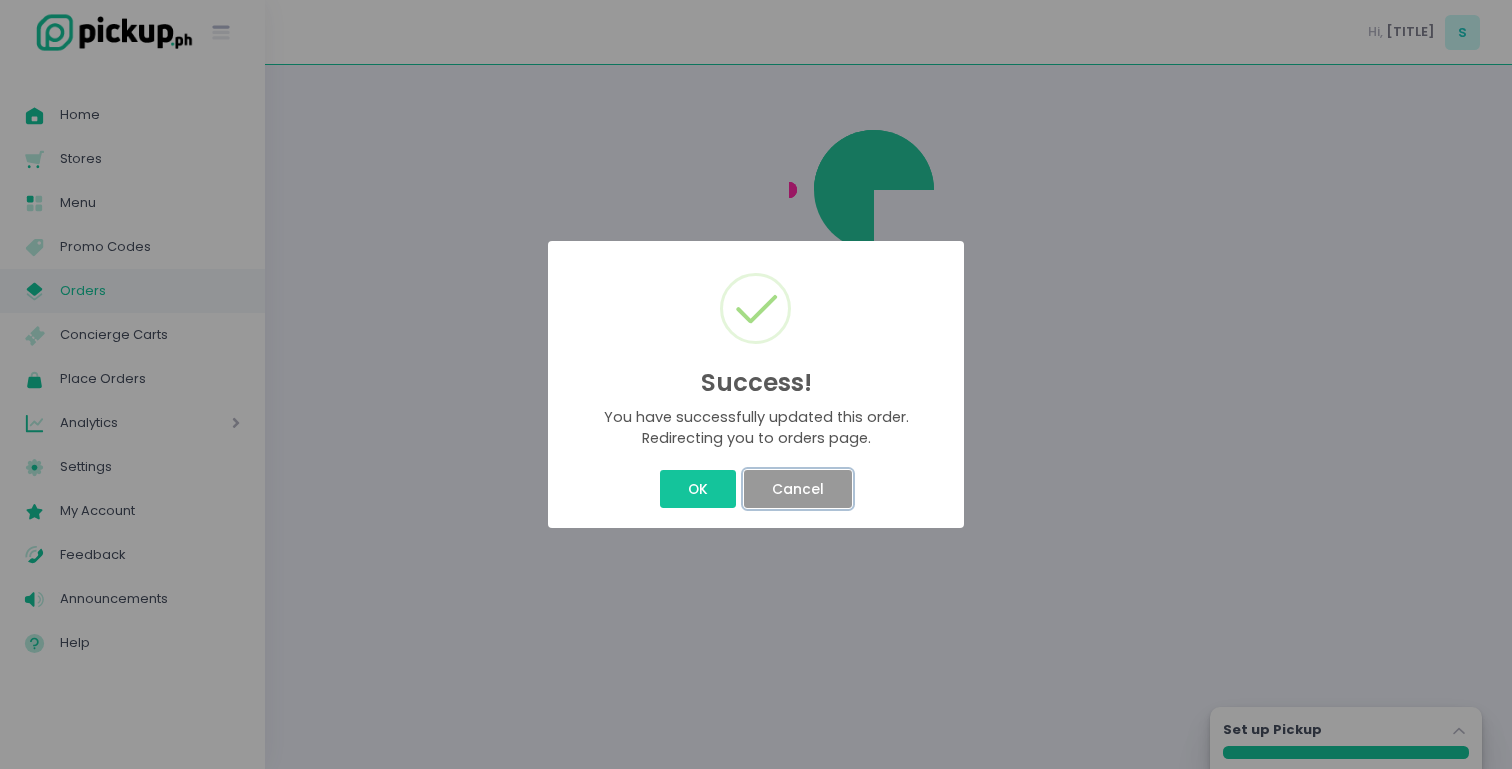 click on "Cancel" at bounding box center [797, 489] 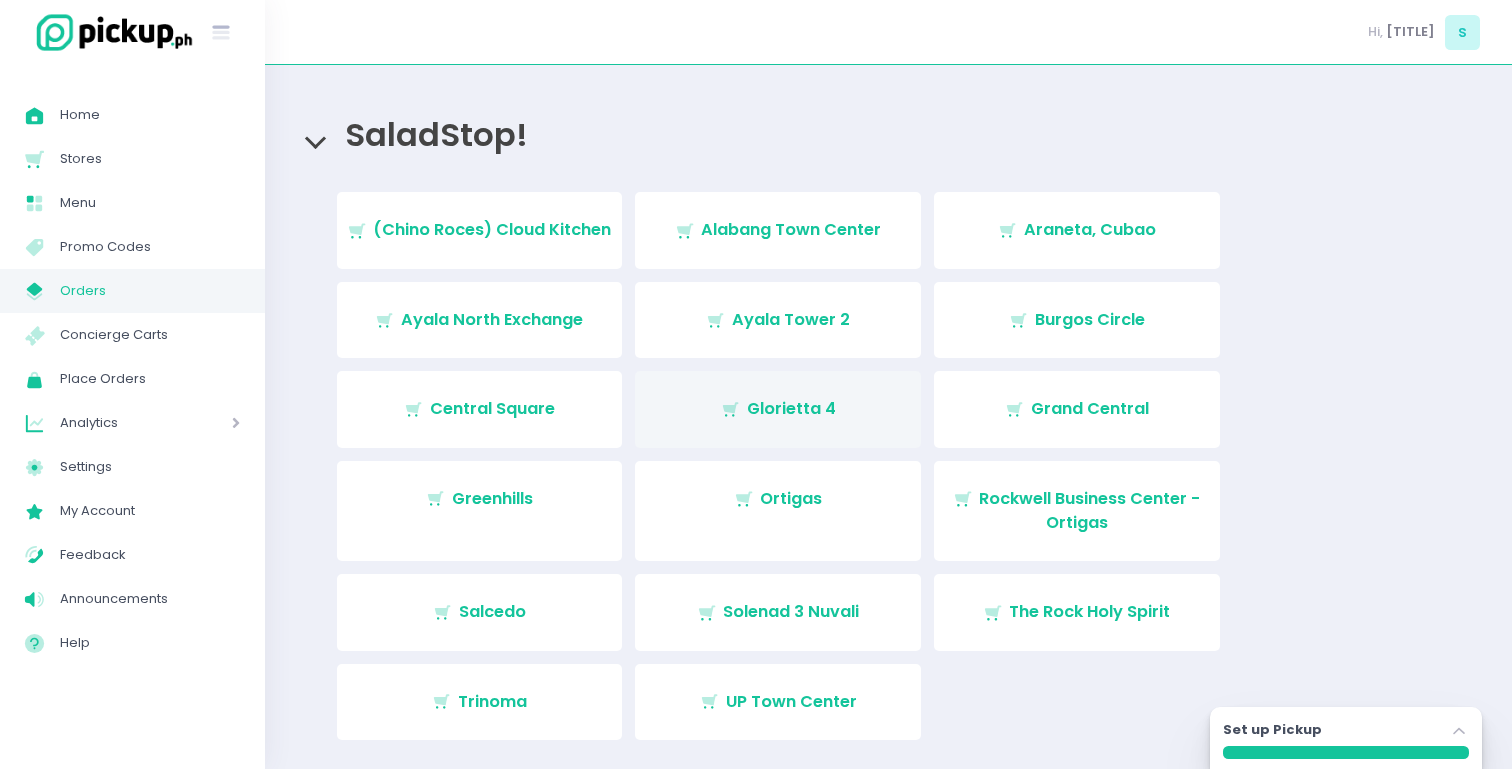 scroll, scrollTop: 72, scrollLeft: 0, axis: vertical 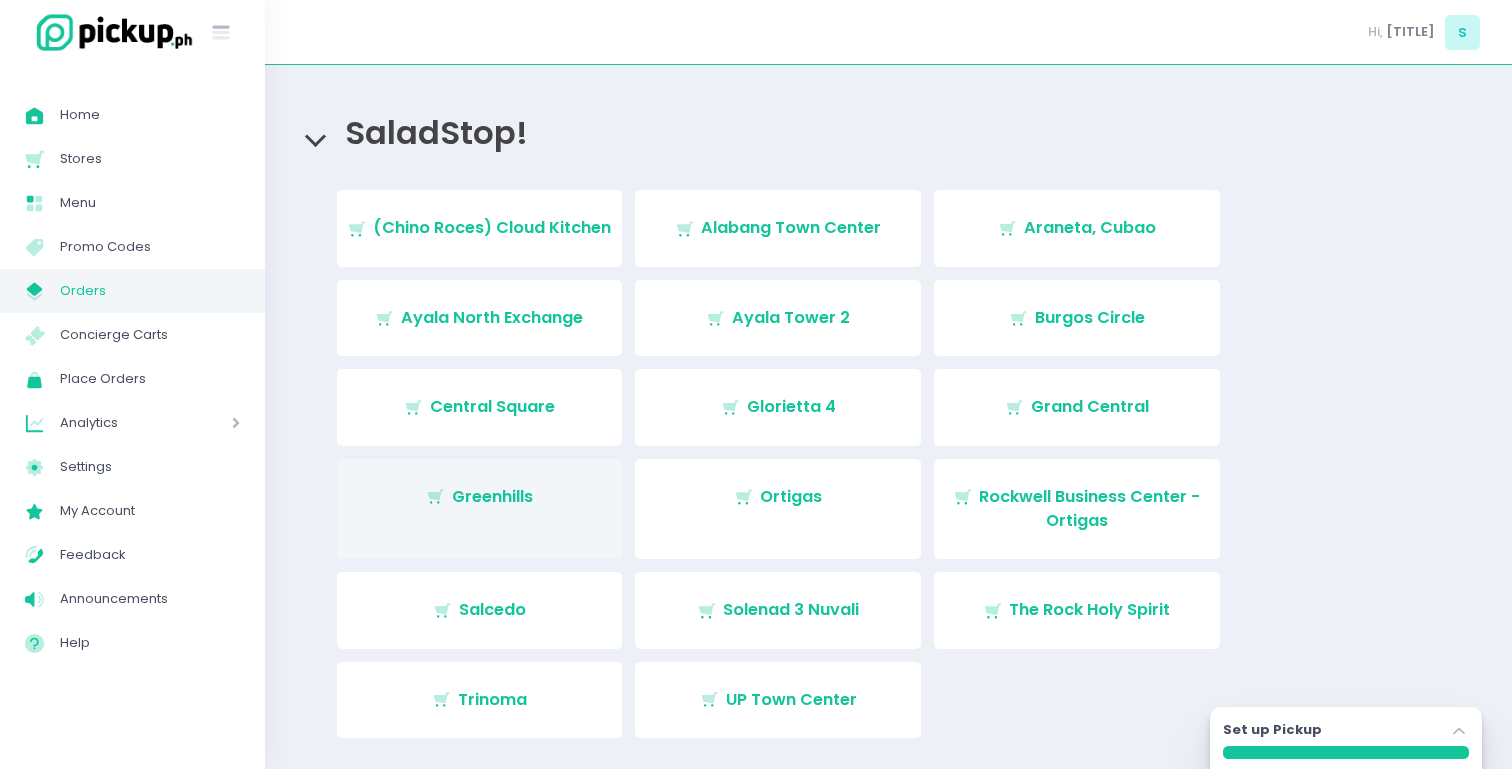 click on "Stockholm-icons / Shopping / Cart1 Created with Sketch. Greenhills" at bounding box center (480, 509) 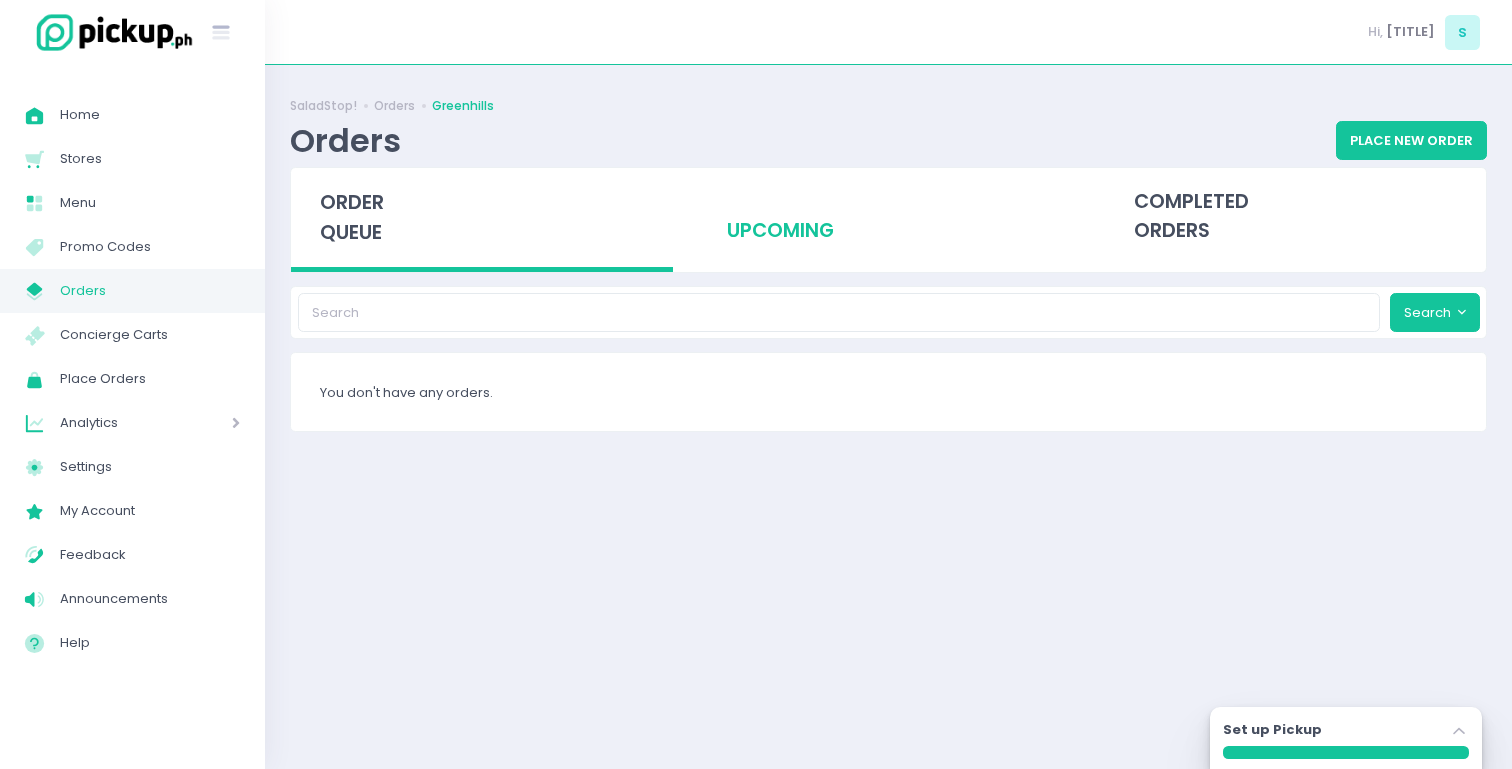 click on "upcoming" at bounding box center [889, 217] 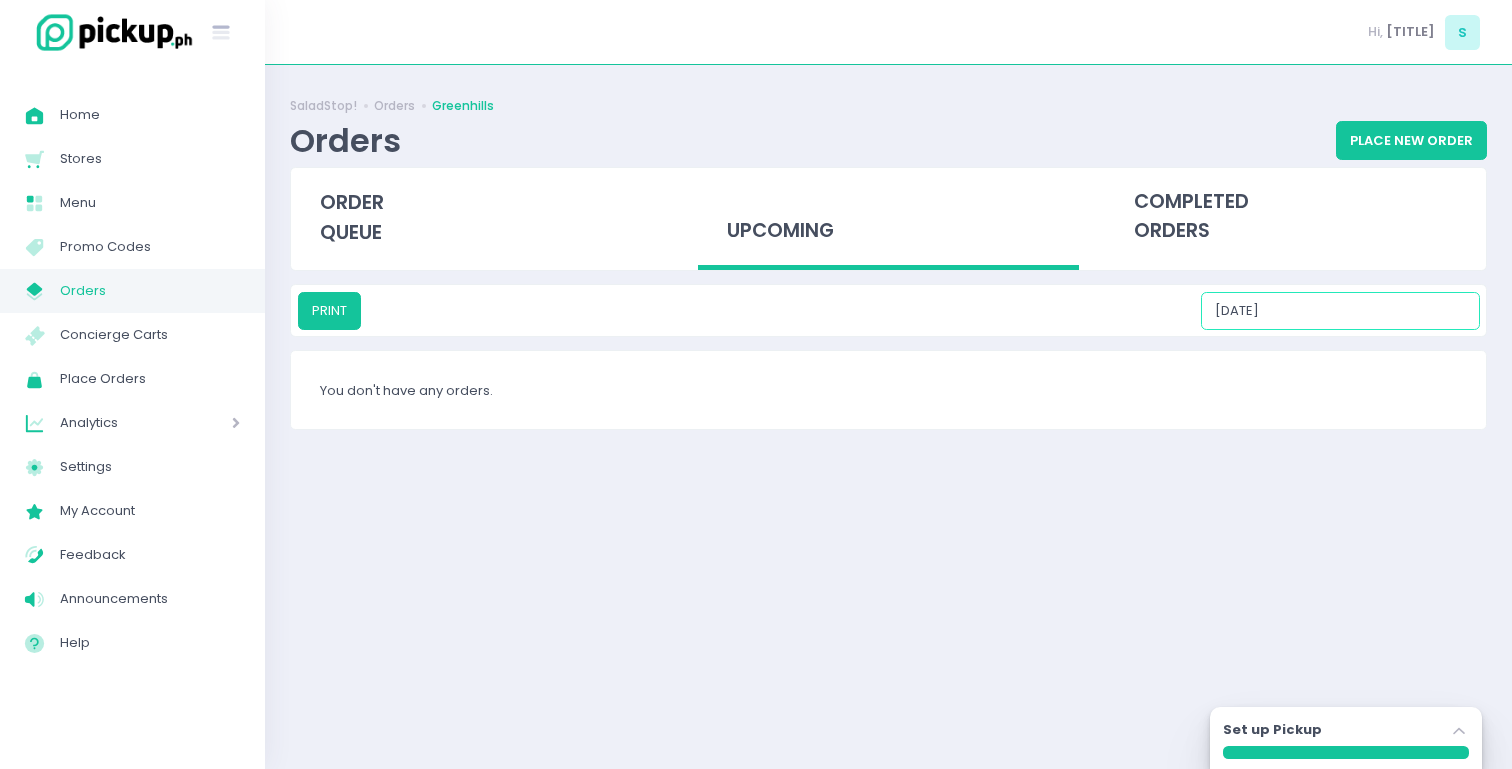 click on "[DATE]" at bounding box center (1340, 311) 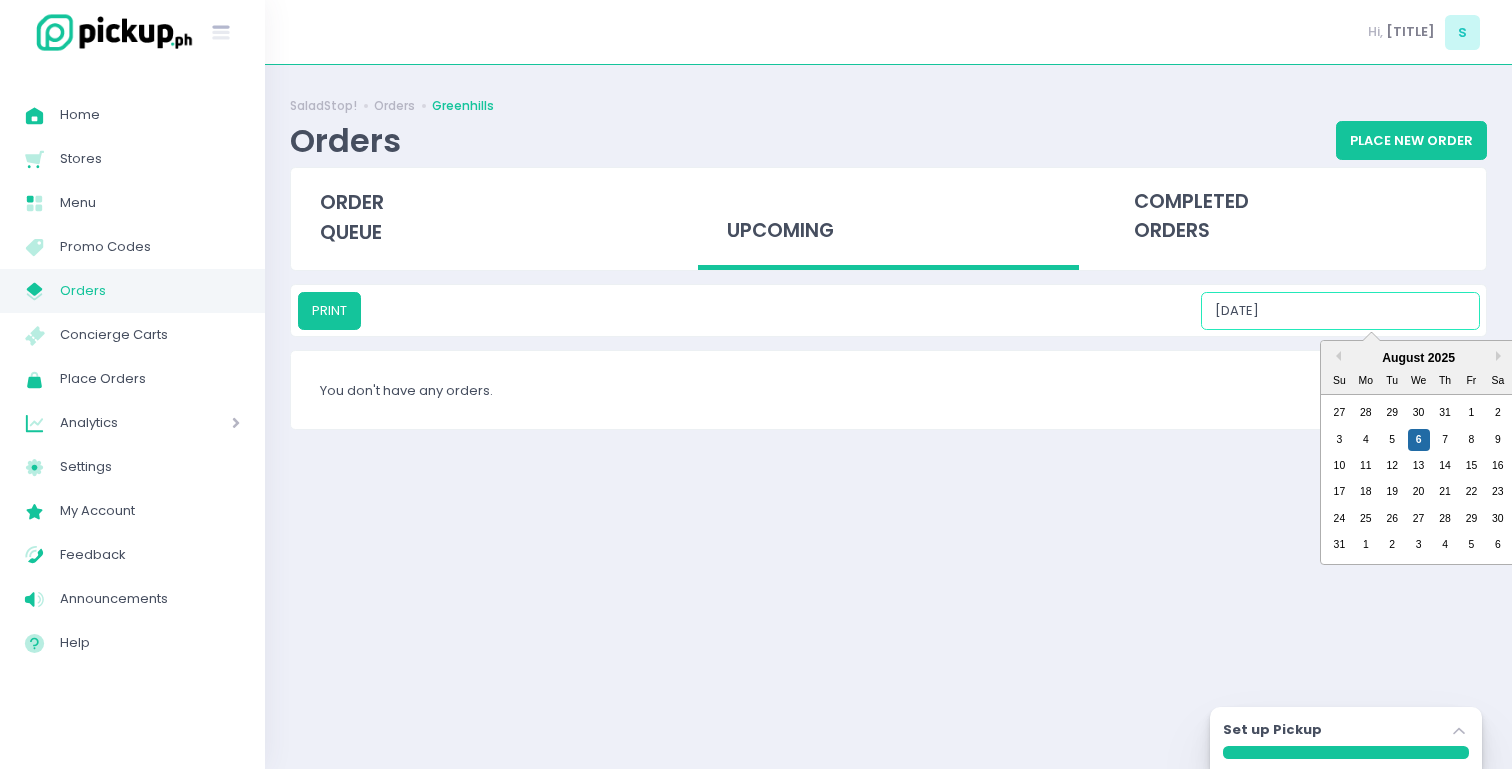 click on "3 4 5 6 7 8 9" at bounding box center [1418, 439] 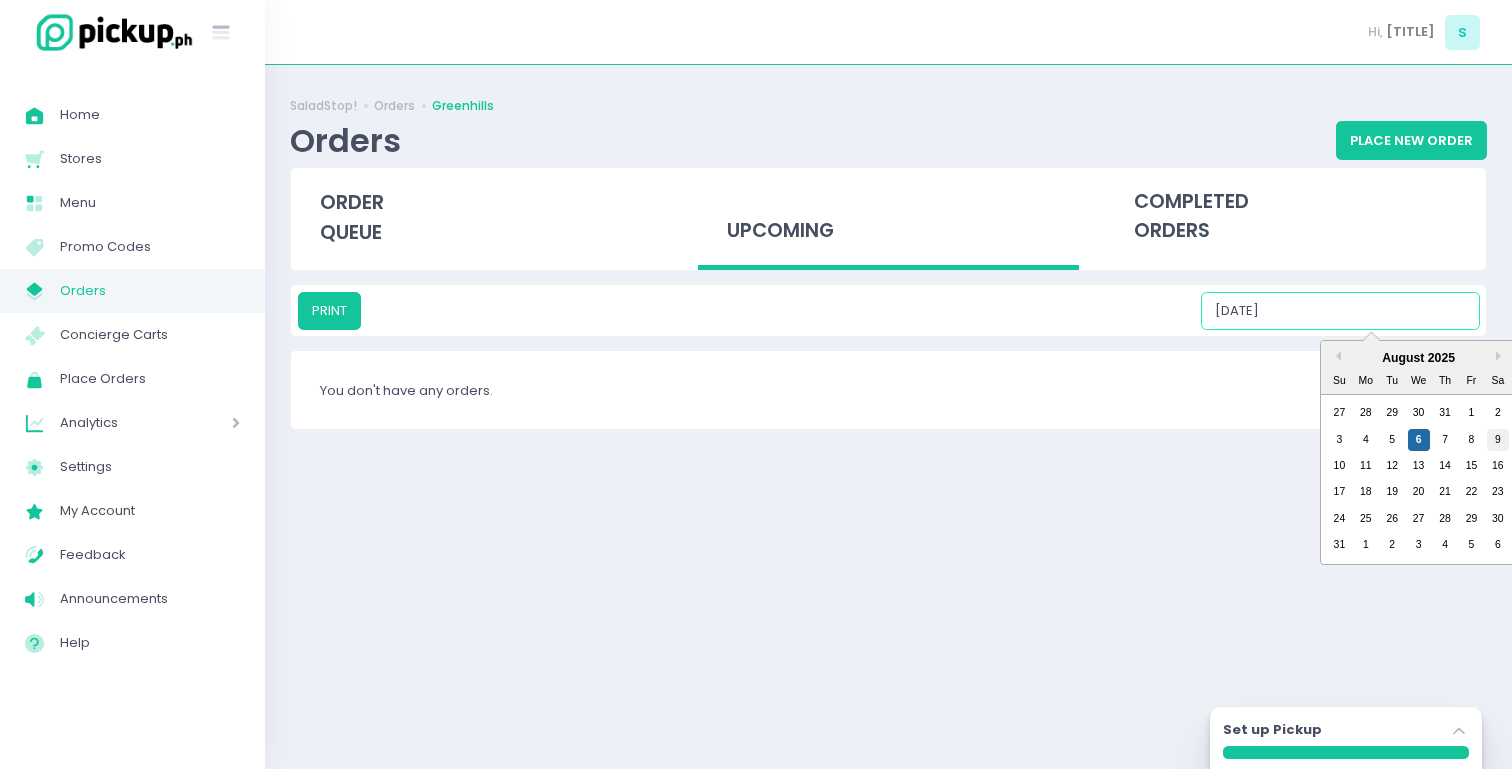 click on "9" at bounding box center (1498, 440) 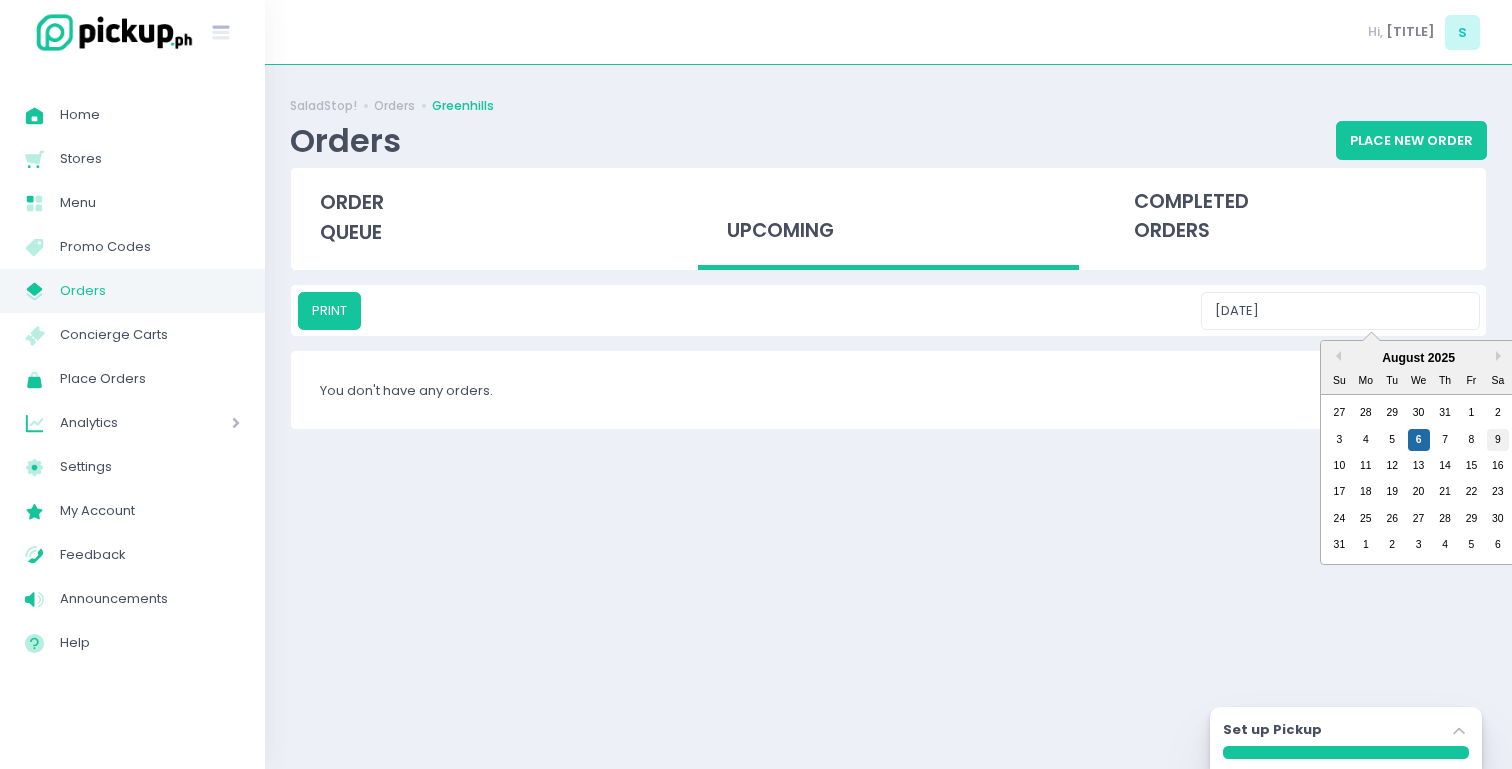 type on "[DATE]" 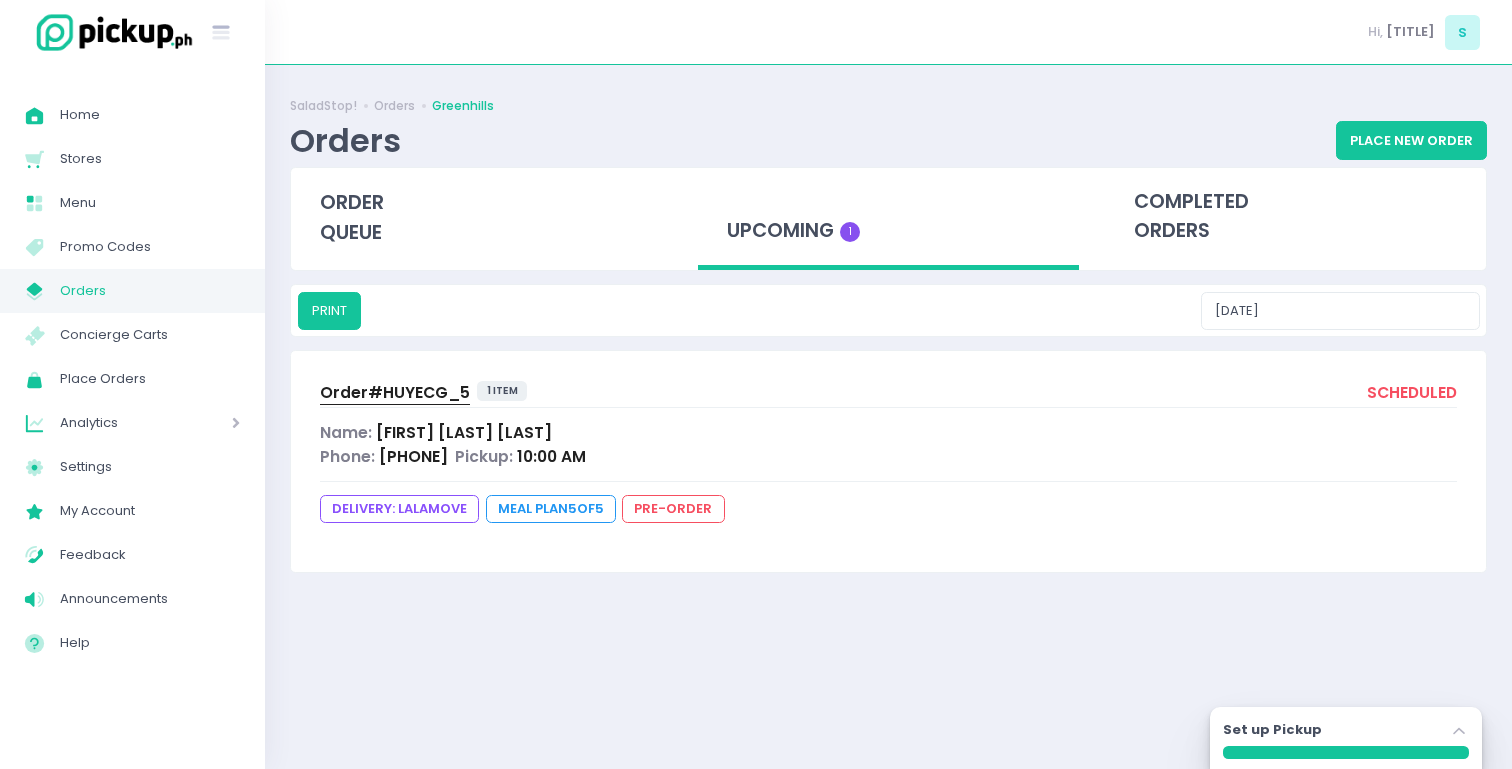 click on "Order# HUYECG_5" at bounding box center [395, 392] 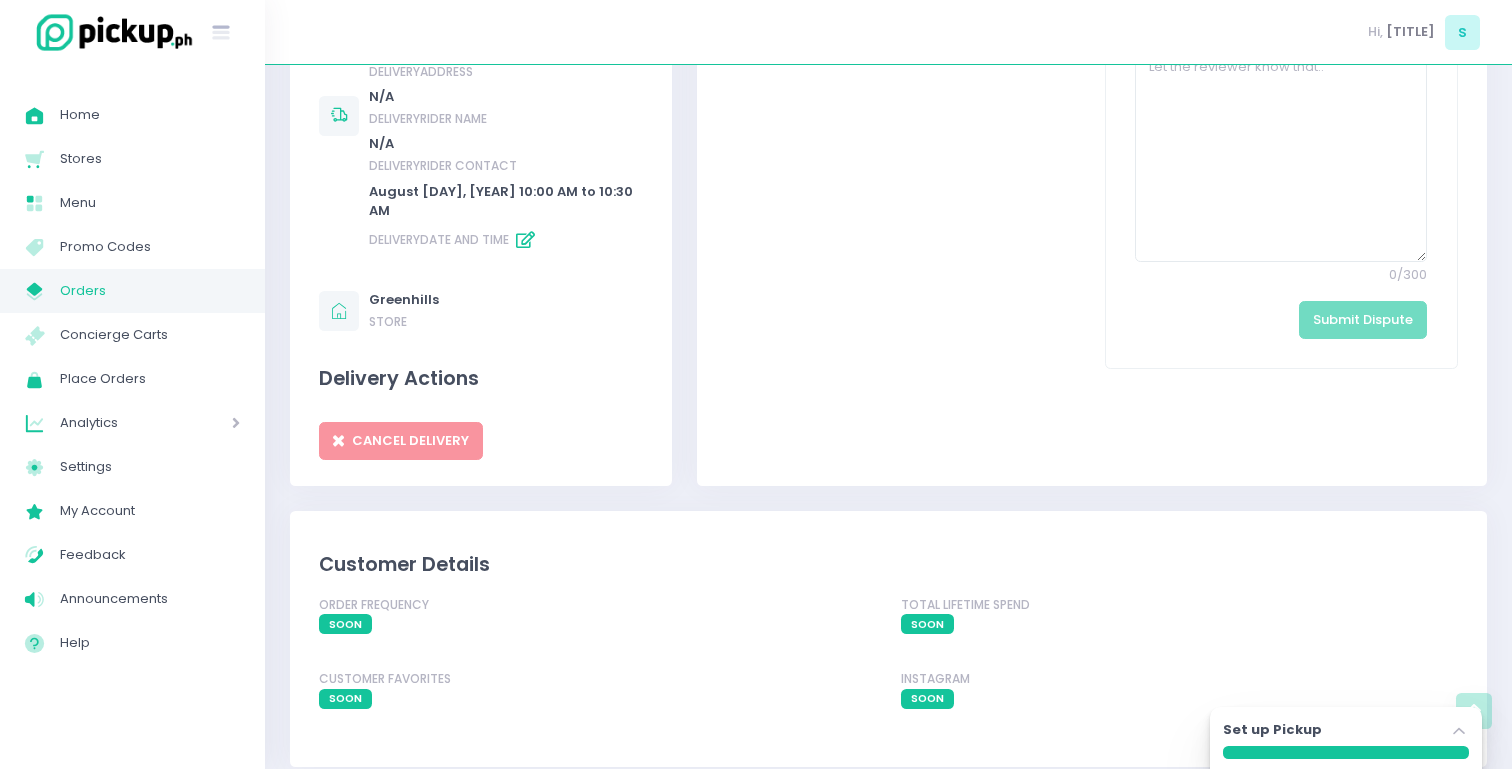 scroll, scrollTop: 1046, scrollLeft: 0, axis: vertical 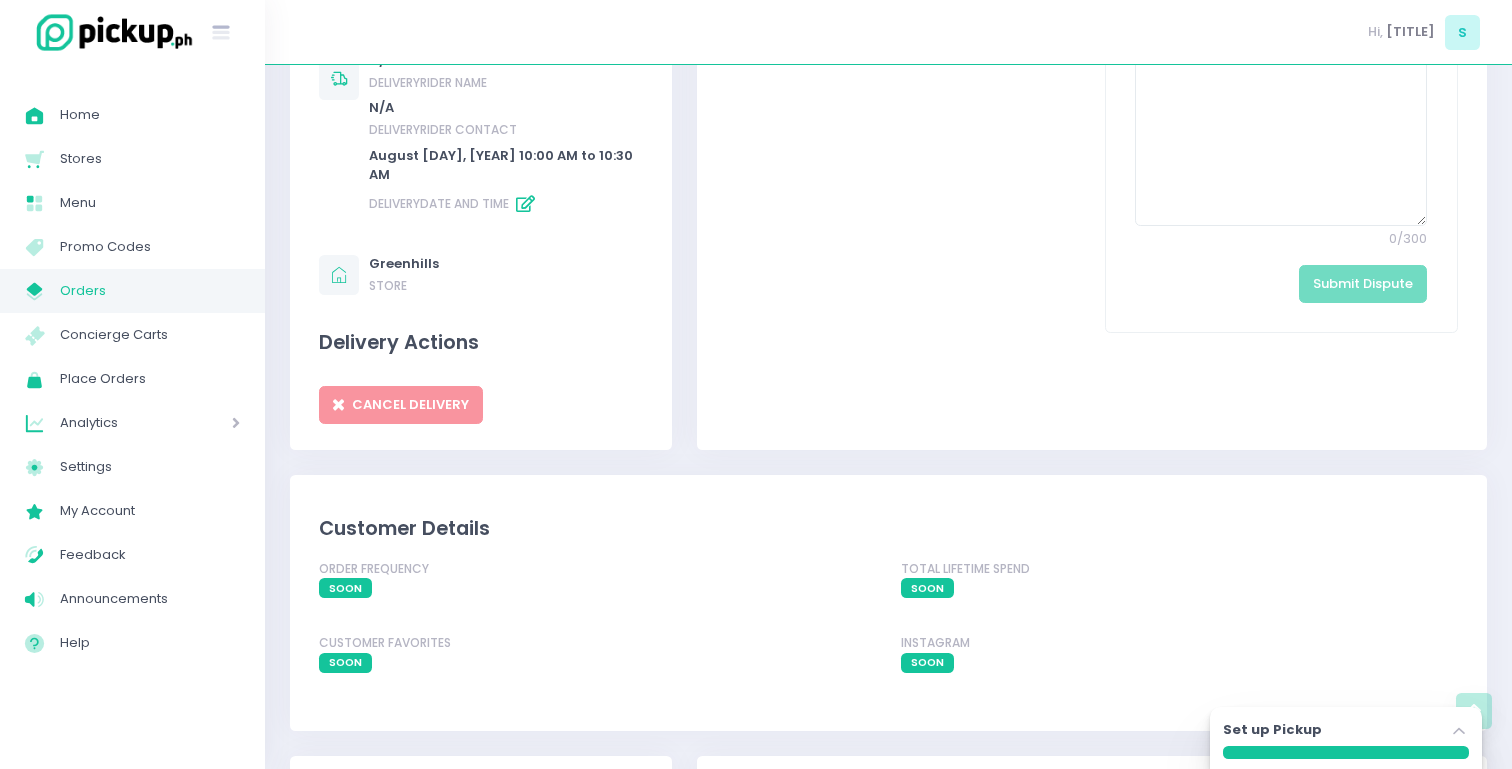 click at bounding box center [525, 204] 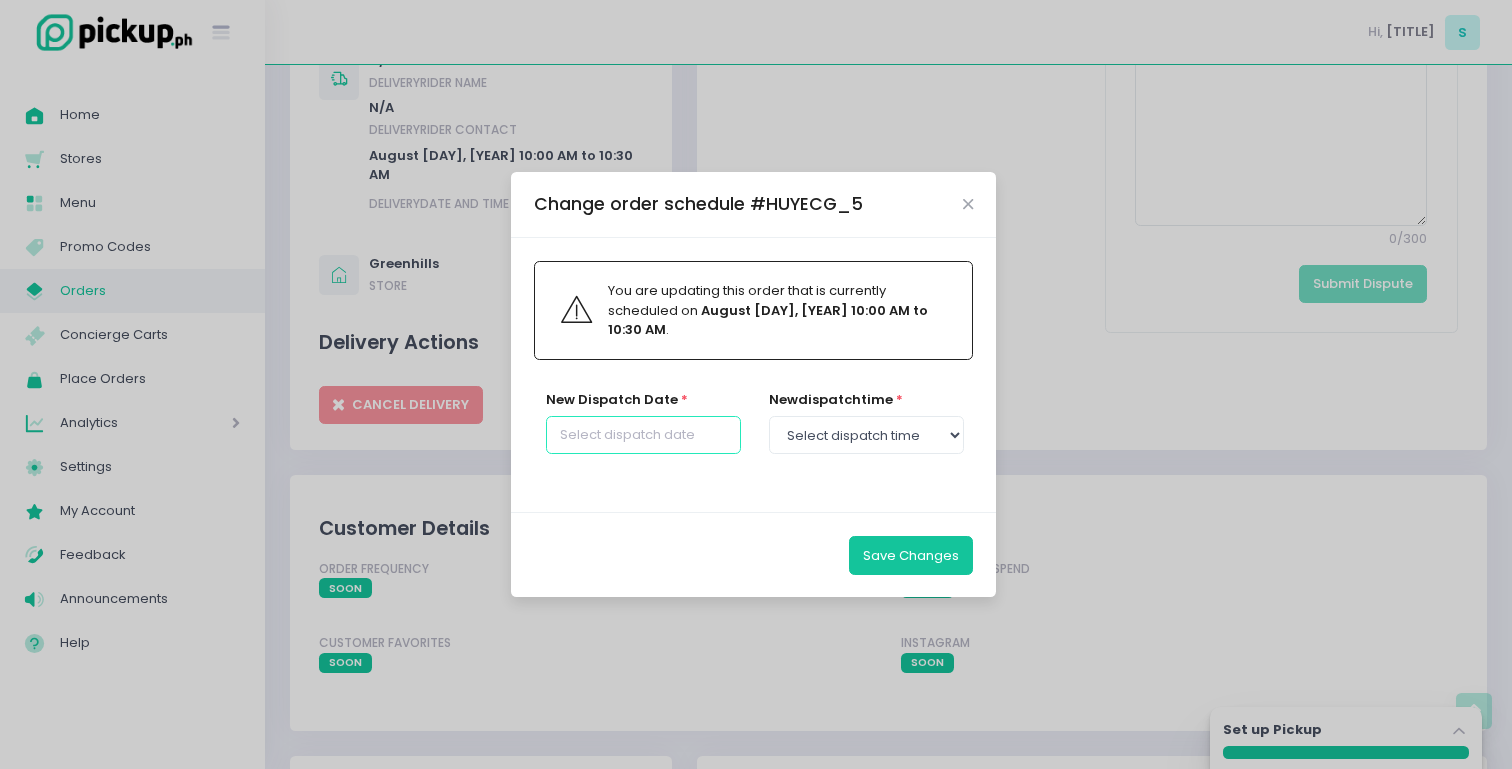 click at bounding box center (643, 435) 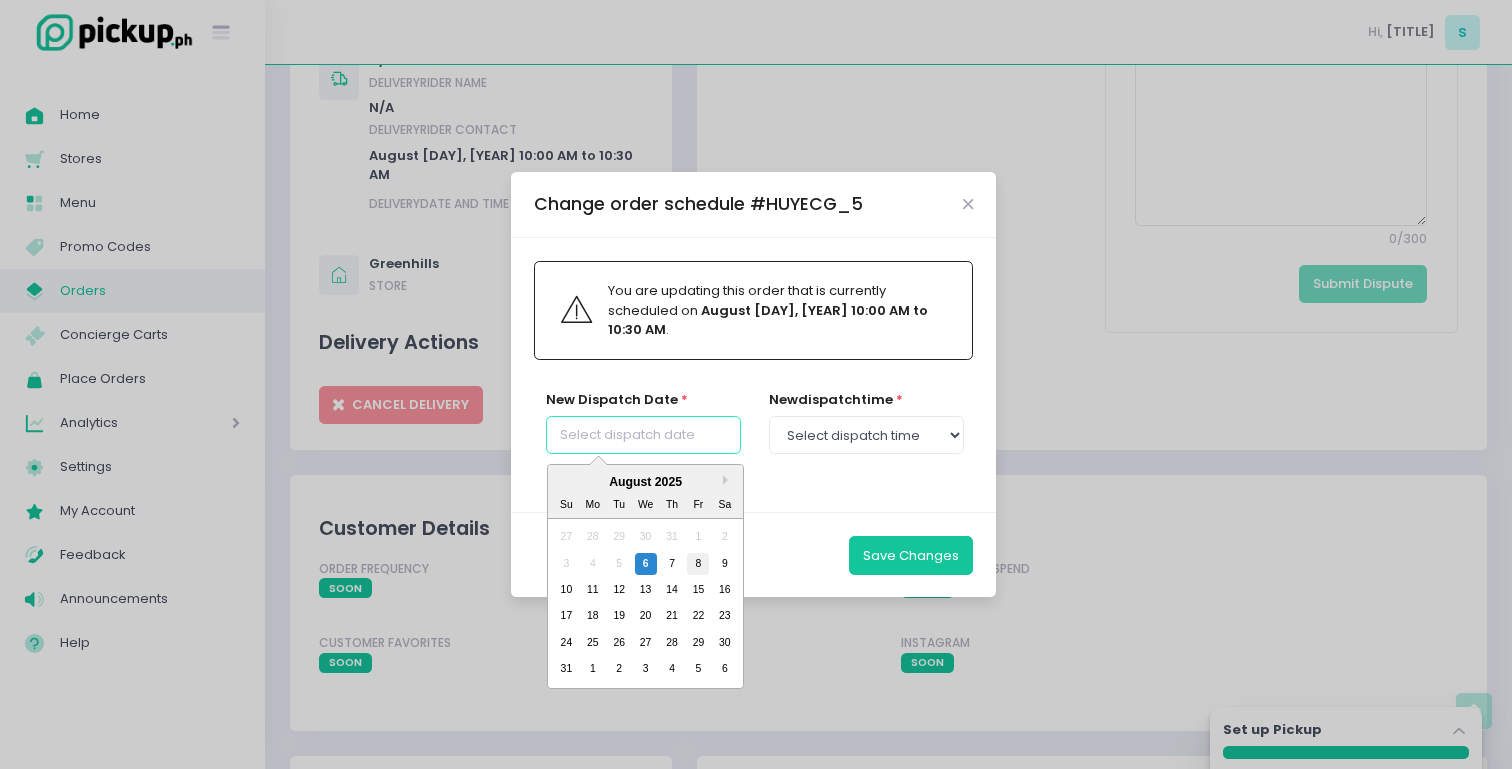 click on "8" at bounding box center [698, 563] 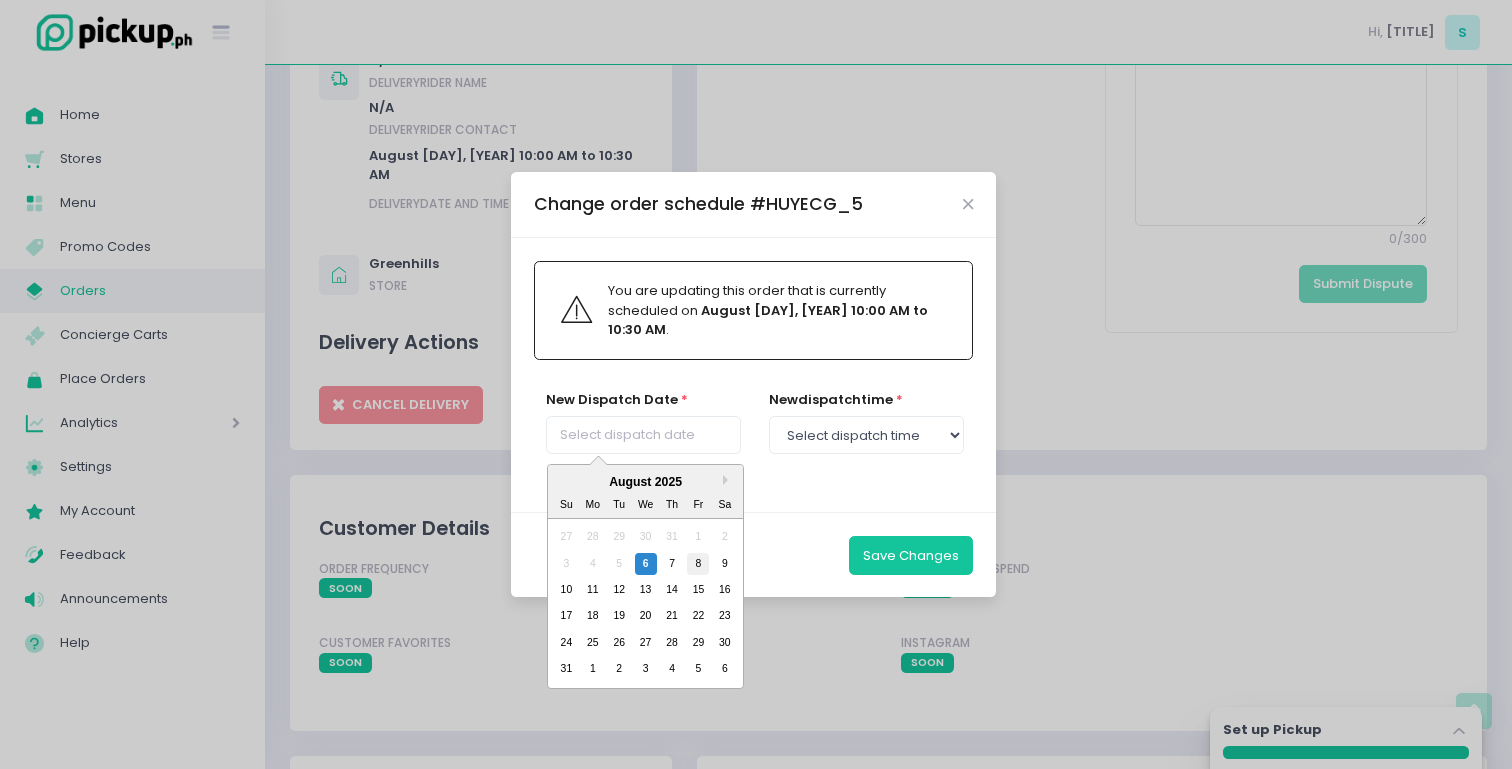 type on "[DAY_OF_WEEK], Aug [DAY]" 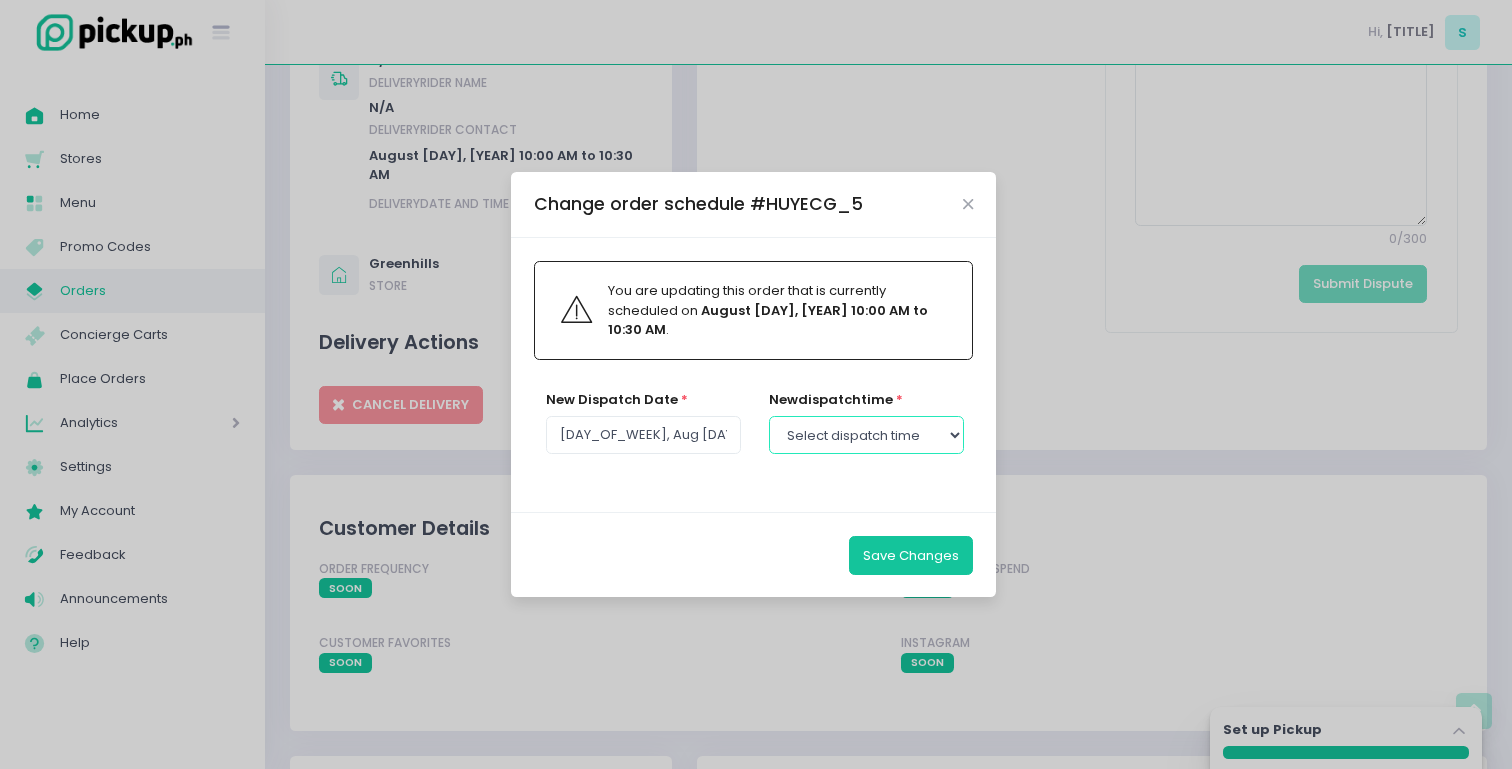 click on "Select dispatch time [TIME] - [TIME] [TIME] - [TIME] [TIME] - [TIME] [TIME] - [TIME] [TIME] - [TIME] [TIME] - [TIME] [TIME] - [TIME] [TIME] - [TIME] [TIME] - [TIME] [TIME] - [TIME] [TIME] - [TIME] [TIME] - [TIME] [TIME] - [TIME] [TIME] - [TIME] [TIME] - [TIME] [TIME] - [TIME] [TIME] - [TIME] [TIME] - [TIME] [TIME] - [TIME] [TIME] - [TIME] [TIME] - [TIME] [TIME] - [TIME] [TIME] - [TIME] [TIME] - [TIME] [TIME] - [TIME] [TIME] - [TIME] [TIME] - [TIME] [TIME] - [TIME] [TIME] - [TIME] [TIME] - [TIME] [TIME] - [TIME] [TIME] - [TIME] [TIME] - [TIME] [TIME] - [TIME] [TIME] - [TIME] [TIME] - [TIME] [TIME] - [TIME] [TIME] - [TIME] [TIME] - [TIME] [TIME] - [TIME] [TIME] - [TIME] [TIME] - [TIME] [TIME] - [TIME]" at bounding box center (866, 435) 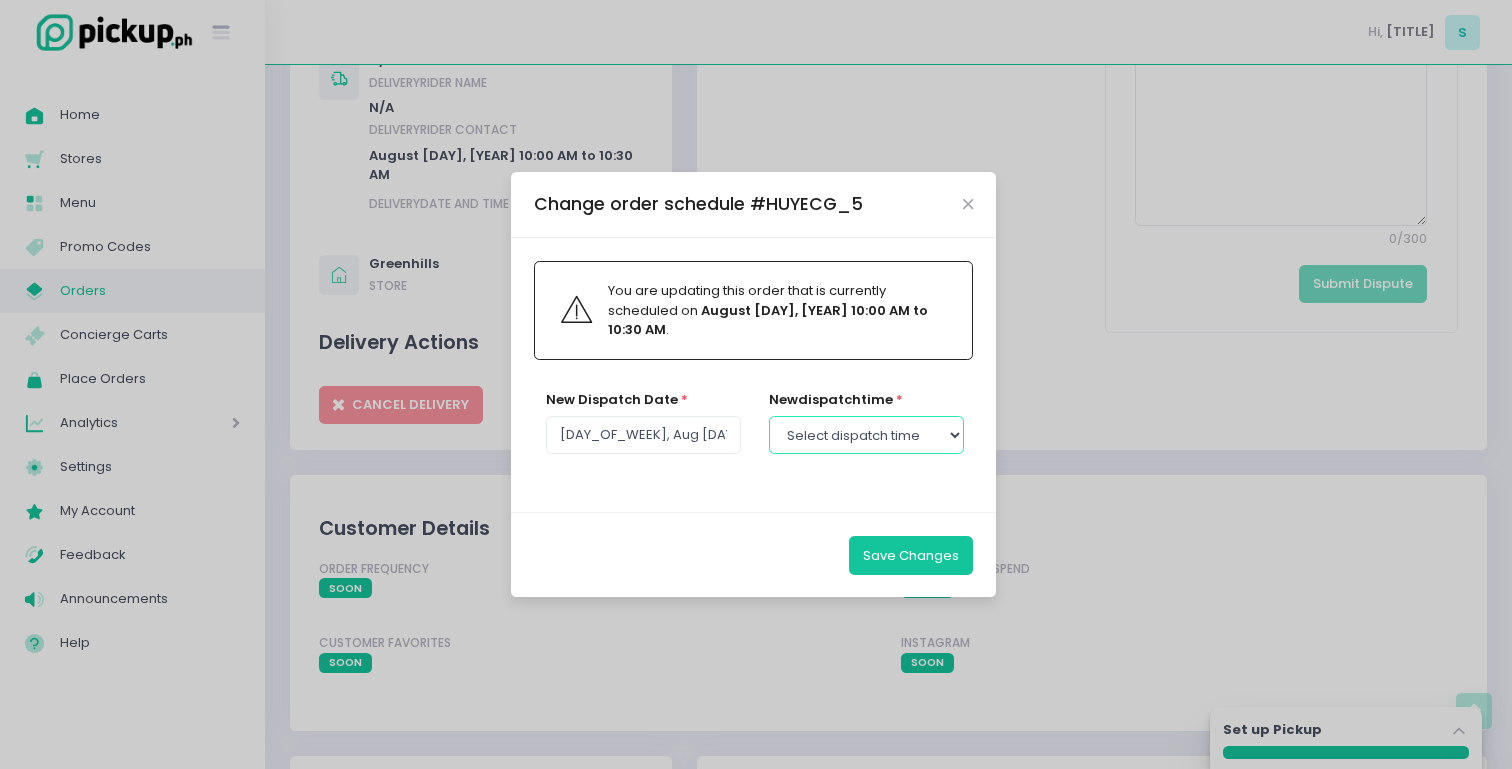 select on "10:00" 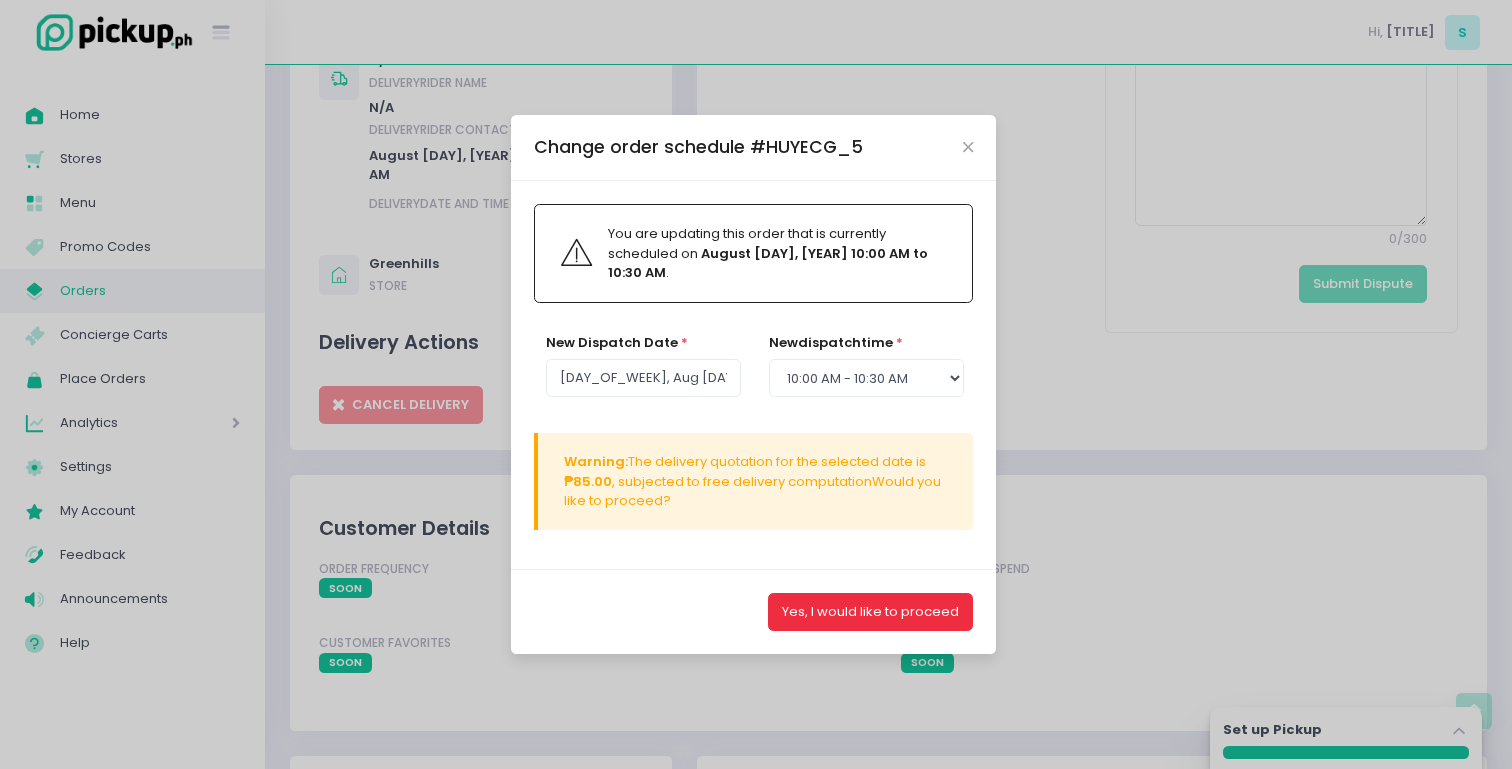 click on "Yes, I would like to proceed" at bounding box center (870, 612) 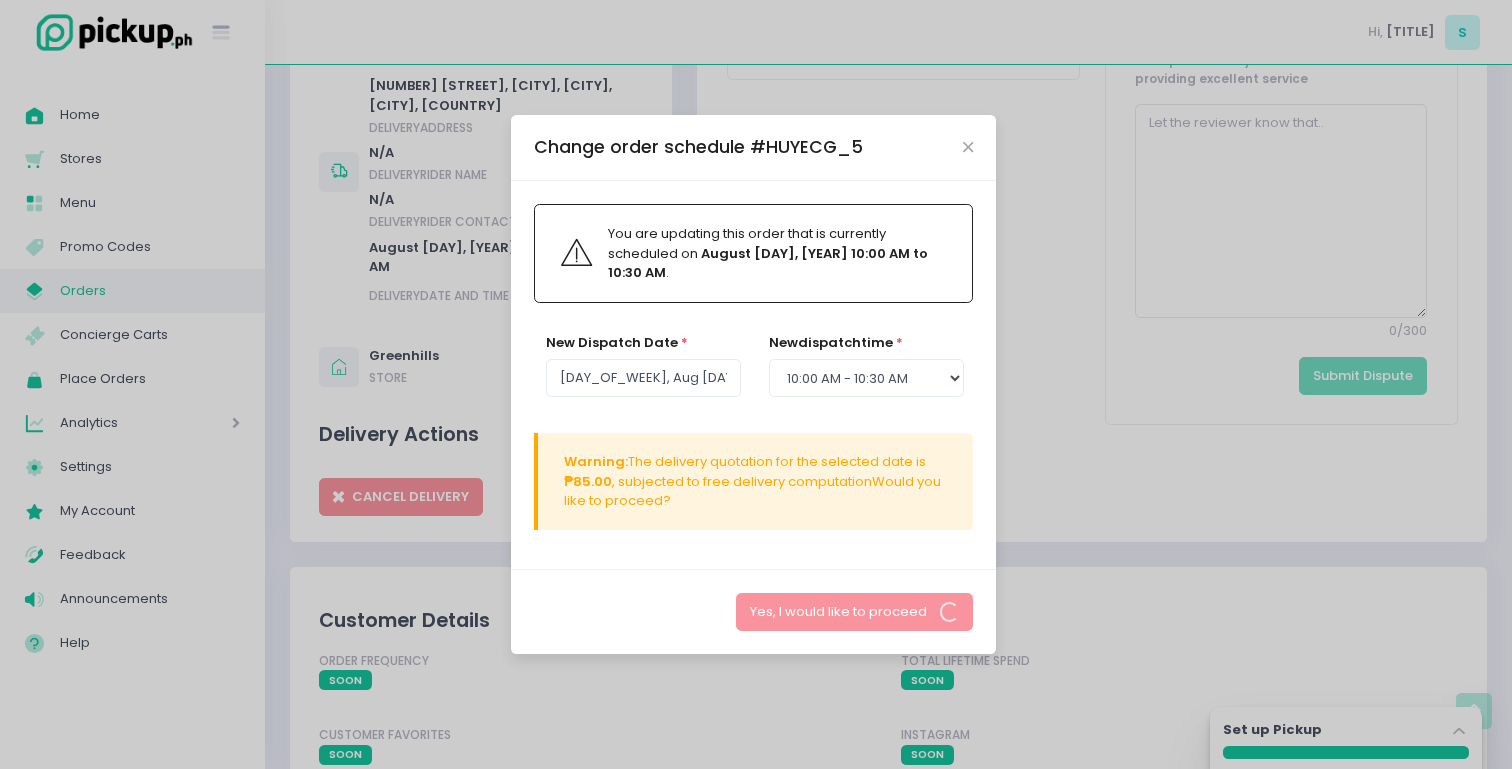 scroll, scrollTop: 946, scrollLeft: 0, axis: vertical 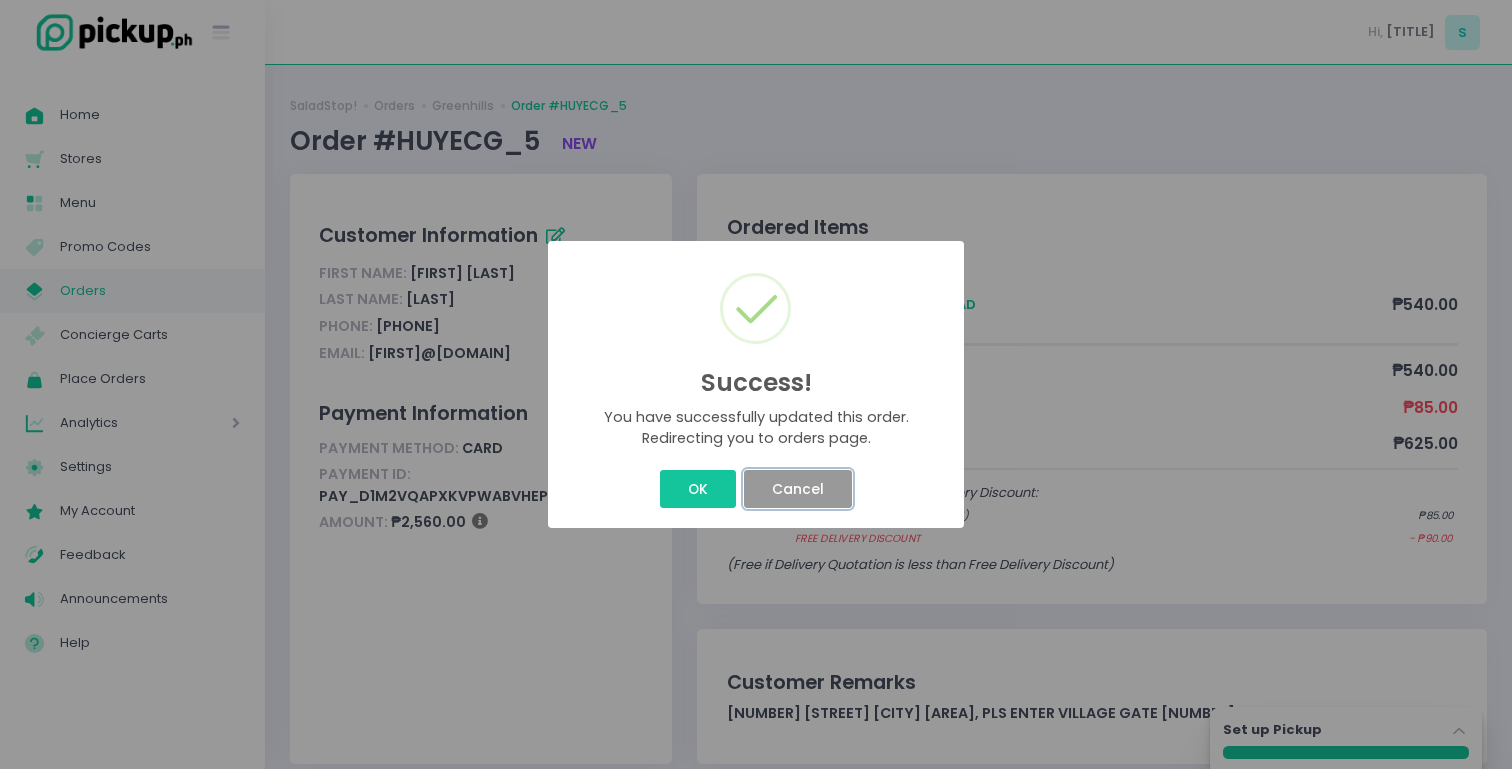 click on "Cancel" at bounding box center [797, 489] 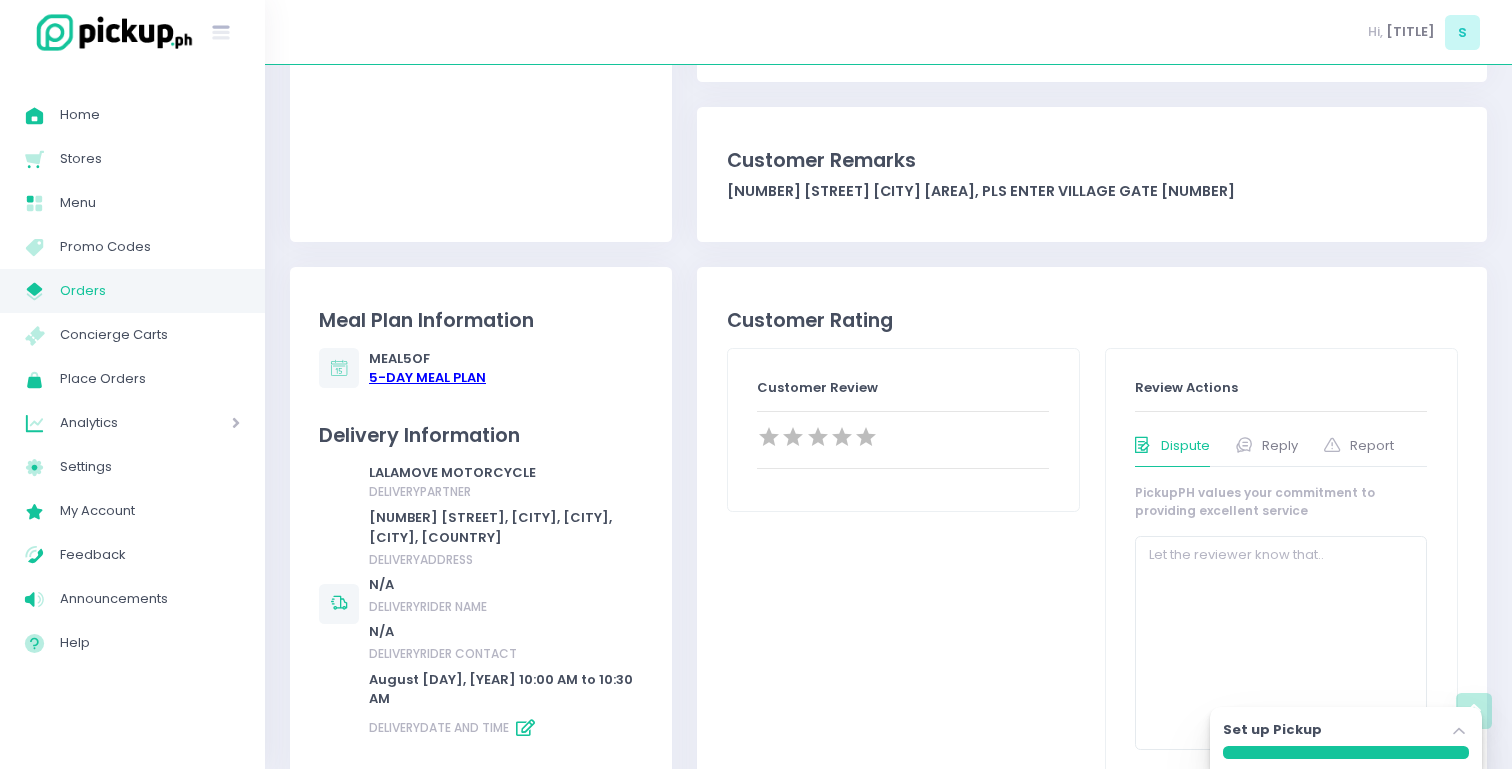 scroll, scrollTop: 537, scrollLeft: 0, axis: vertical 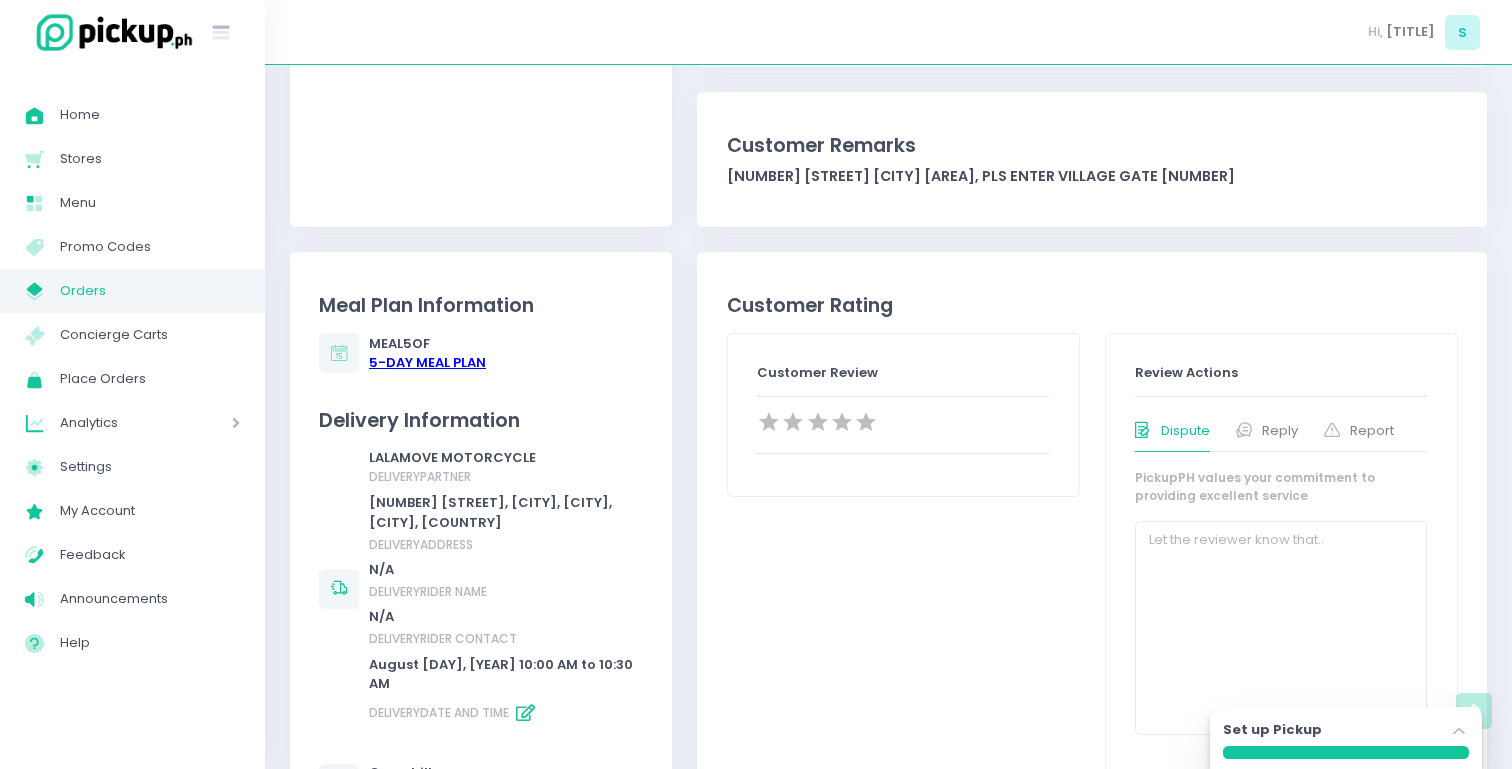 click on "Meal Plan Information Meal 5 of 5 -Day Meal Plan Delivery Information LALAMOVE MOTORCYCLE delivery partner [NUMBER] [STREET] [CITY], [CITY], [COUNTRY] delivery address N/A delivery rider name N/A delivery rider contact August [DAY], [YEAR] [TIME] to [TIME] Delivery date and time Greenhills store Delivery Actions CANCEL DELIVERY" at bounding box center [481, 606] 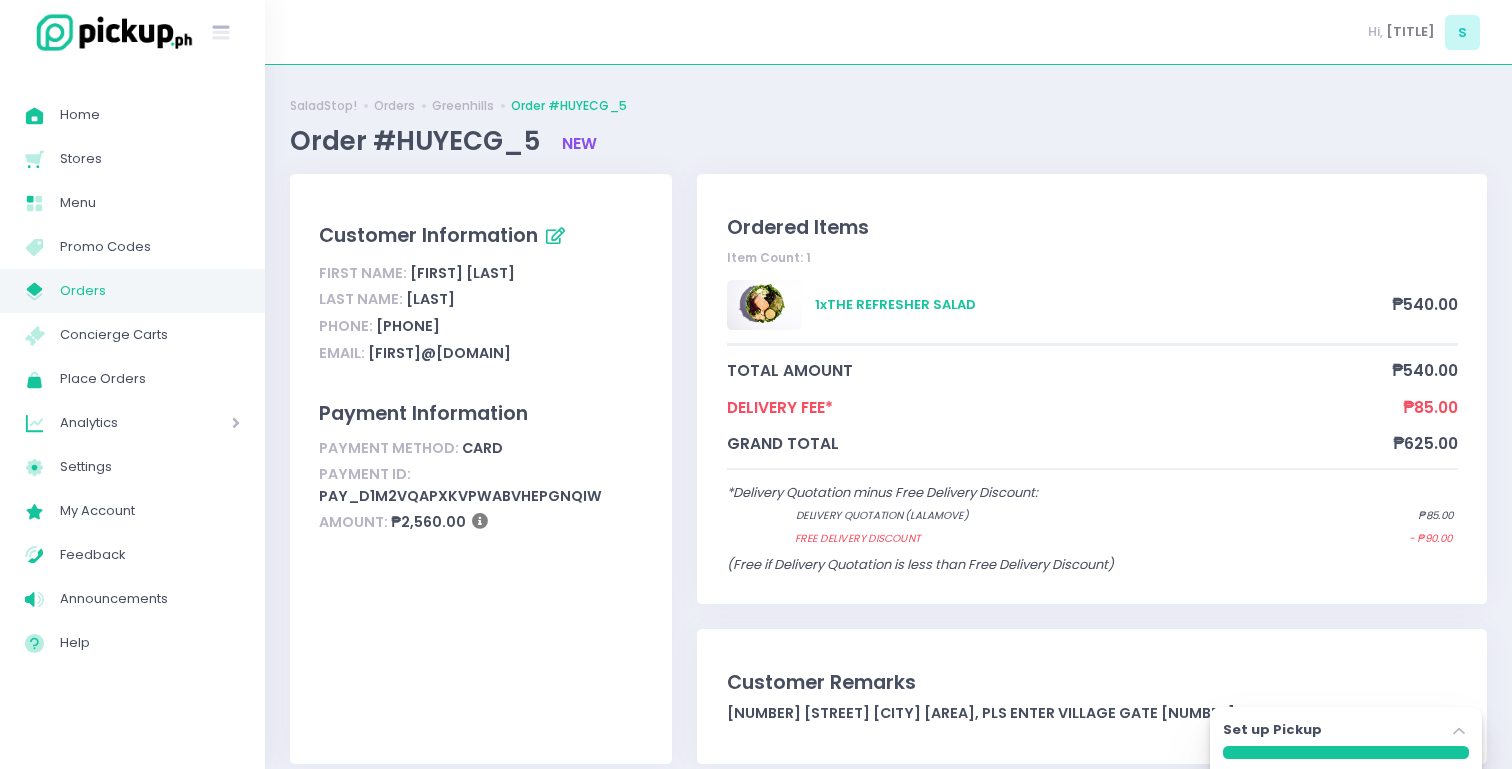 click on "Orders" at bounding box center [150, 291] 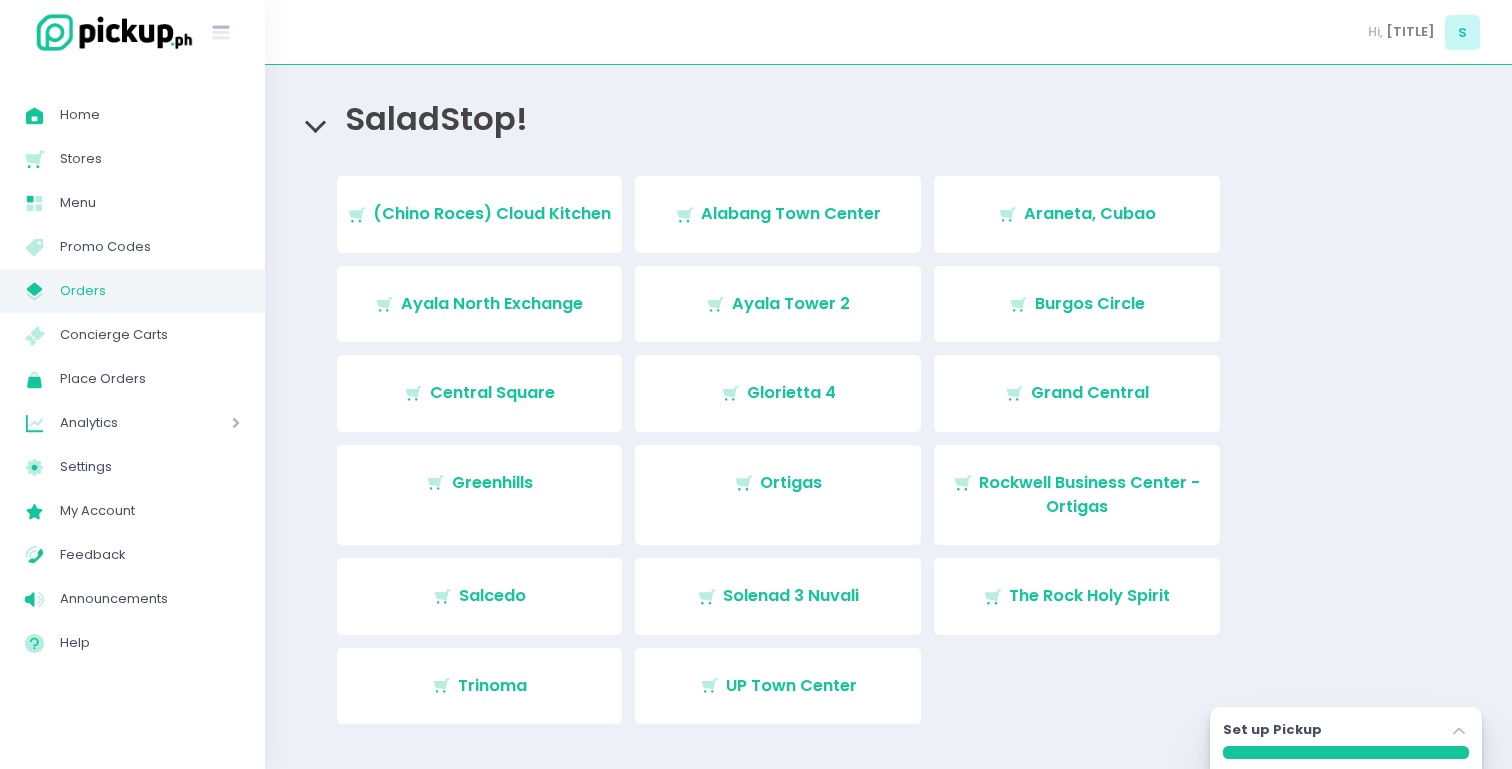 scroll, scrollTop: 122, scrollLeft: 0, axis: vertical 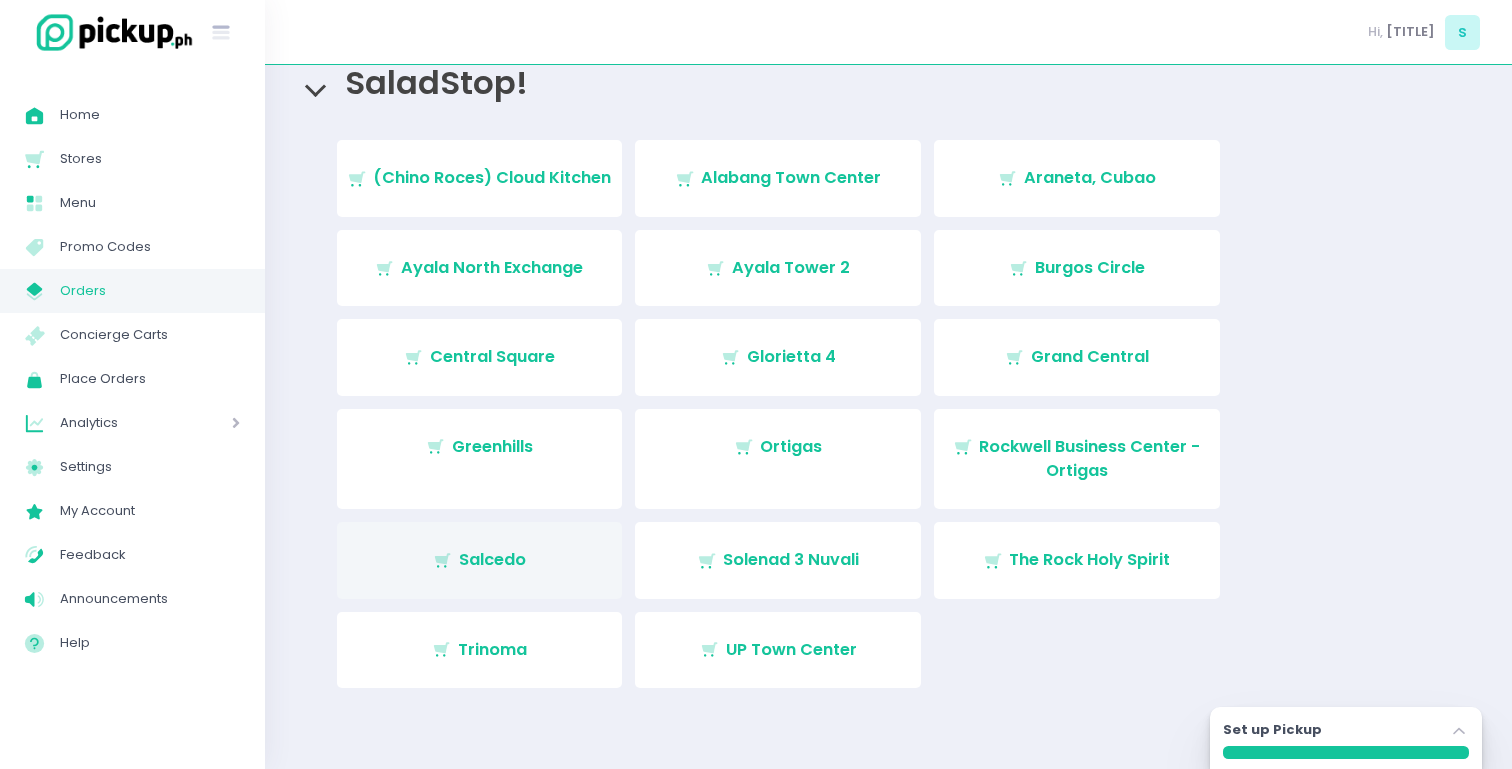 click on "Stockholm-icons / Shopping / Cart1 Created with Sketch. Salcedo" at bounding box center (480, 560) 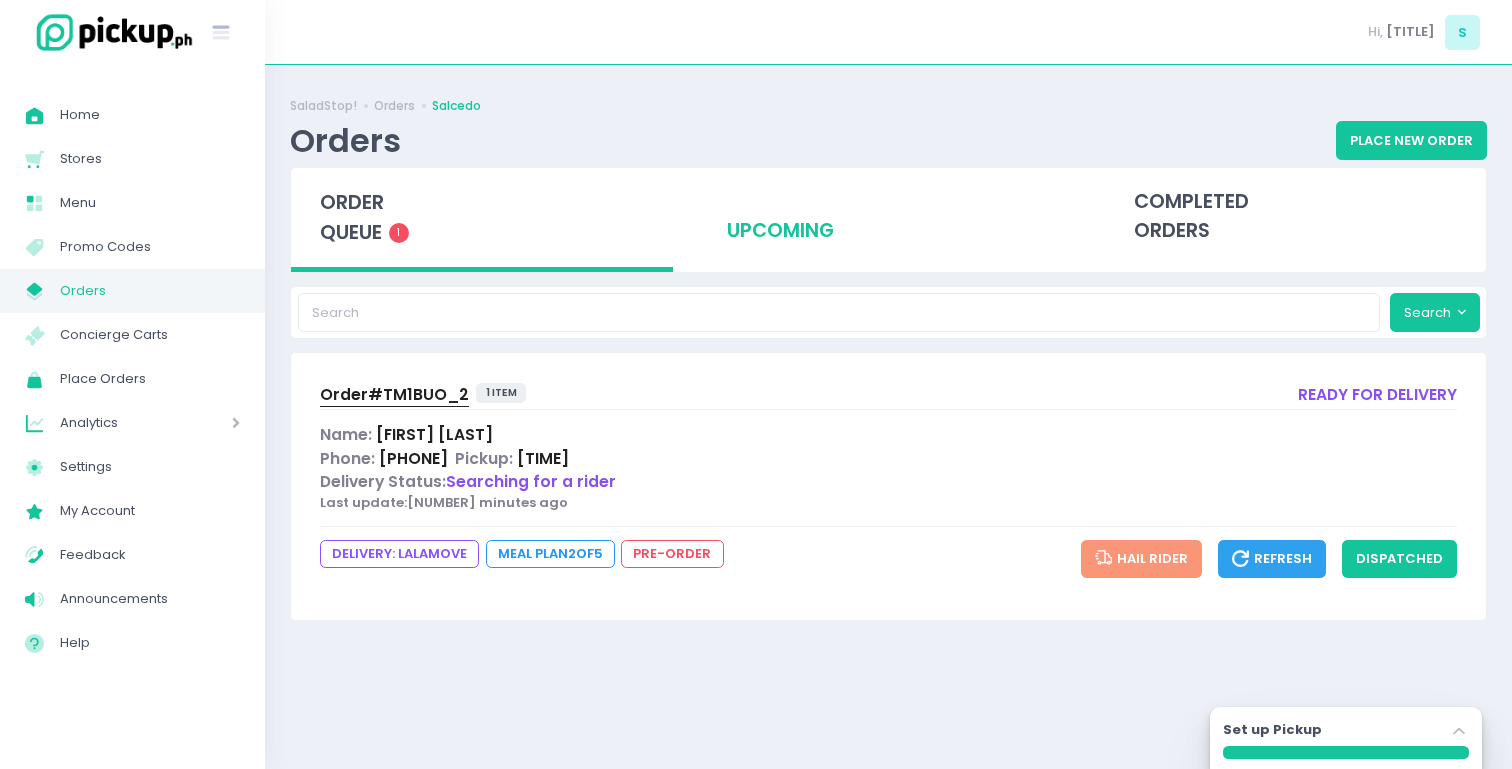 click on "upcoming" at bounding box center (889, 217) 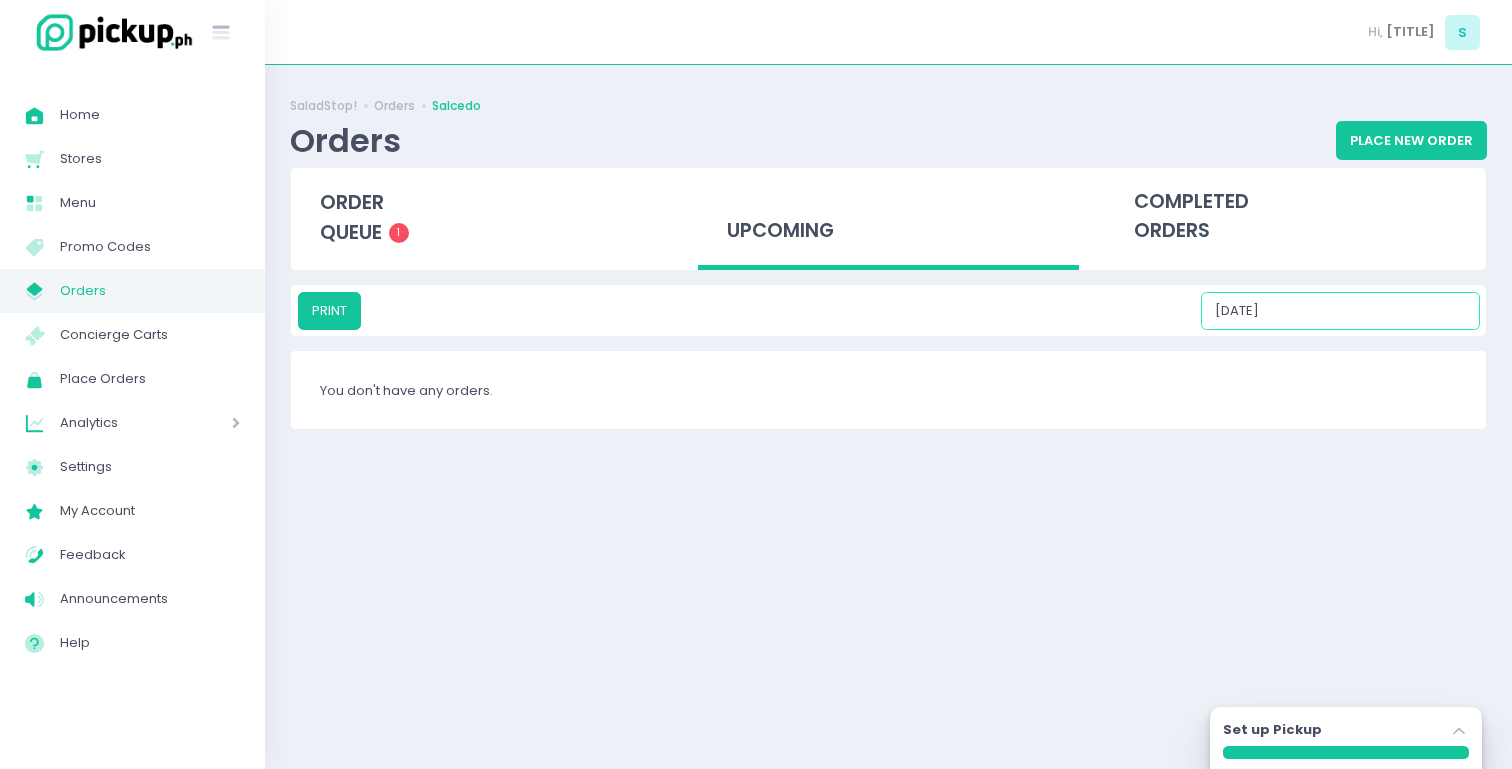 click on "[DATE]" at bounding box center [1340, 311] 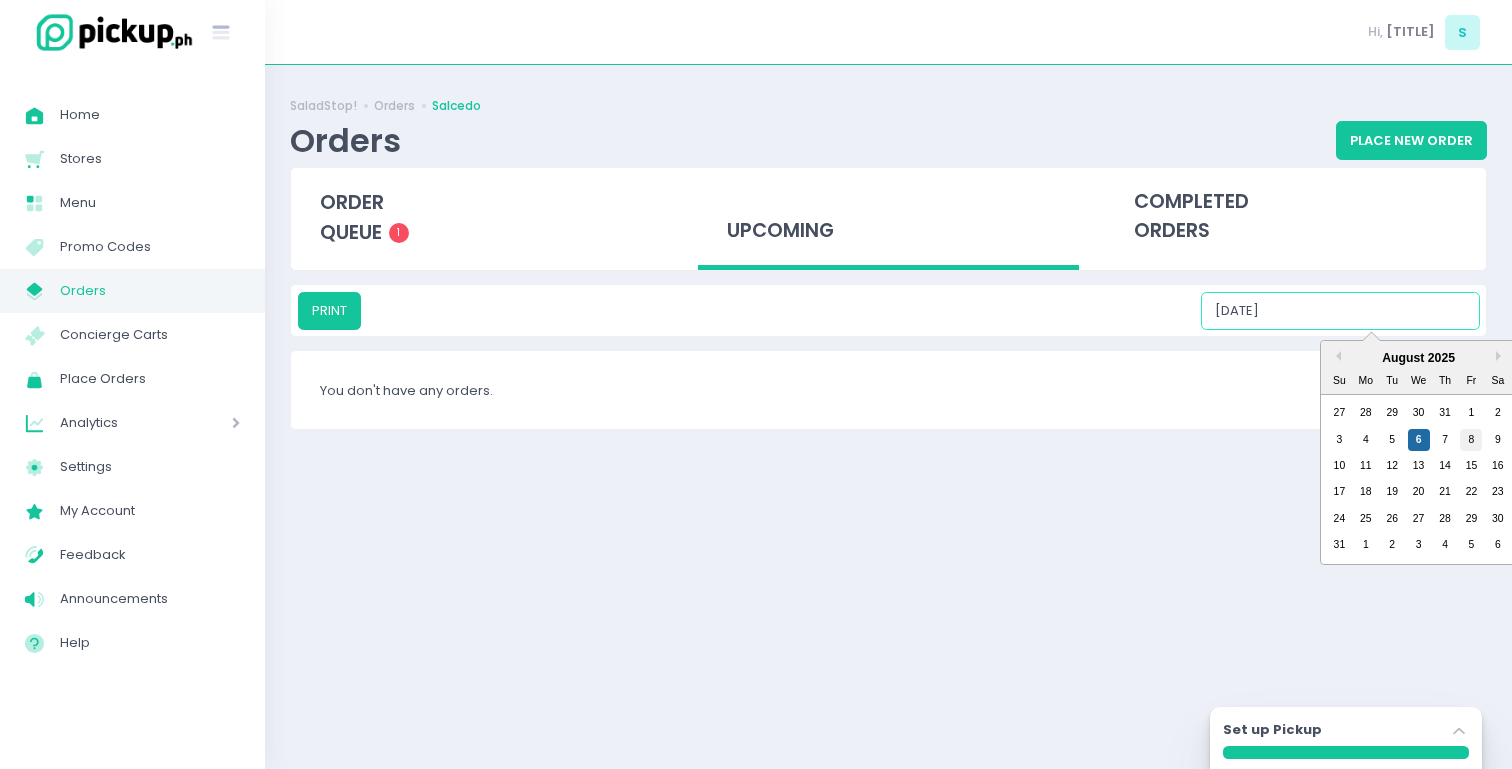 click on "8" at bounding box center (1471, 440) 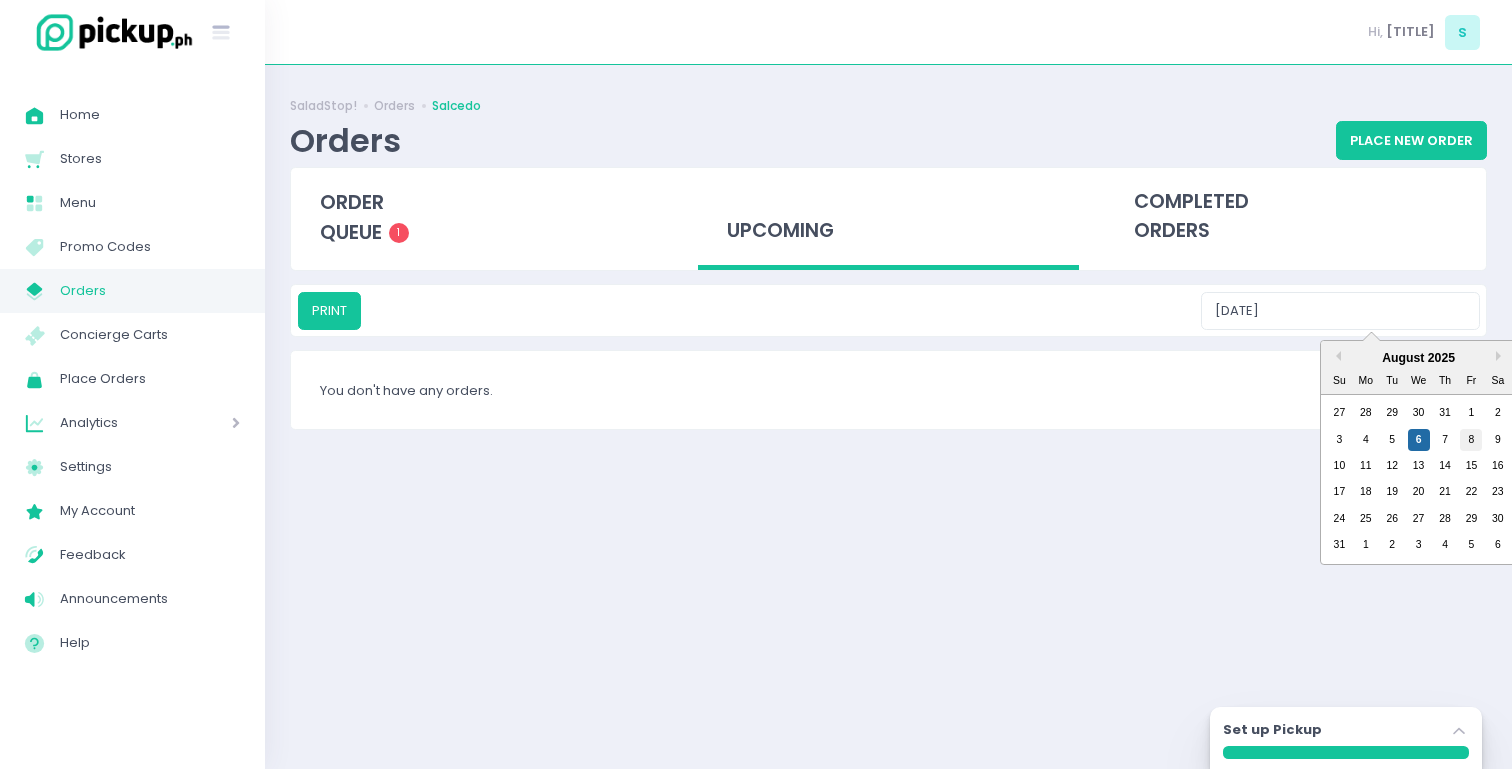 type on "[DATE]" 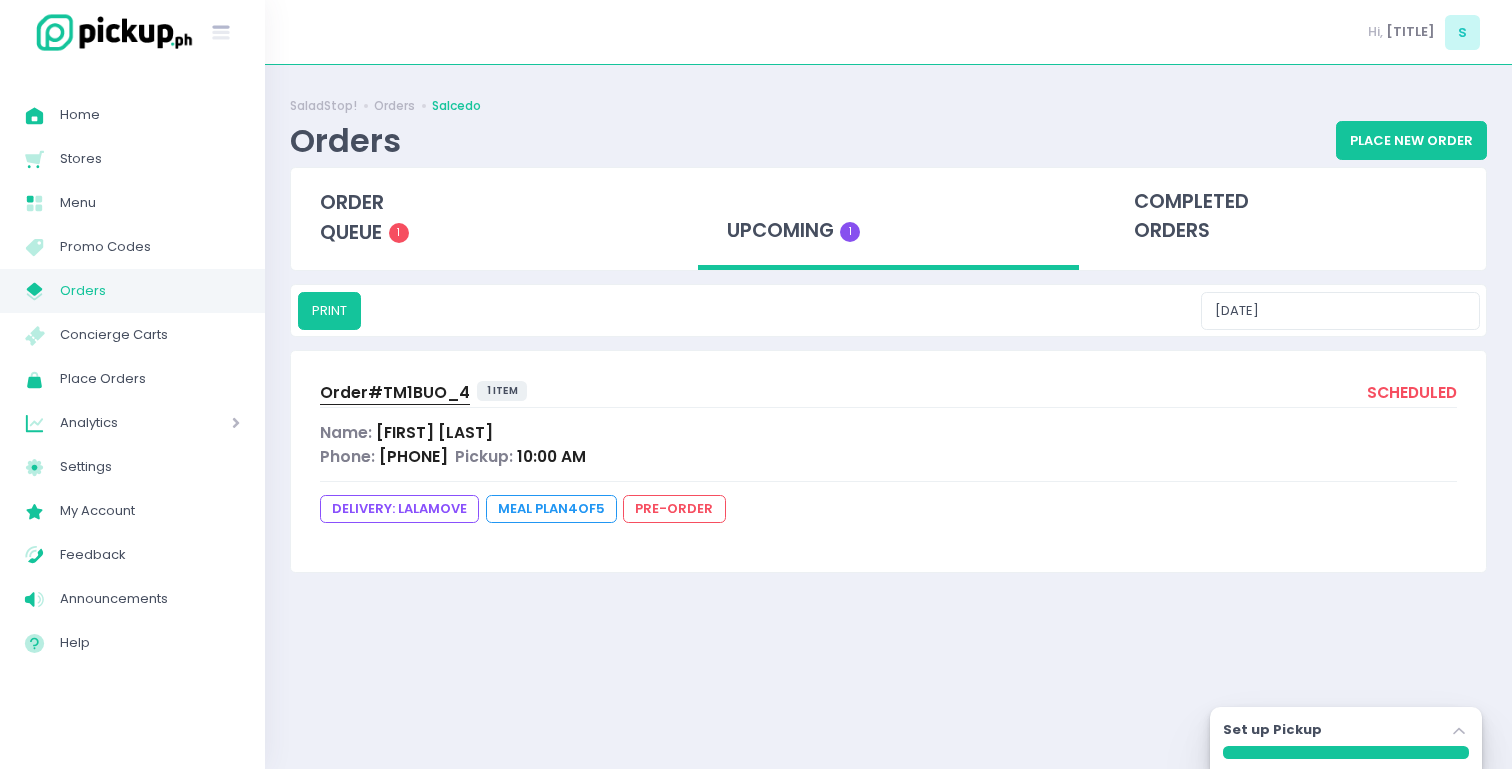 click on "Order# TM1BUO_4" at bounding box center (395, 392) 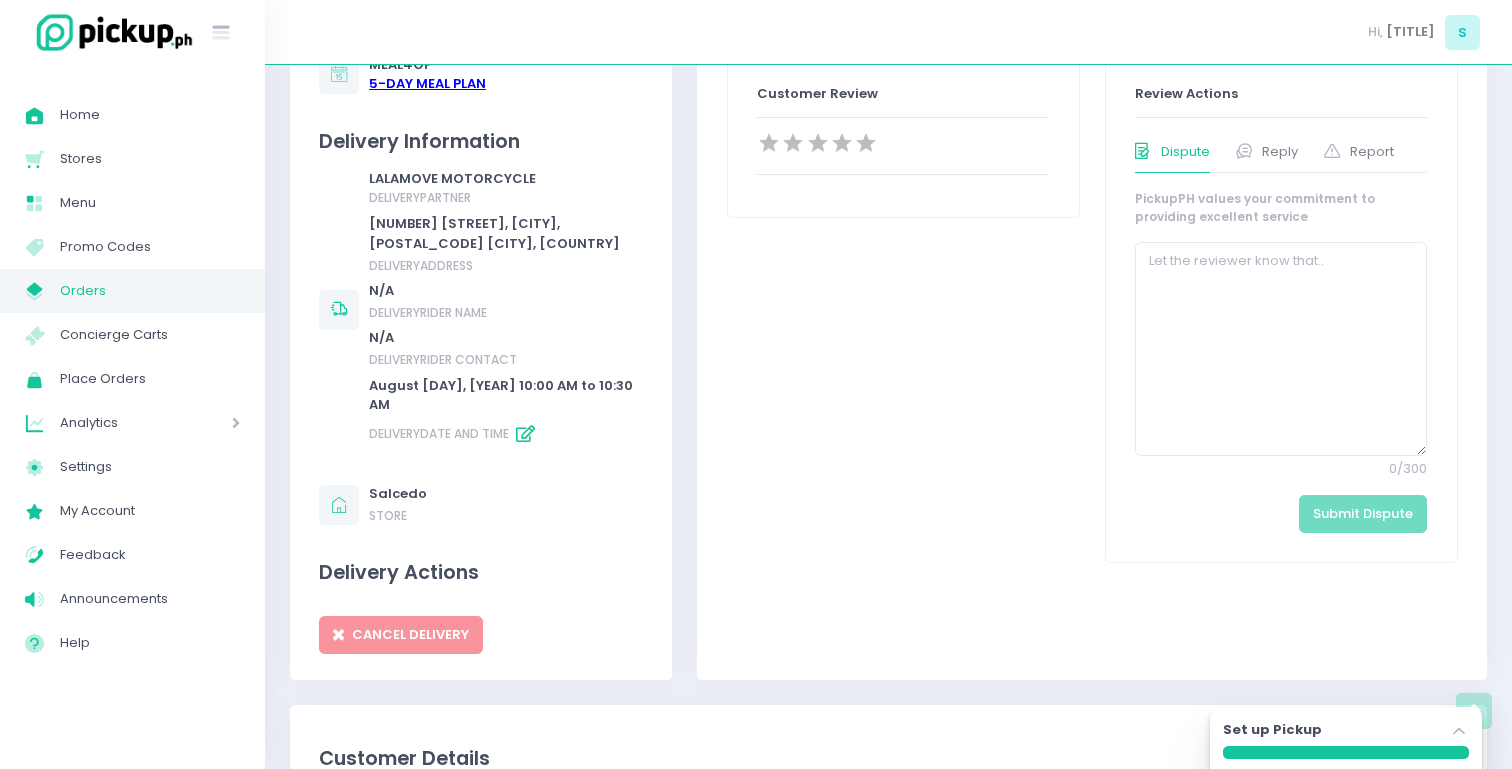 scroll, scrollTop: 846, scrollLeft: 0, axis: vertical 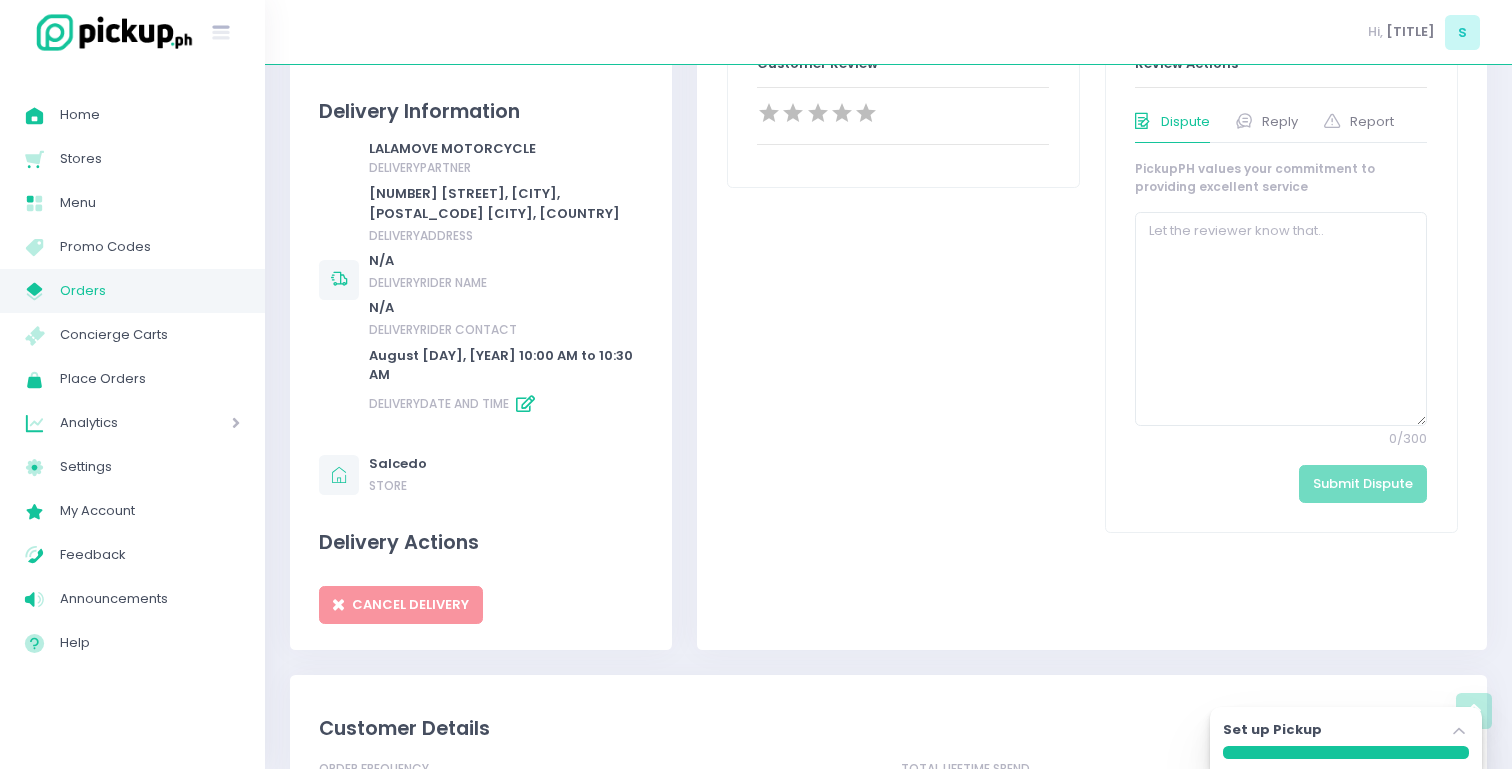 click at bounding box center (525, 404) 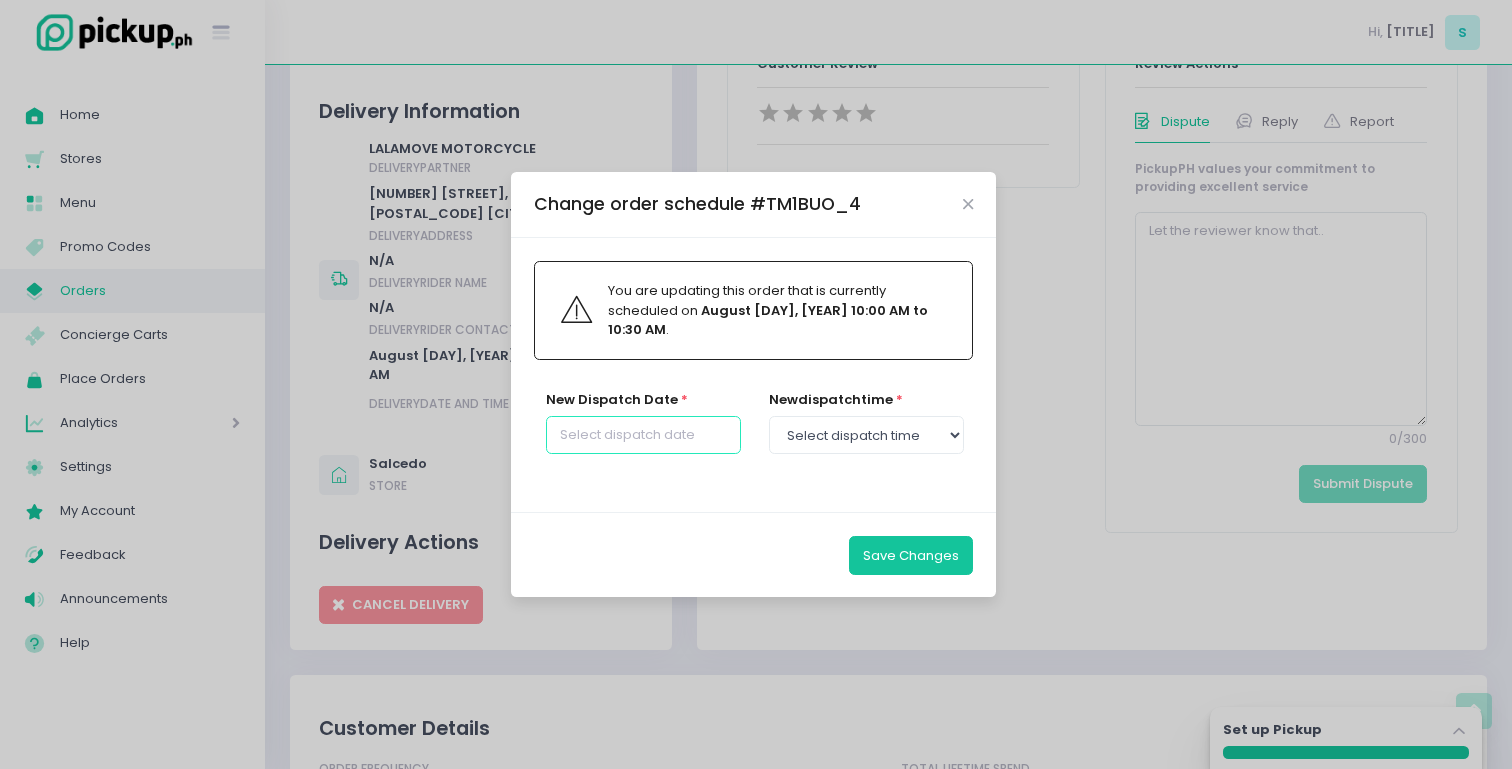 click at bounding box center [643, 435] 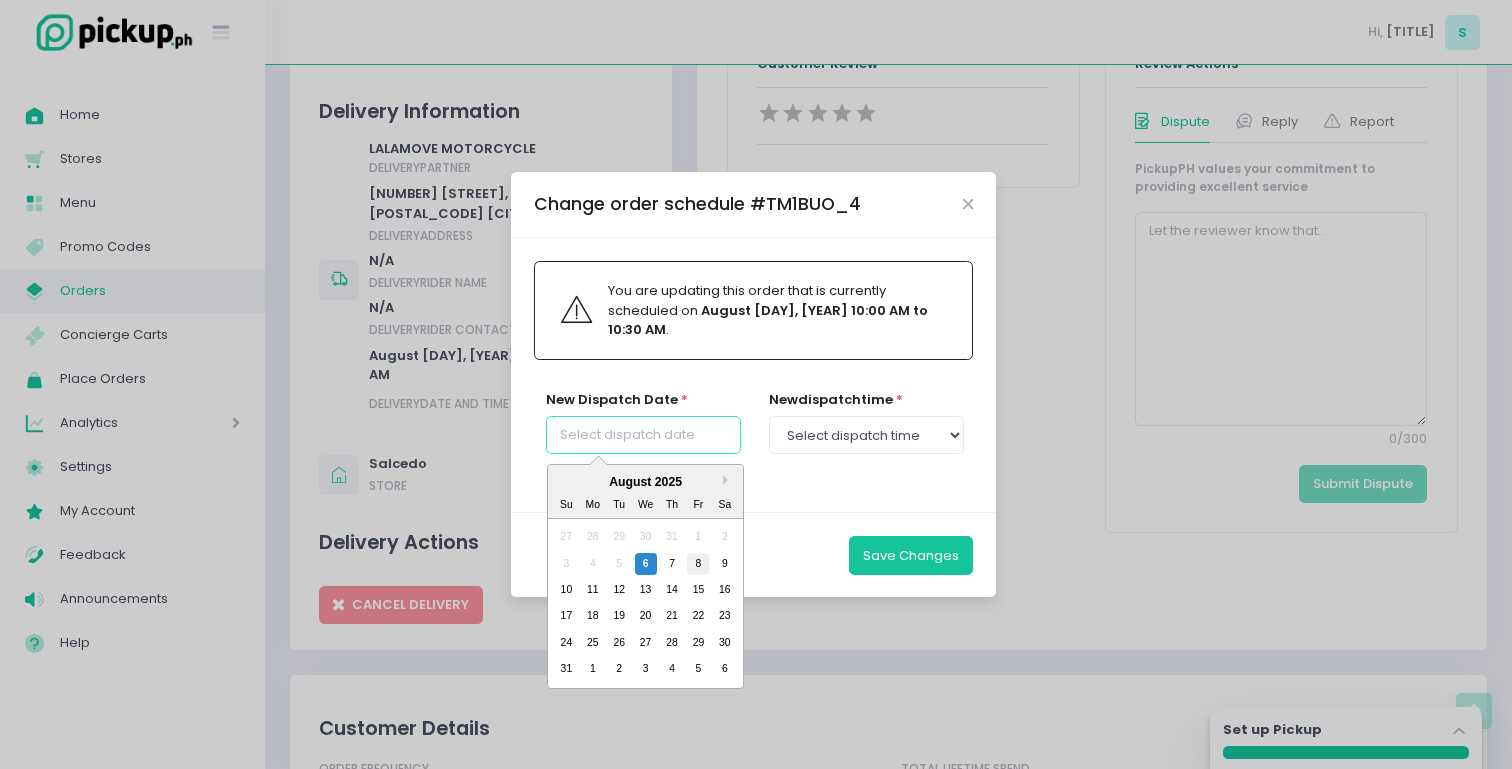 click on "8" at bounding box center (698, 563) 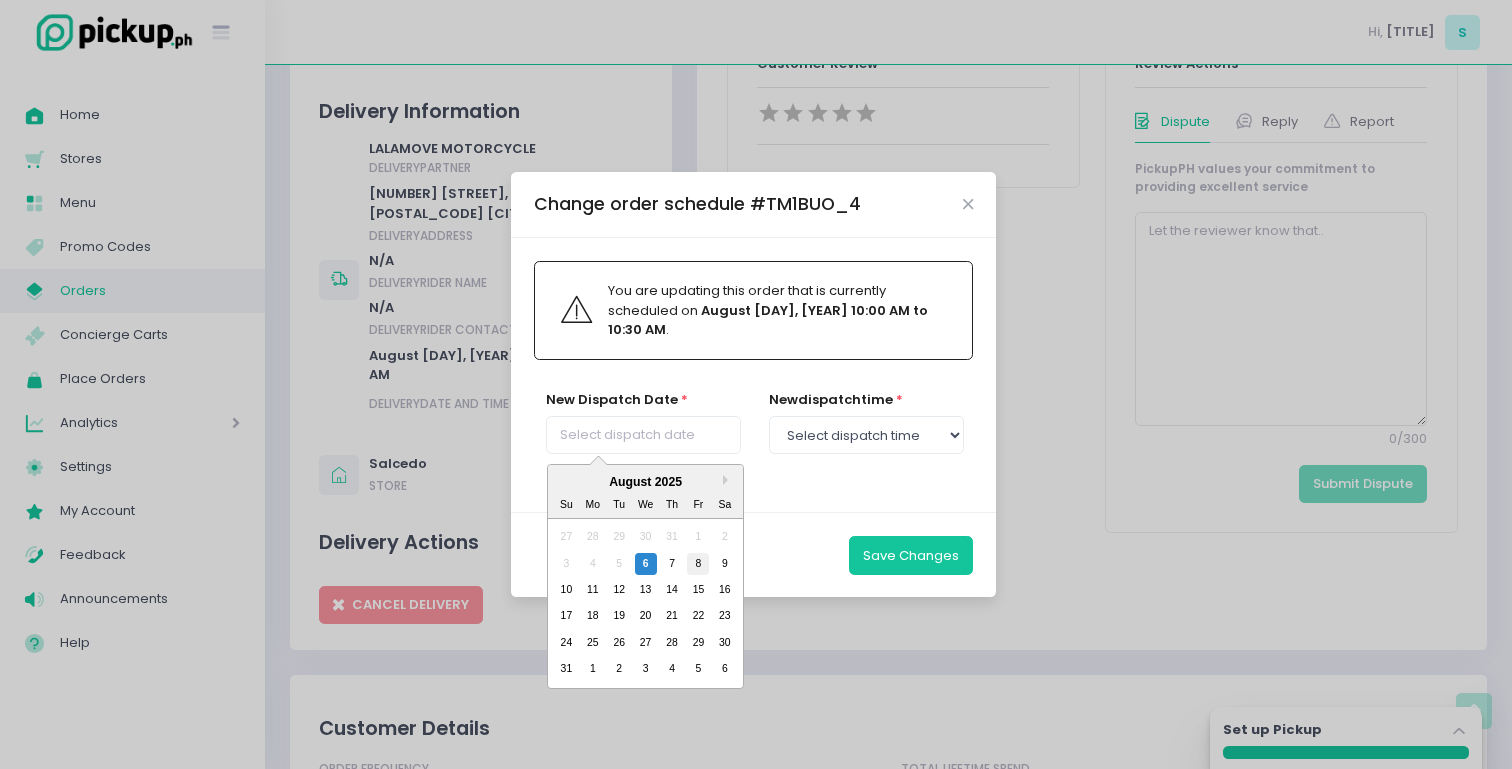 type on "[DAY_OF_WEEK], Aug [DAY]" 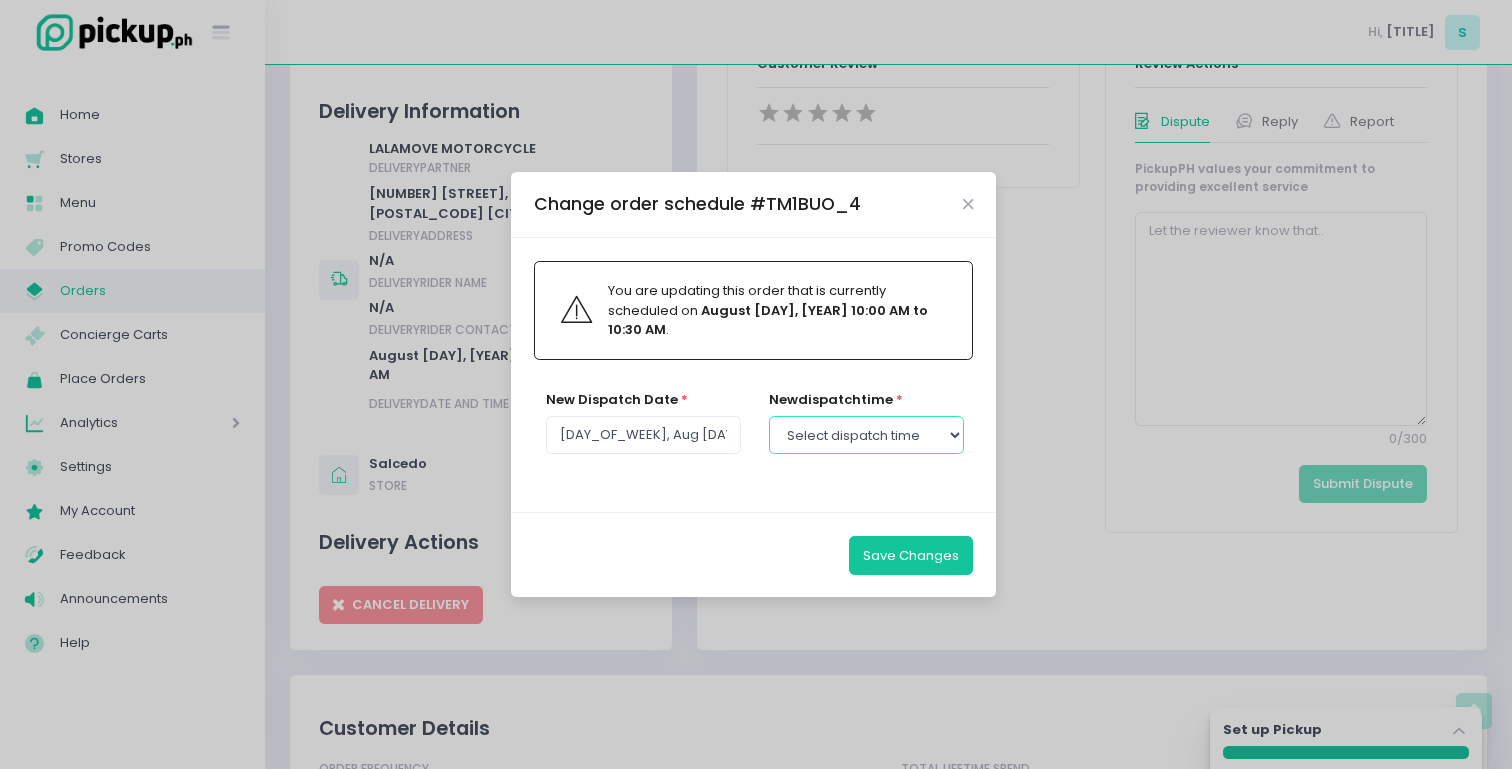 click on "Select dispatch time [TIME] - [TIME] [TIME] - [TIME] [TIME] - [TIME] [TIME] - [TIME] [TIME] - [TIME] [TIME] - [TIME] [TIME] - [TIME] [TIME] - [TIME] [TIME] - [TIME] [TIME] - [TIME] [TIME] - [TIME] [TIME] - [TIME] [TIME] - [TIME] [TIME] - [TIME] [TIME] - [TIME] [TIME] - [TIME] [TIME] - [TIME] [TIME] - [TIME] [TIME] - [TIME] [TIME] - [TIME] [TIME] - [TIME] [TIME] - [TIME] [TIME] - [TIME] [TIME] - [TIME] [TIME] - [TIME] [TIME] - [TIME] [TIME] - [TIME] [TIME] - [TIME] [TIME] - [TIME] [TIME] - [TIME] [TIME] - [TIME] [TIME] - [TIME] [TIME] - [TIME] [TIME] - [TIME] [TIME] - [TIME] [TIME] - [TIME] [TIME] - [TIME] [TIME] - [TIME] [TIME] - [TIME] [TIME] - [TIME] [TIME] - [TIME] [TIME] - [TIME] [TIME] - [TIME]" at bounding box center (866, 435) 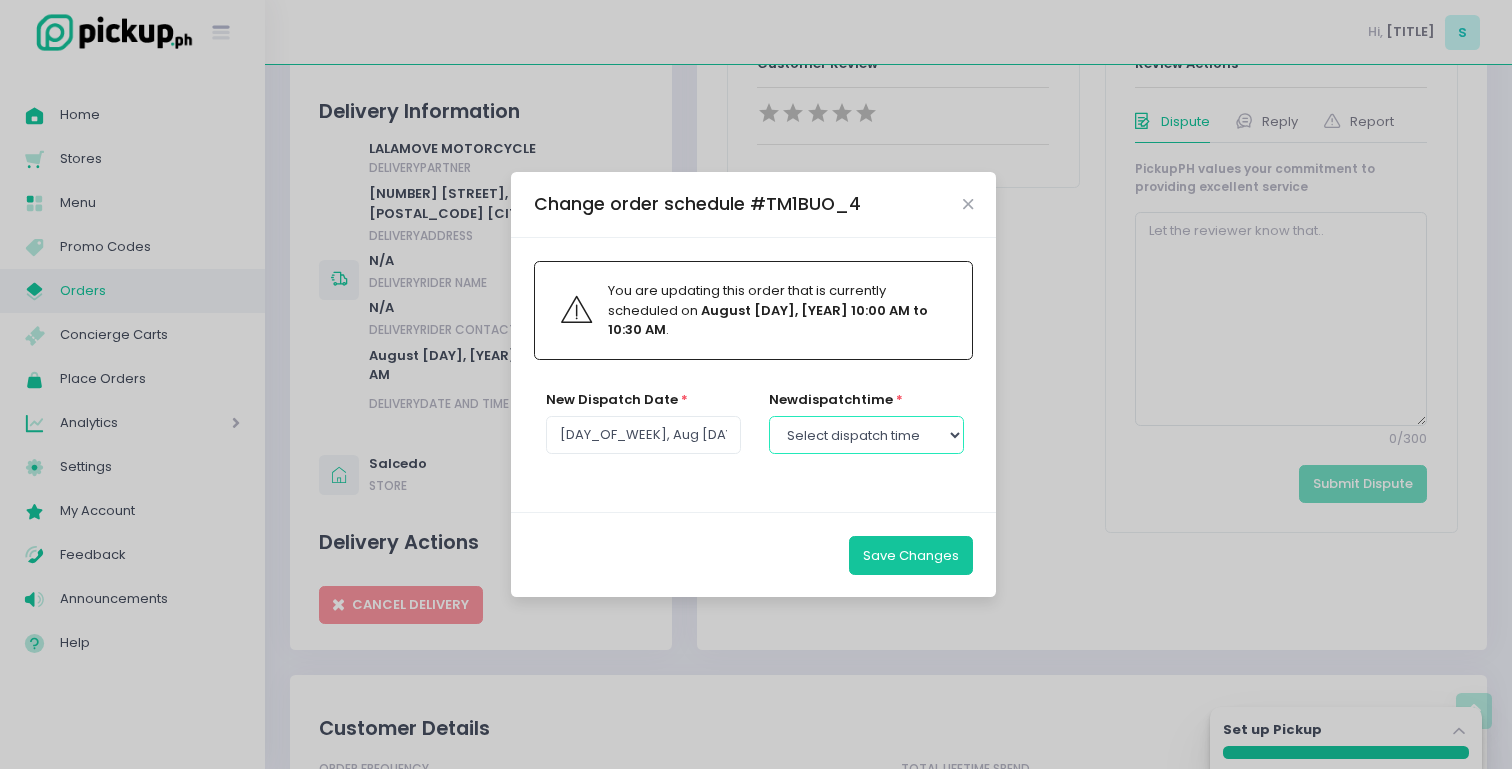 select on "10:00" 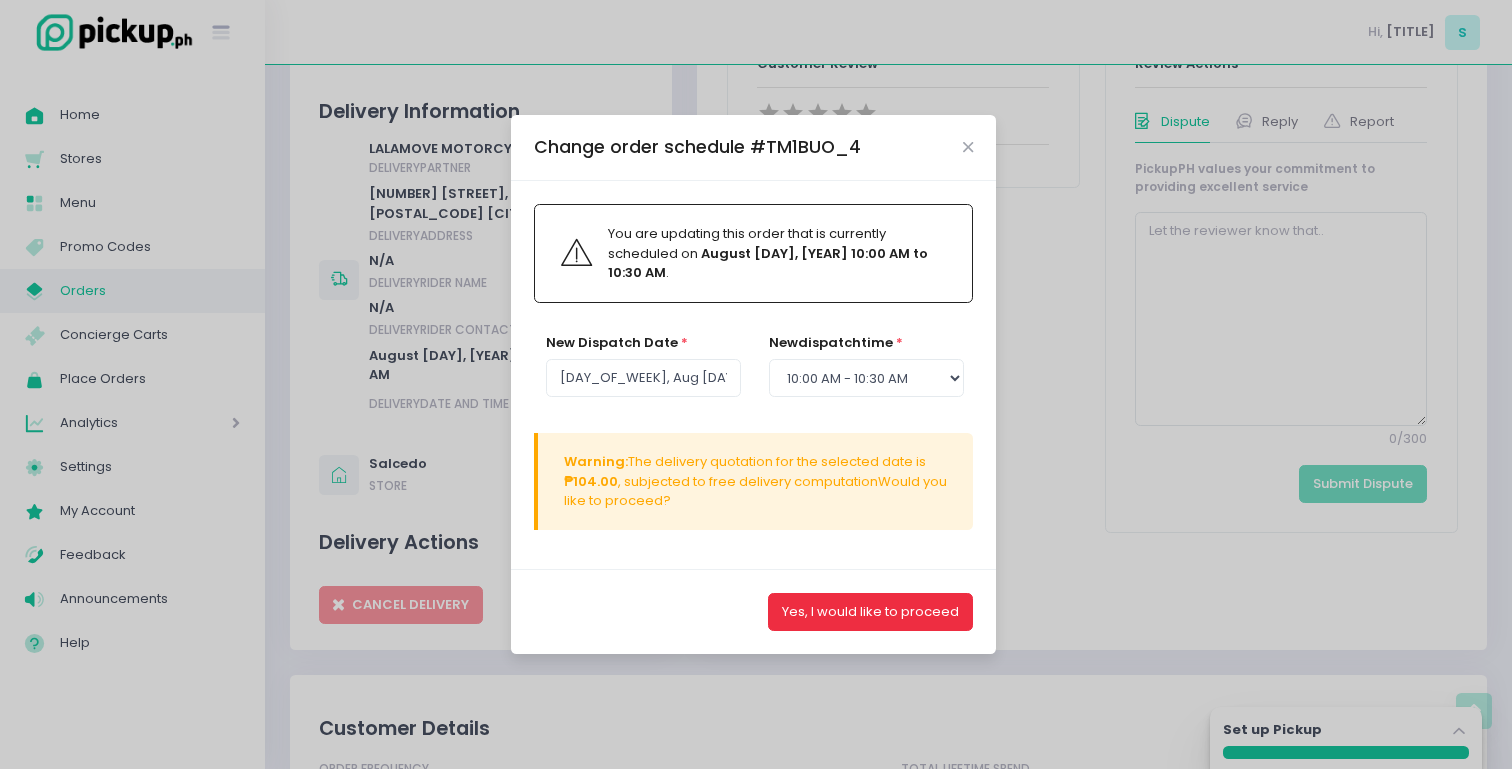 click on "Yes, I would like to proceed" at bounding box center [870, 612] 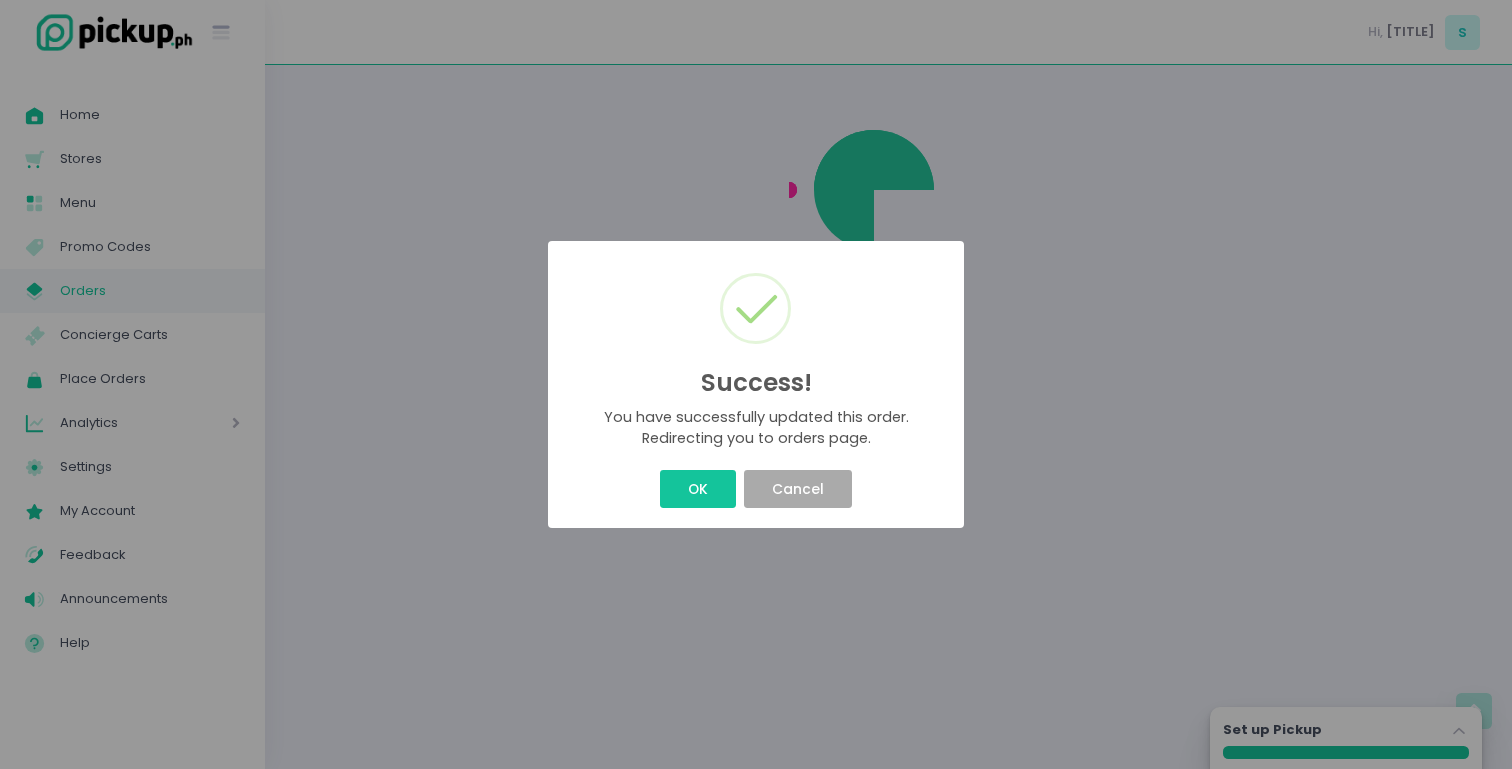scroll, scrollTop: 0, scrollLeft: 0, axis: both 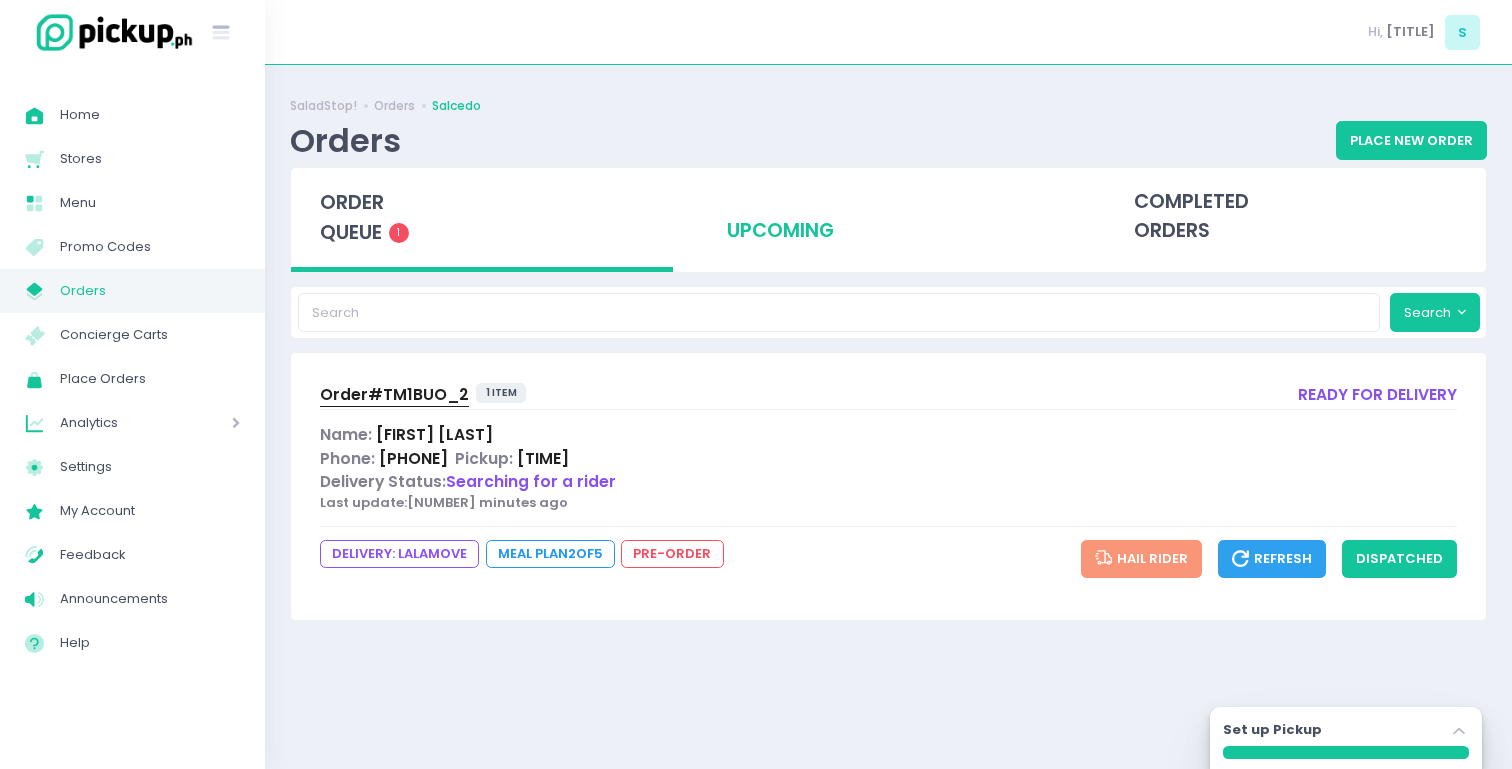 click on "upcoming" at bounding box center (889, 217) 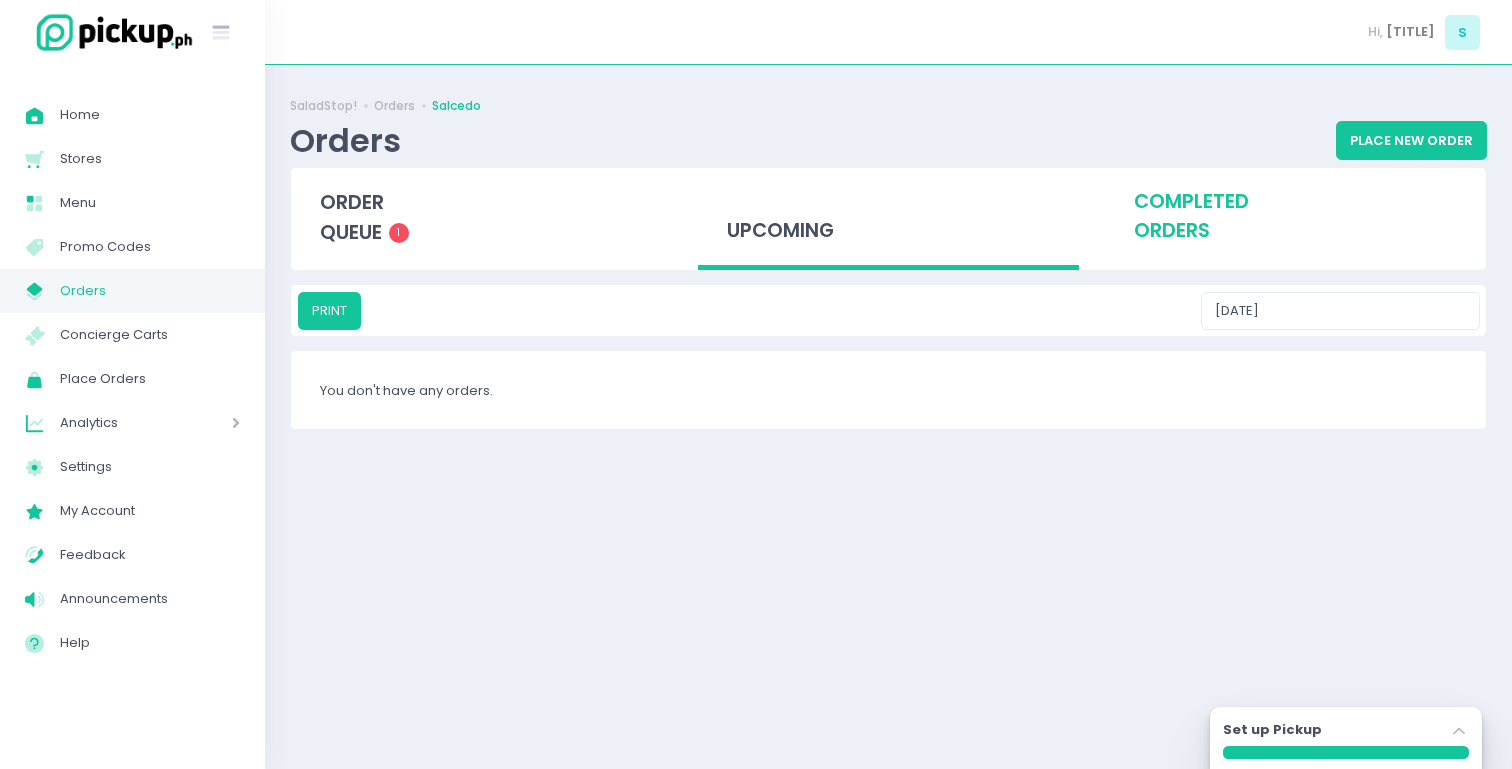 click on "completed  orders" at bounding box center [1295, 217] 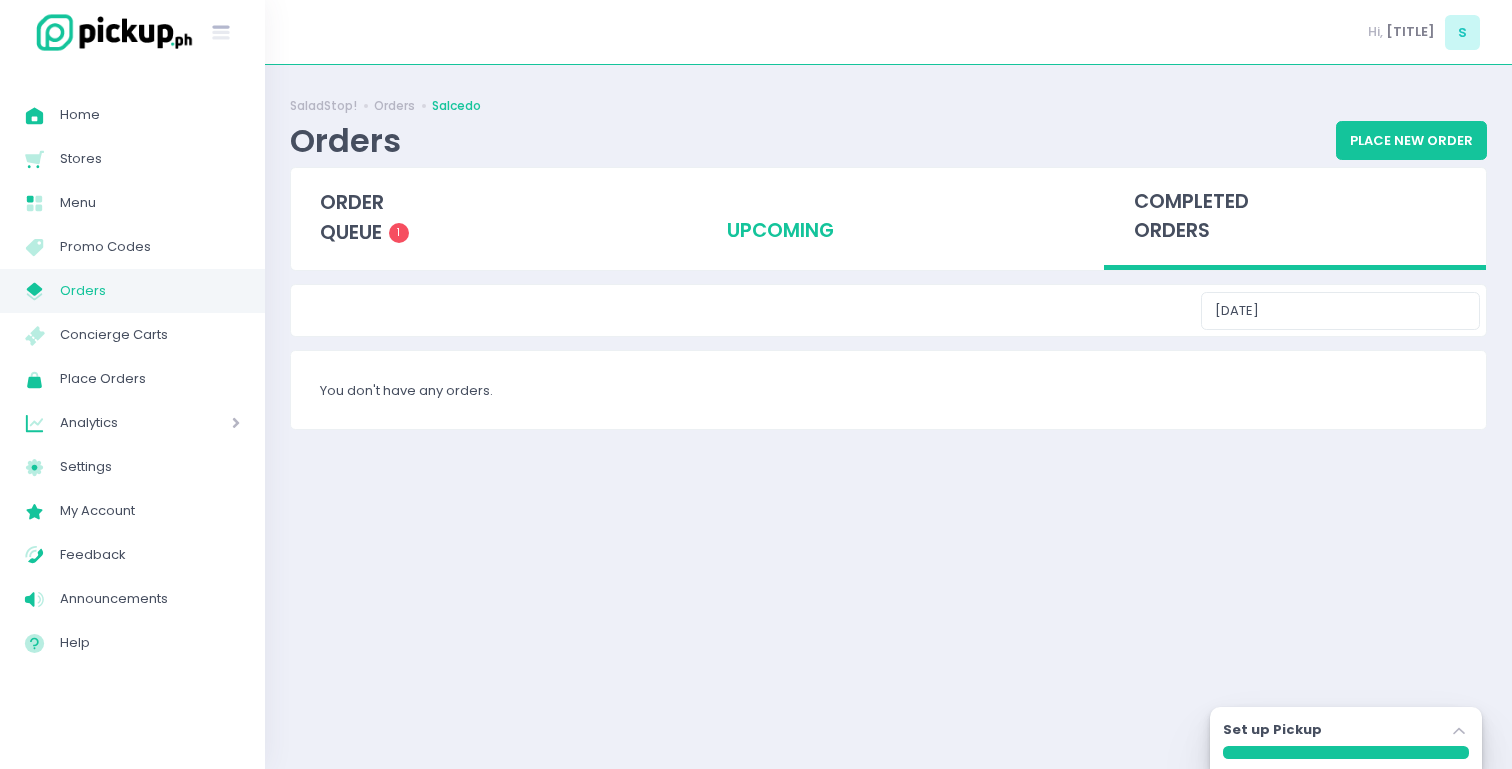 click on "upcoming" at bounding box center (889, 217) 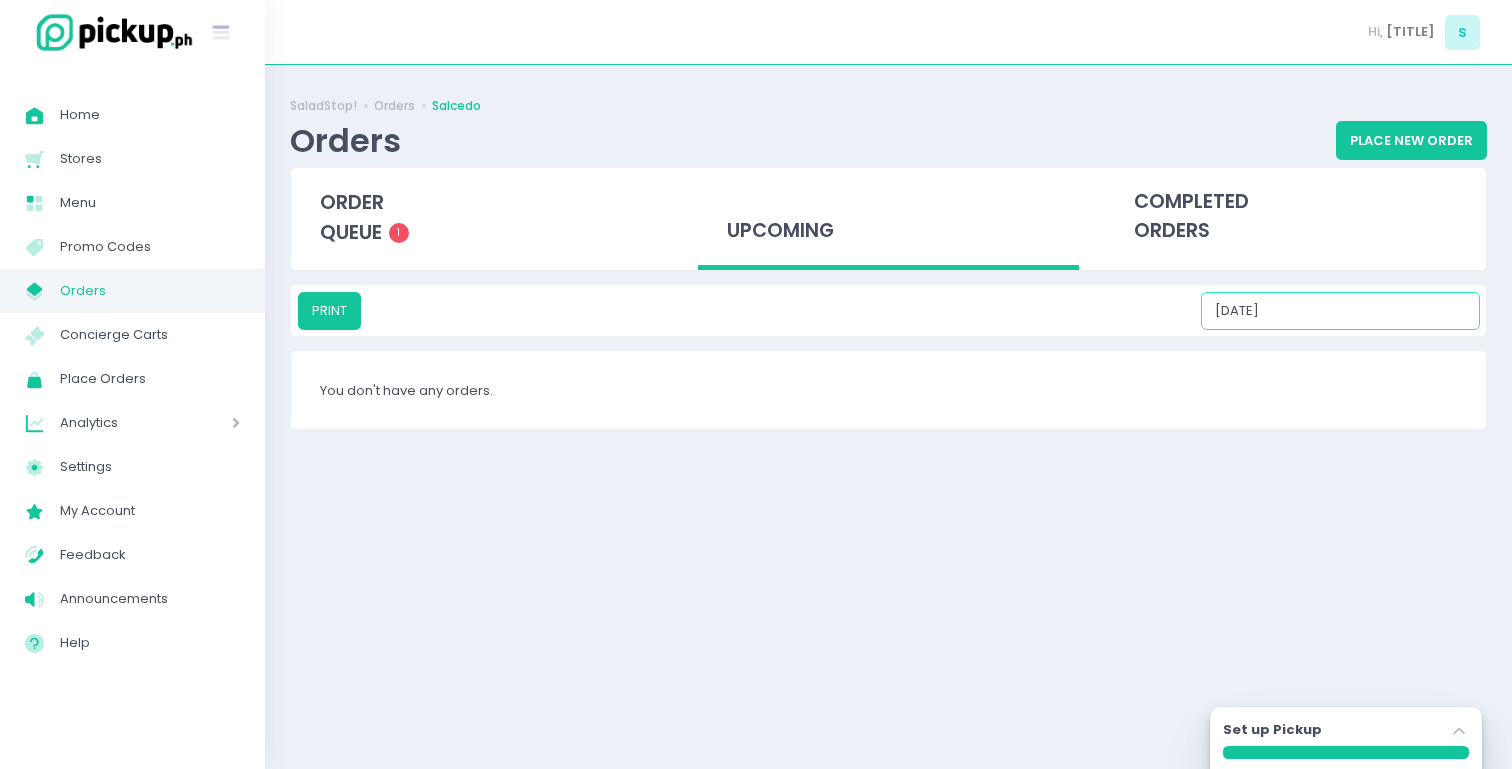 click on "[DATE]" at bounding box center [1340, 311] 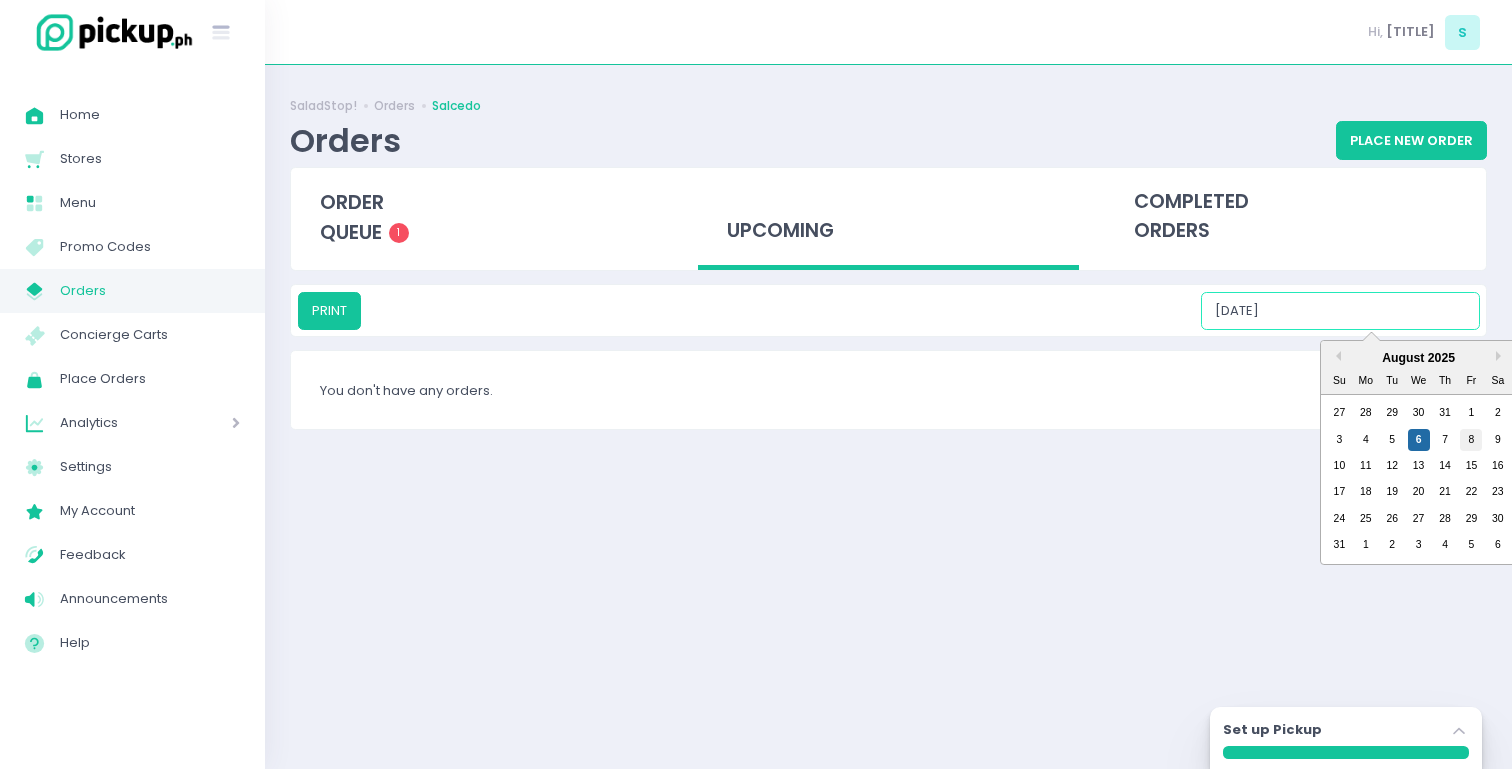 click on "8" at bounding box center [1471, 440] 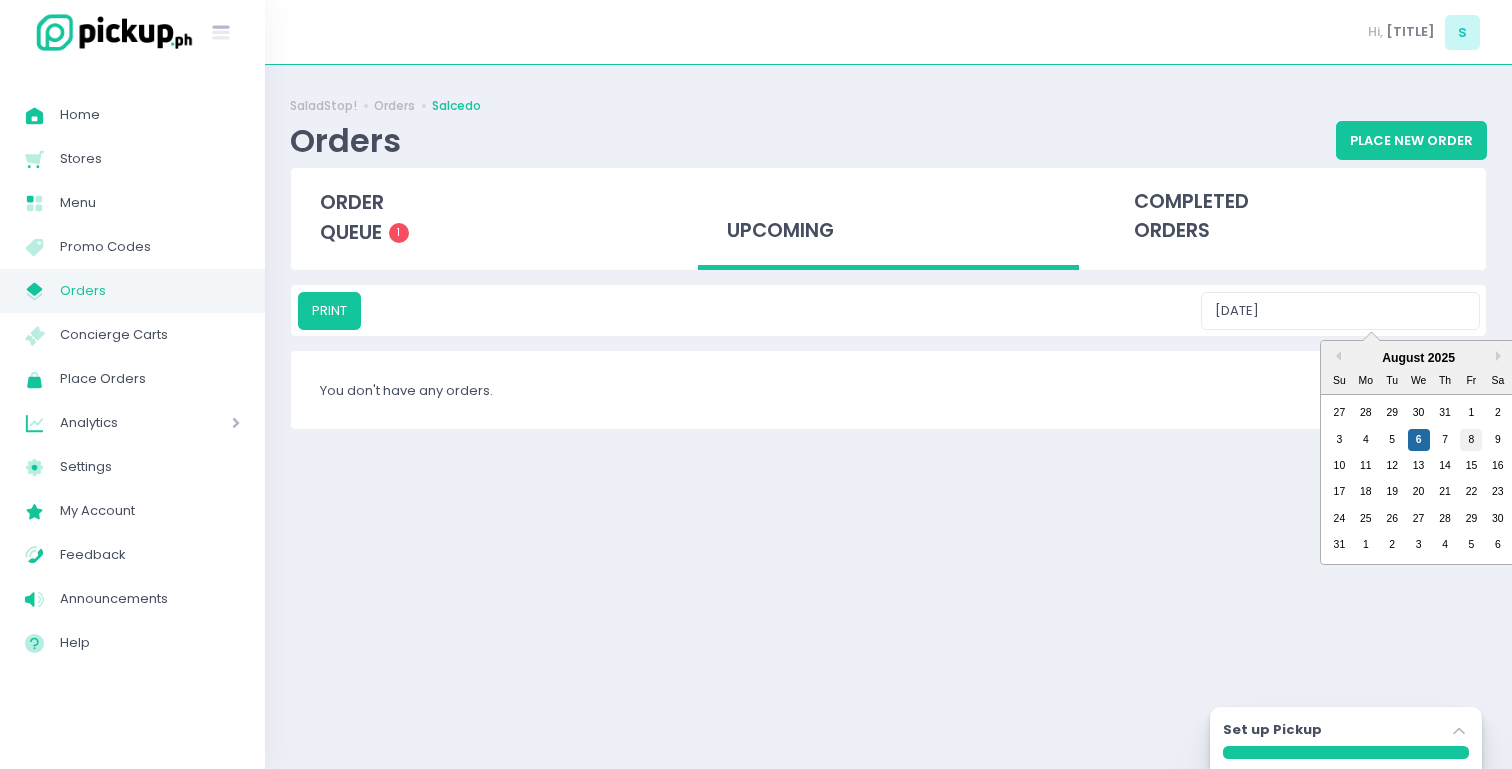 type on "[DATE]" 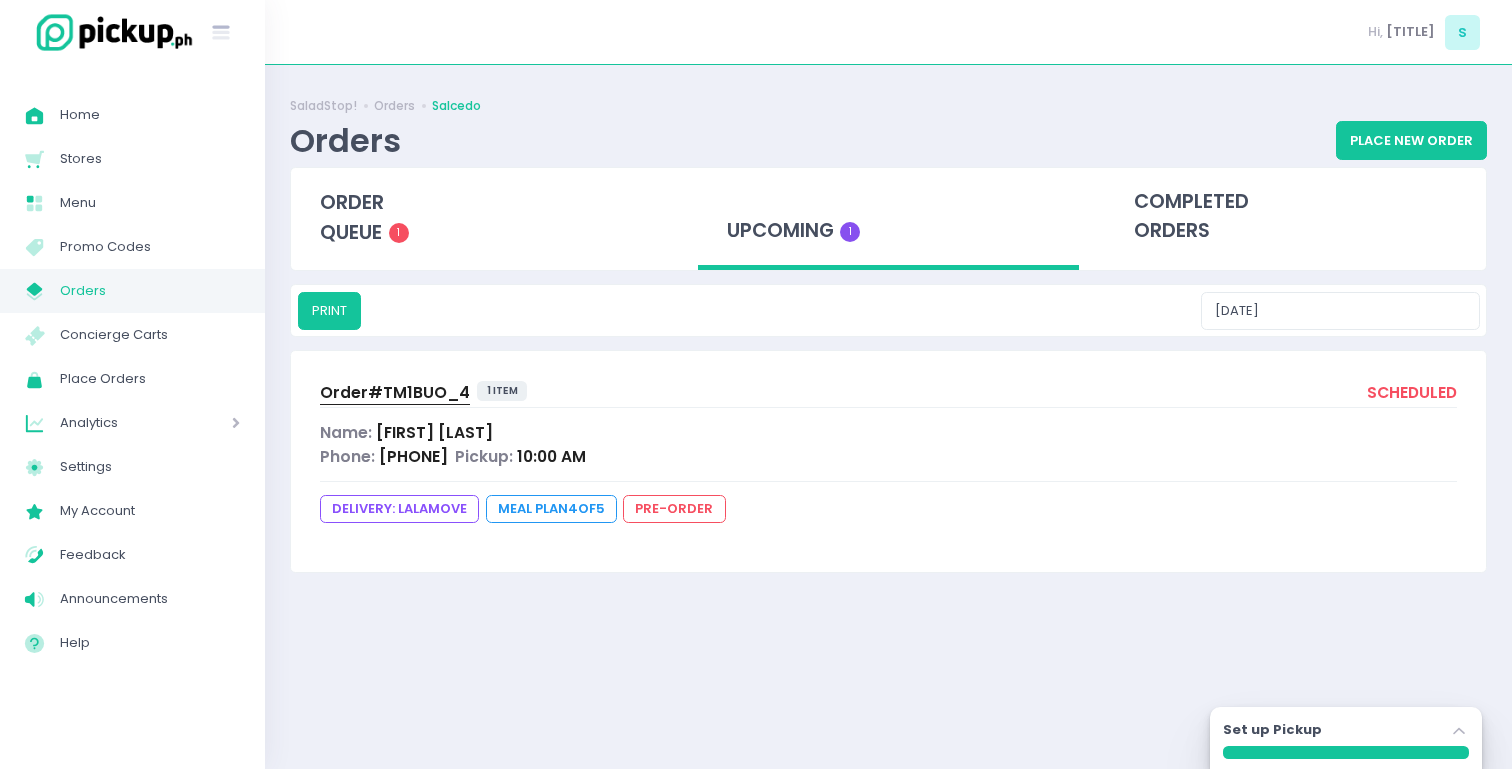 click on "Order# TM1BUO_4" at bounding box center [395, 392] 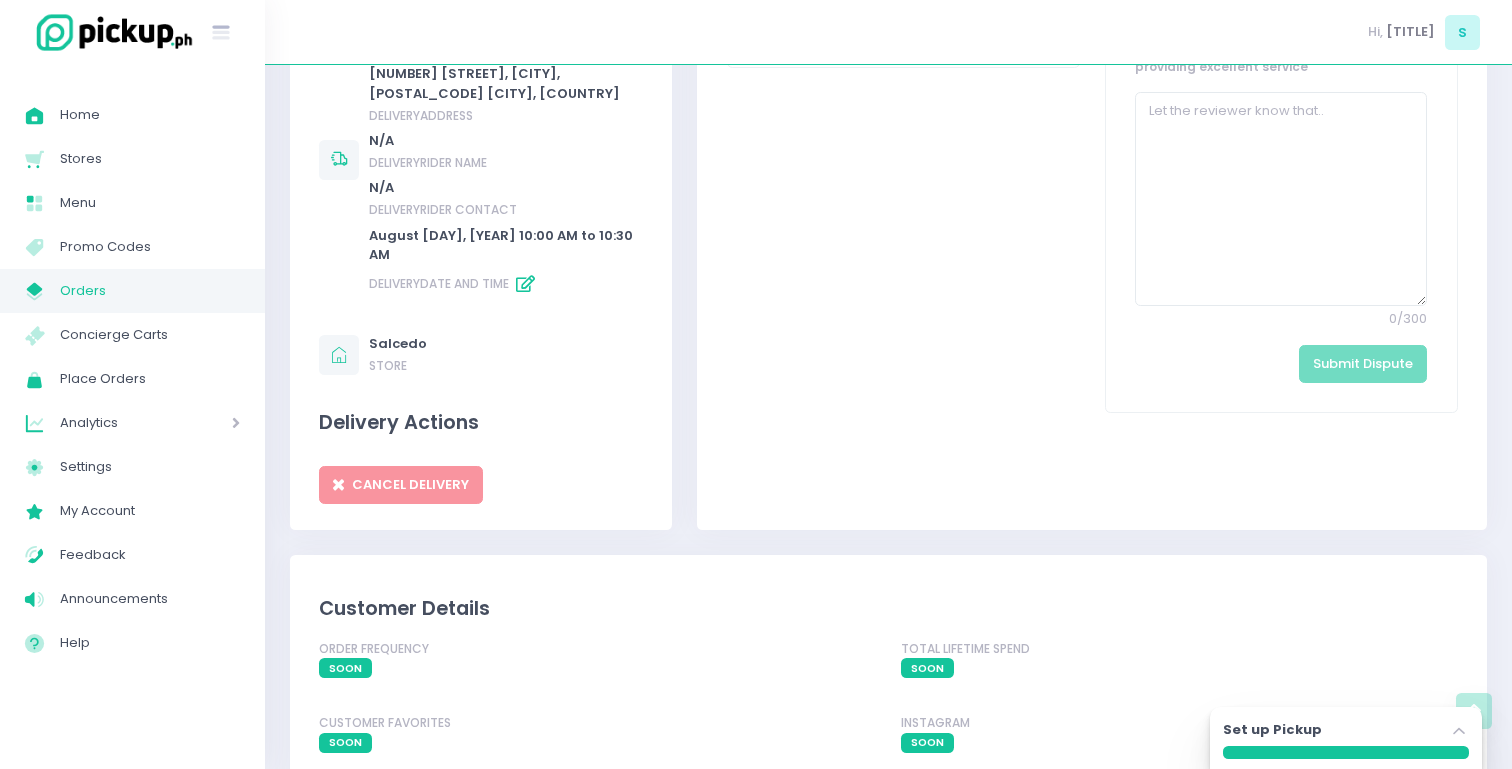 scroll, scrollTop: 940, scrollLeft: 0, axis: vertical 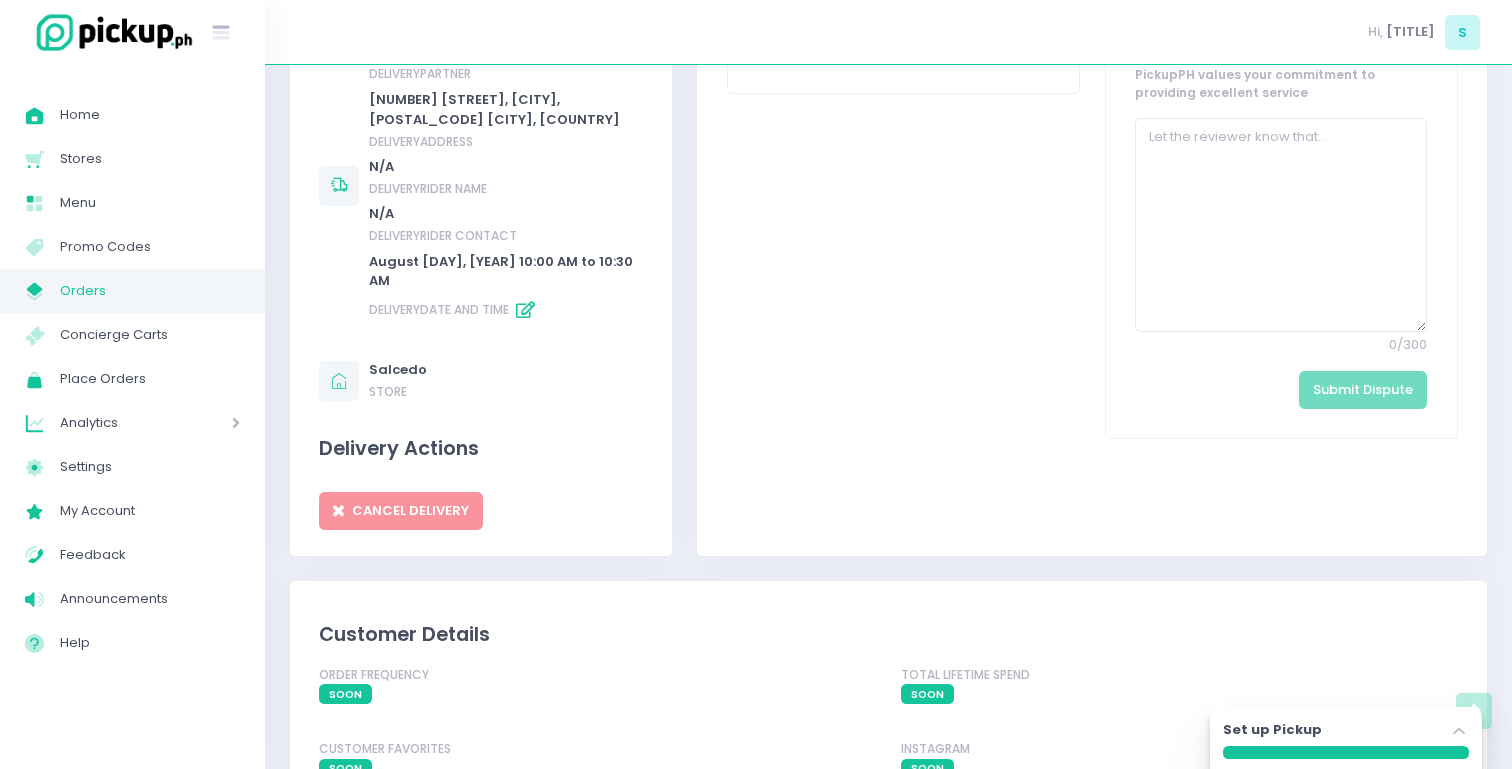 click at bounding box center (525, 310) 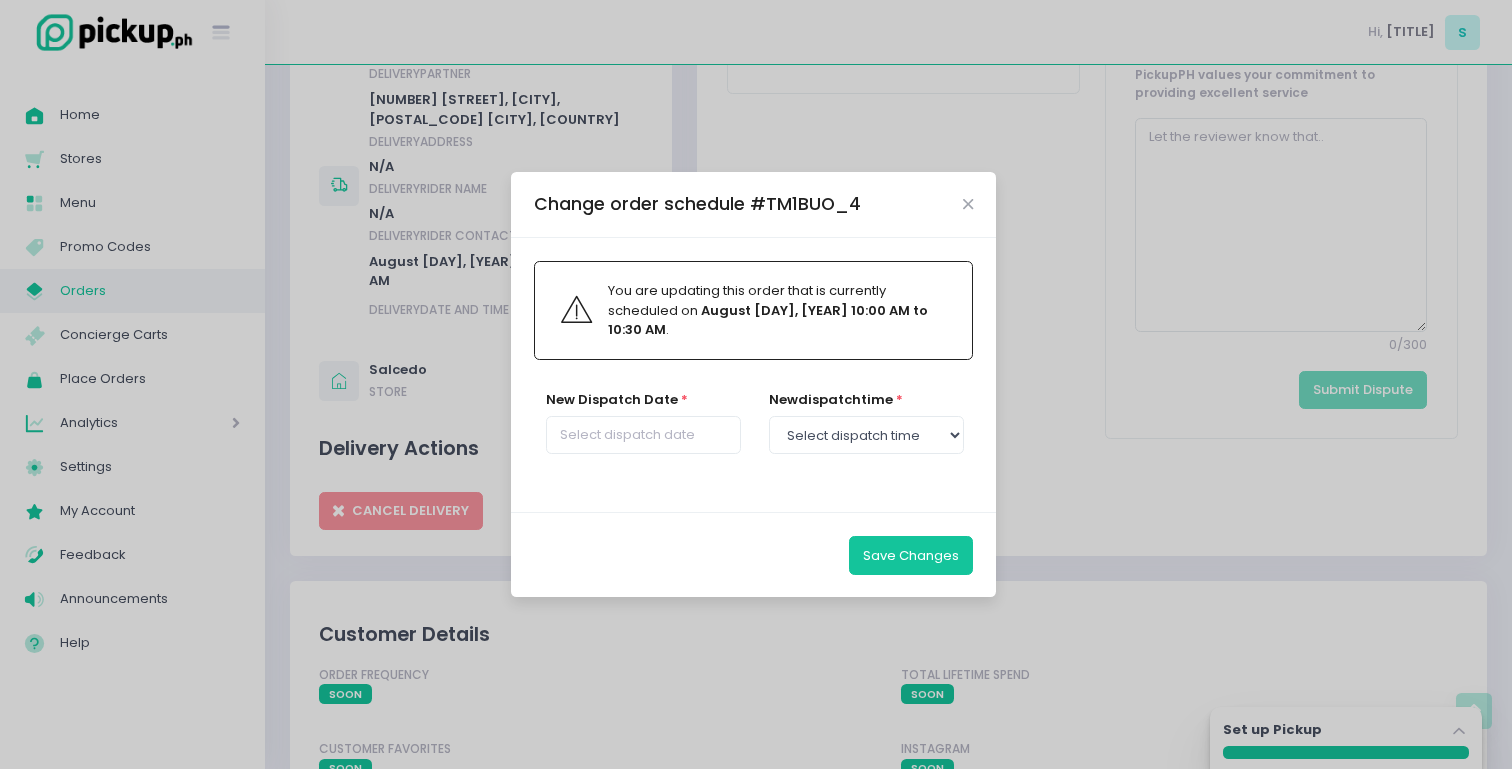 click on "new   dispatch   date   *" at bounding box center [643, 422] 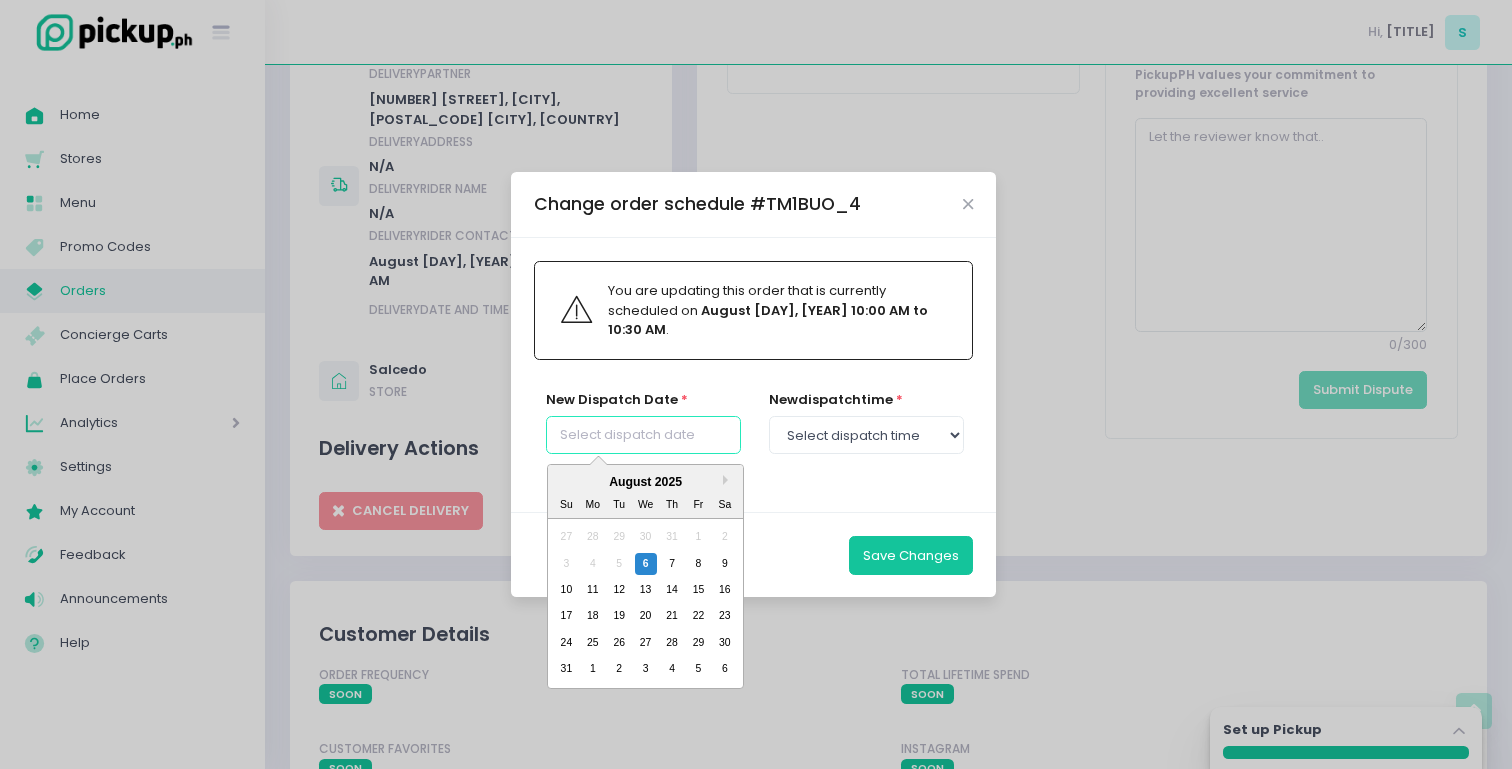 click at bounding box center (643, 435) 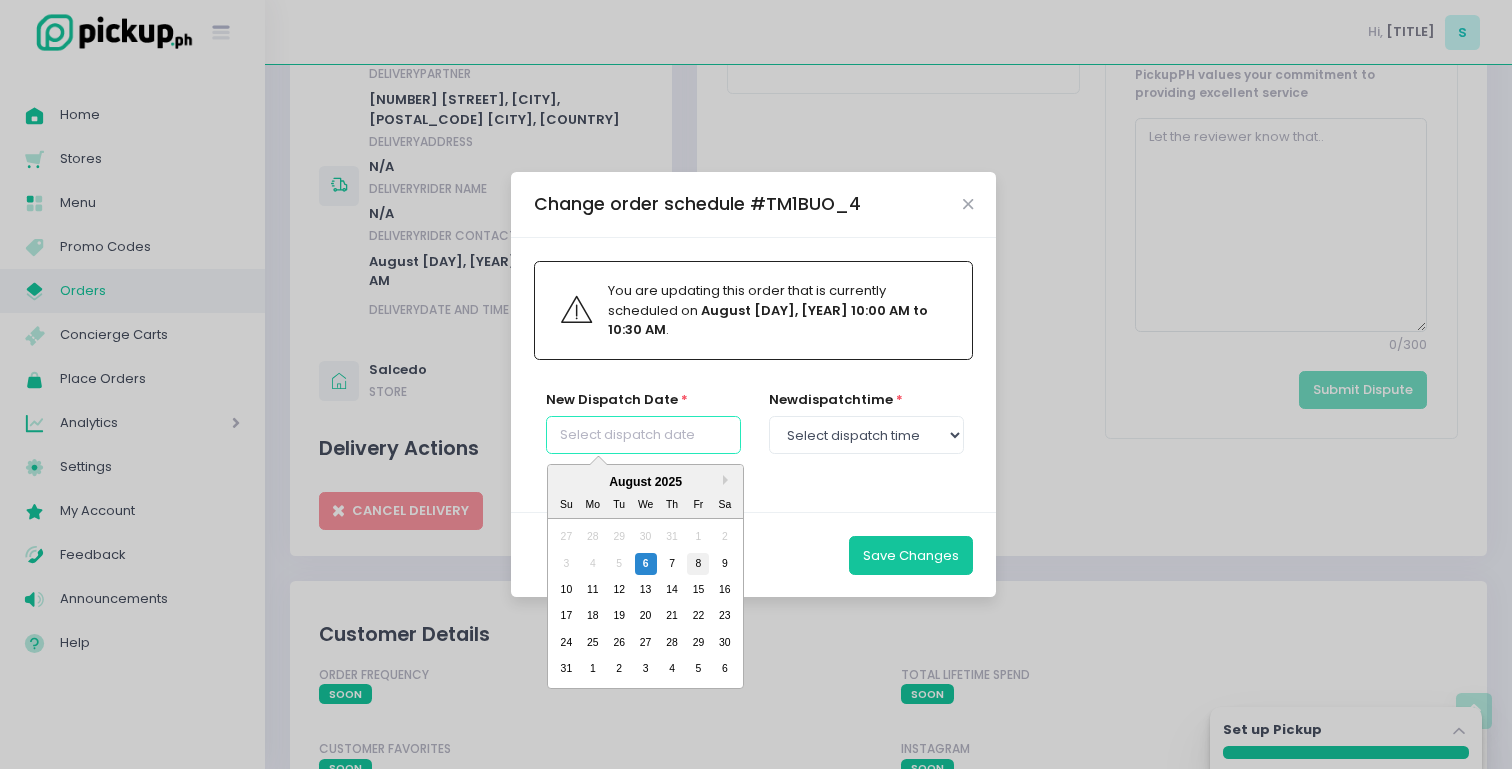 click on "8" at bounding box center (698, 563) 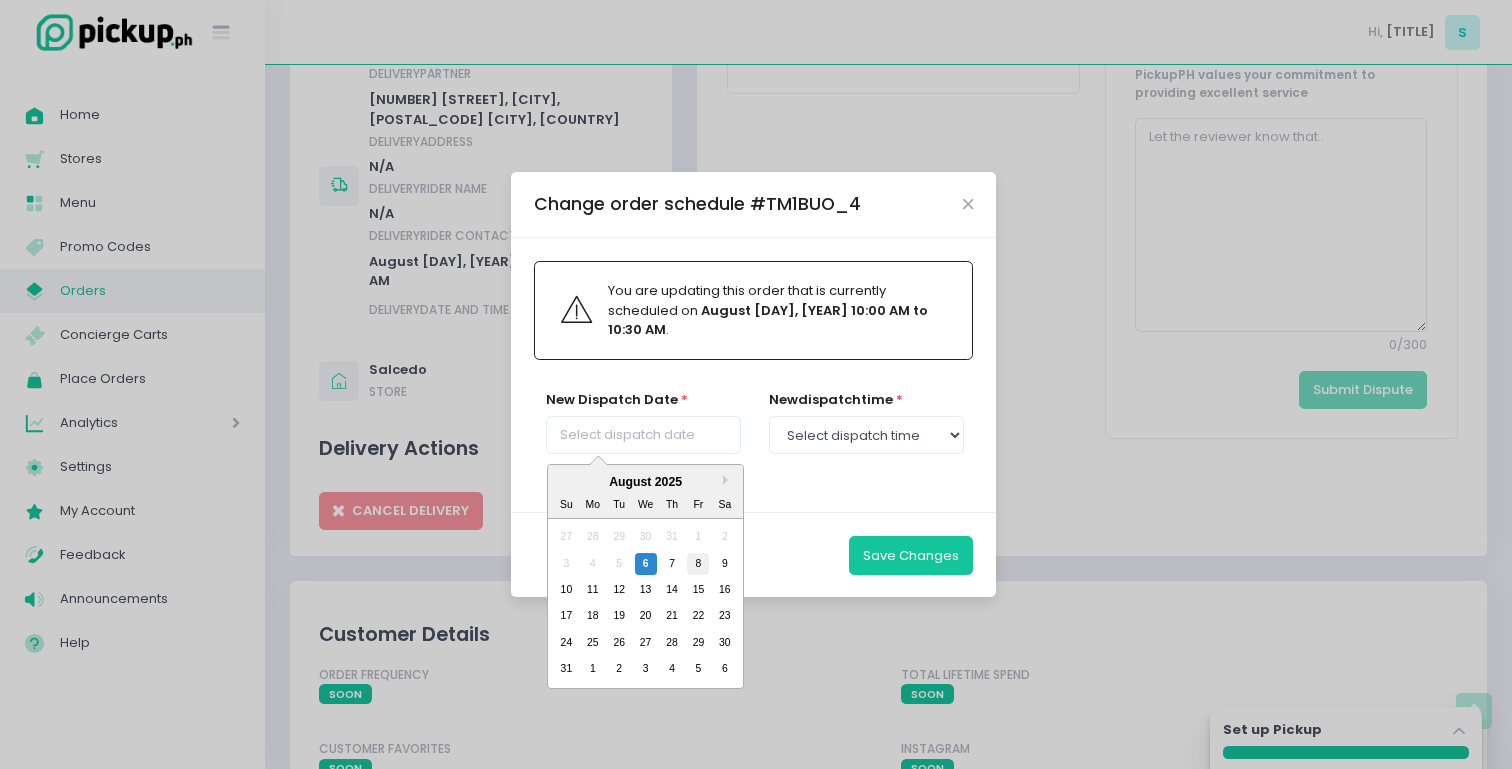 type on "[DAY_OF_WEEK], Aug [DAY]" 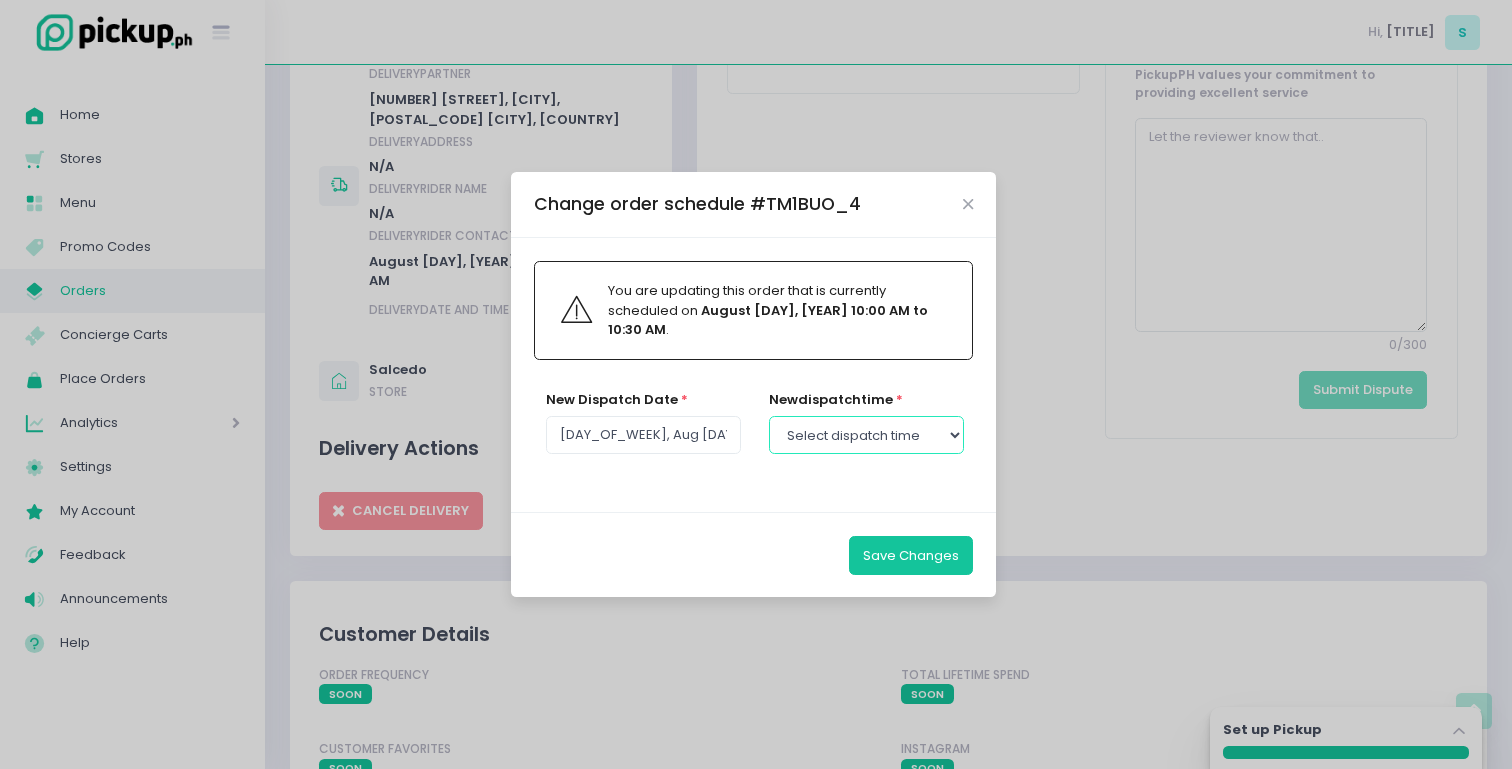 click on "Select dispatch time [TIME] - [TIME] [TIME] - [TIME] [TIME] - [TIME] [TIME] - [TIME] [TIME] - [TIME] [TIME] - [TIME] [TIME] - [TIME] [TIME] - [TIME] [TIME] - [TIME] [TIME] - [TIME] [TIME] - [TIME] [TIME] - [TIME] [TIME] - [TIME] [TIME] - [TIME] [TIME] - [TIME] [TIME] - [TIME] [TIME] - [TIME] [TIME] - [TIME] [TIME] - [TIME] [TIME] - [TIME] [TIME] - [TIME] [TIME] - [TIME] [TIME] - [TIME] [TIME] - [TIME] [TIME] - [TIME] [TIME] - [TIME] [TIME] - [TIME] [TIME] - [TIME] [TIME] - [TIME] [TIME] - [TIME] [TIME] - [TIME] [TIME] - [TIME] [TIME] - [TIME] [TIME] - [TIME] [TIME] - [TIME] [TIME] - [TIME] [TIME] - [TIME] [TIME] - [TIME] [TIME] - [TIME] [TIME] - [TIME] [TIME] - [TIME] [TIME] - [TIME] [TIME] - [TIME]" at bounding box center [866, 435] 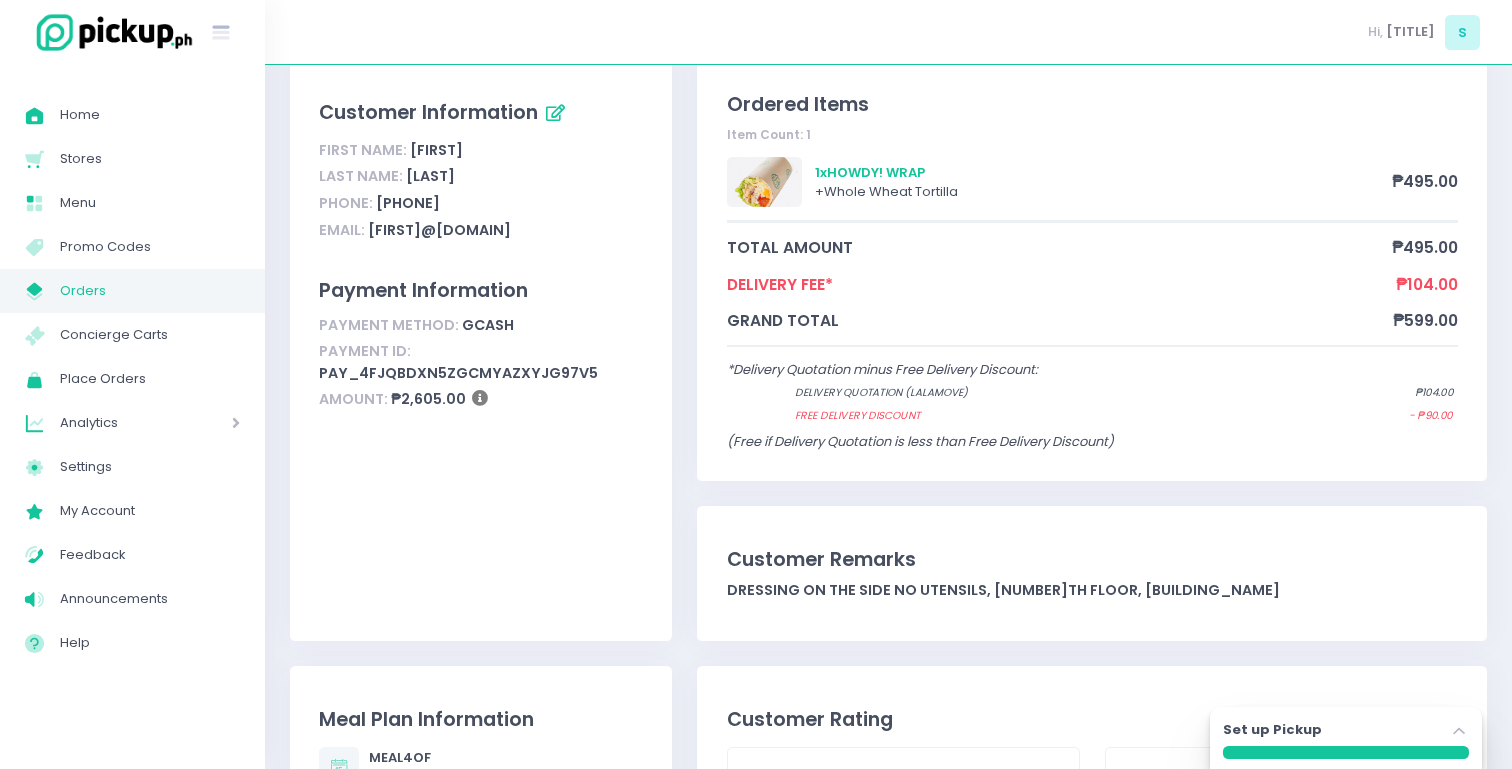 scroll, scrollTop: 0, scrollLeft: 0, axis: both 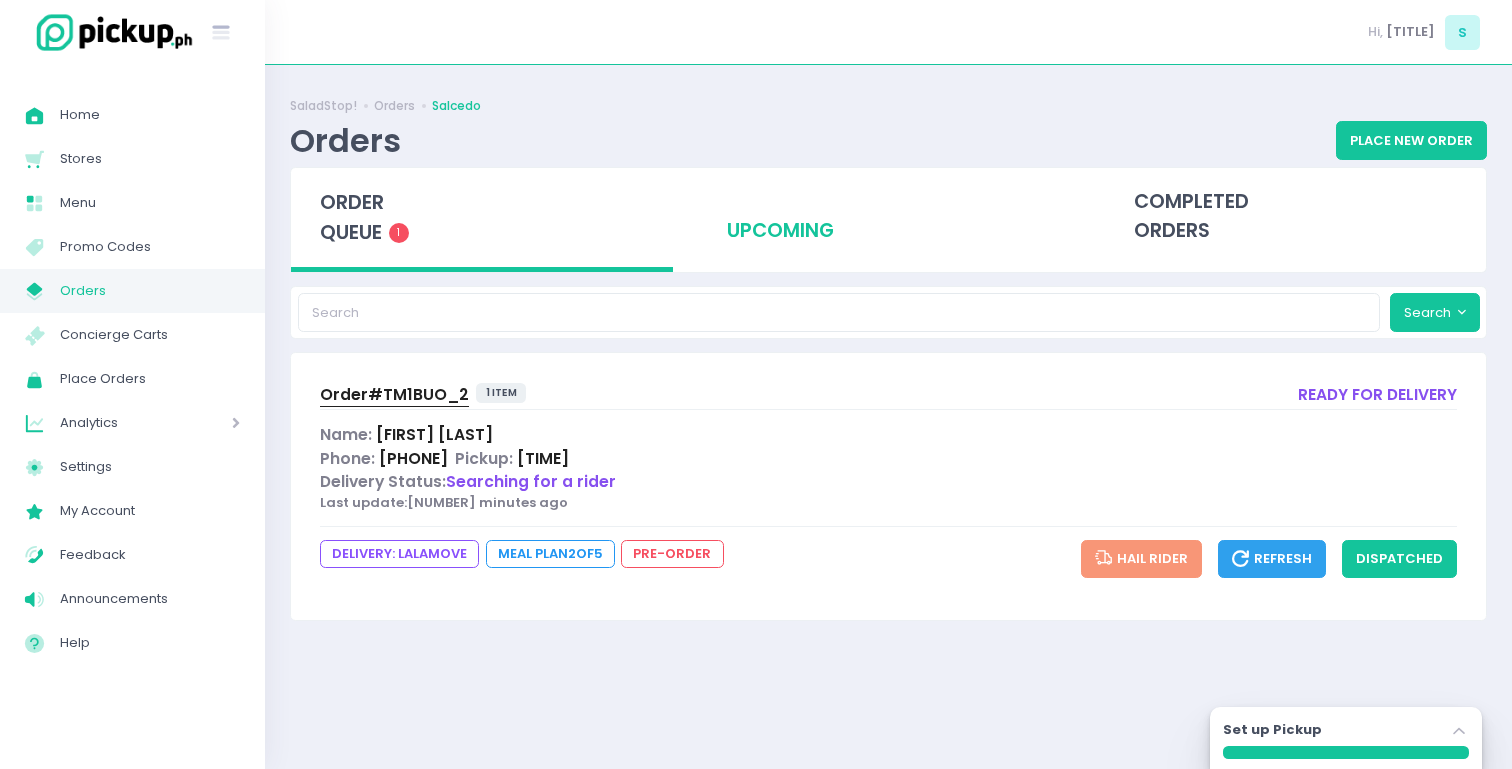 click on "upcoming" at bounding box center [889, 217] 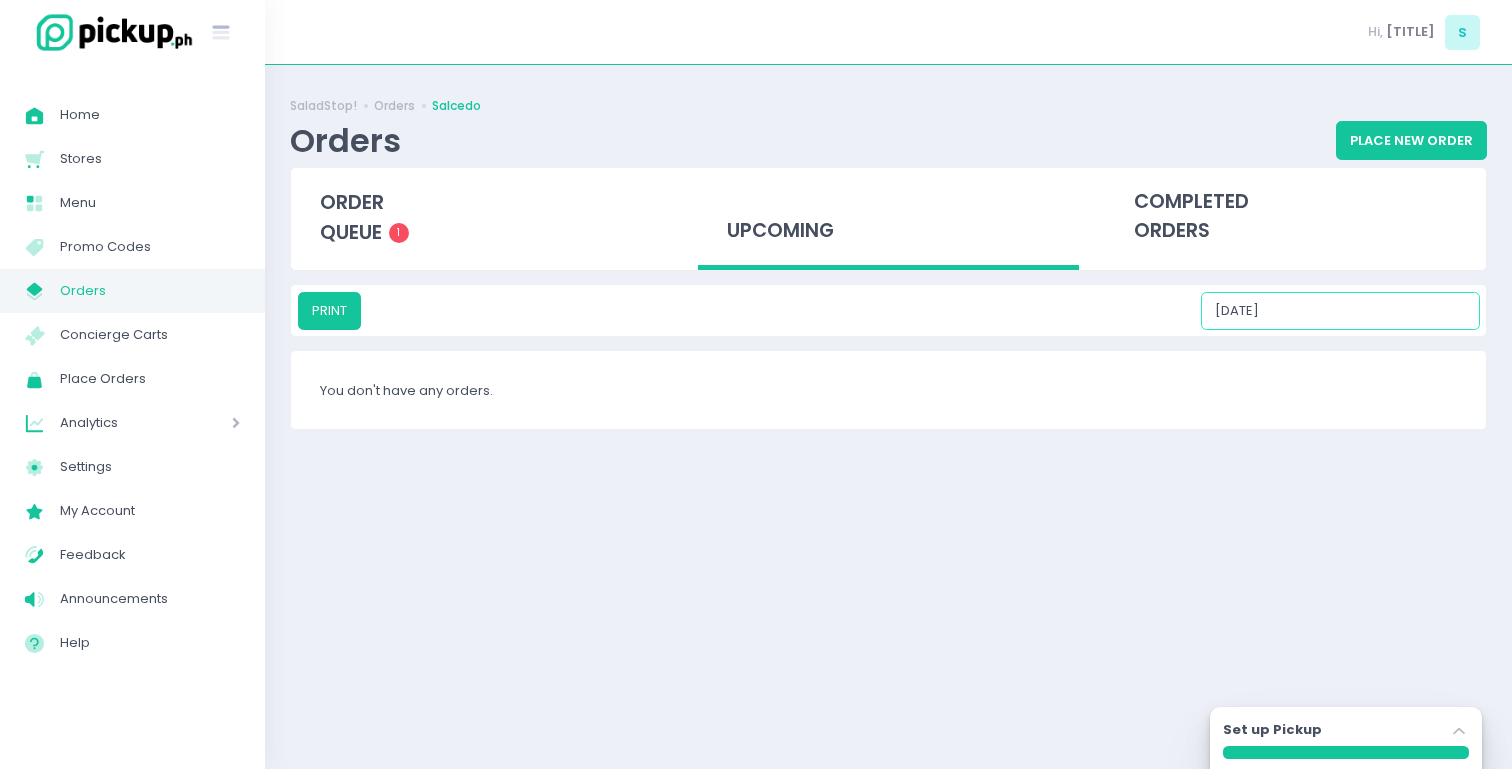 click on "[DATE]" at bounding box center (1340, 311) 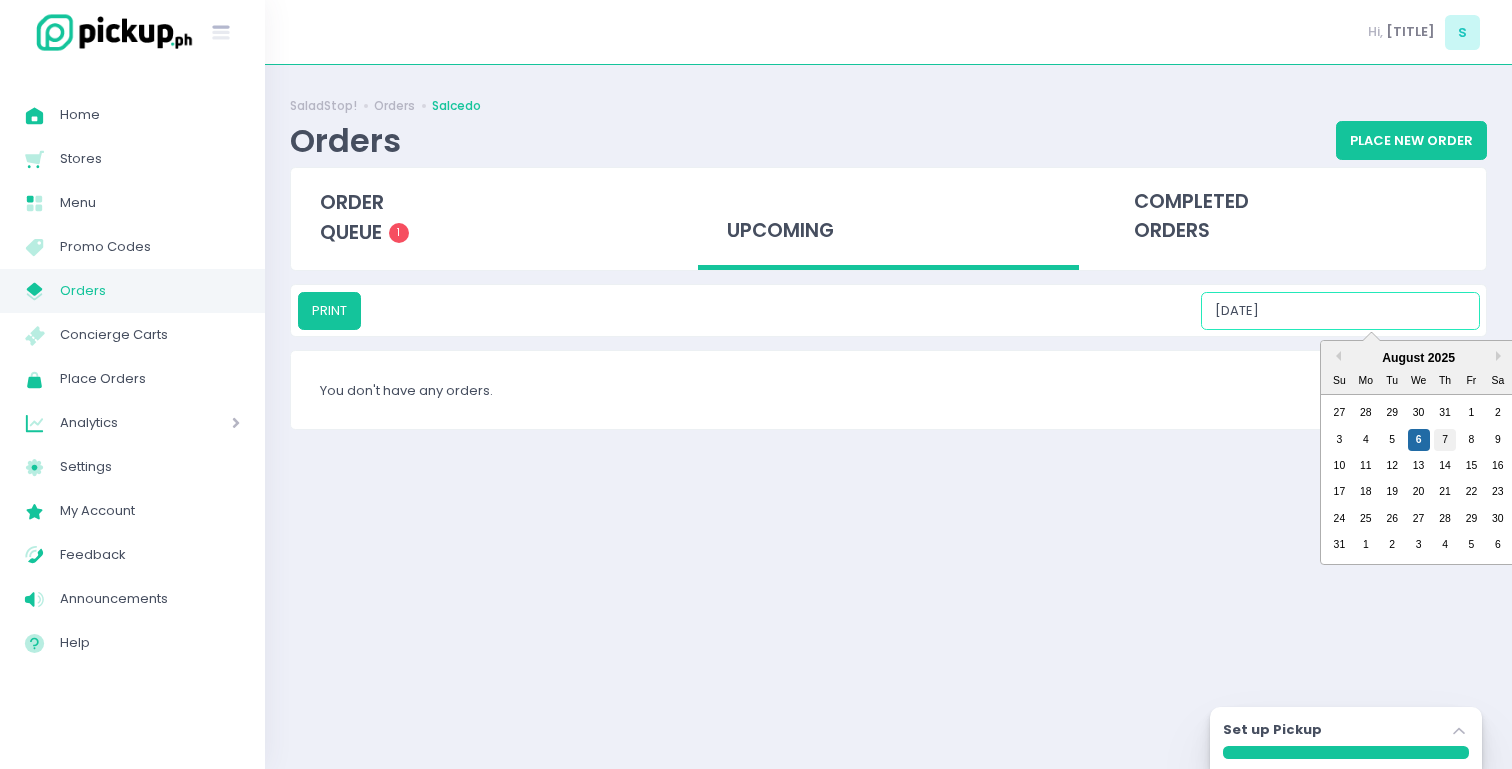 click on "7" at bounding box center (1445, 440) 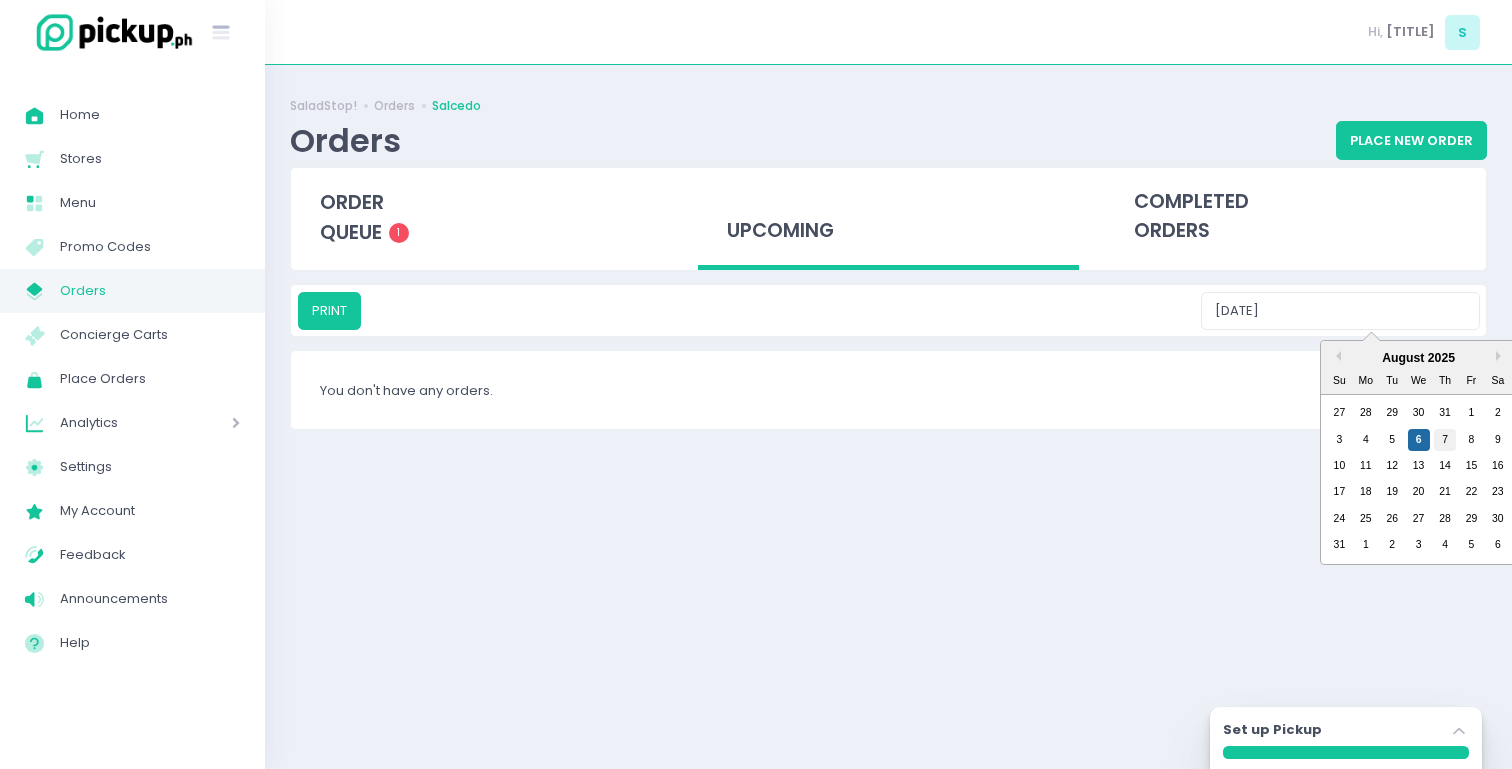 type on "[DATE]" 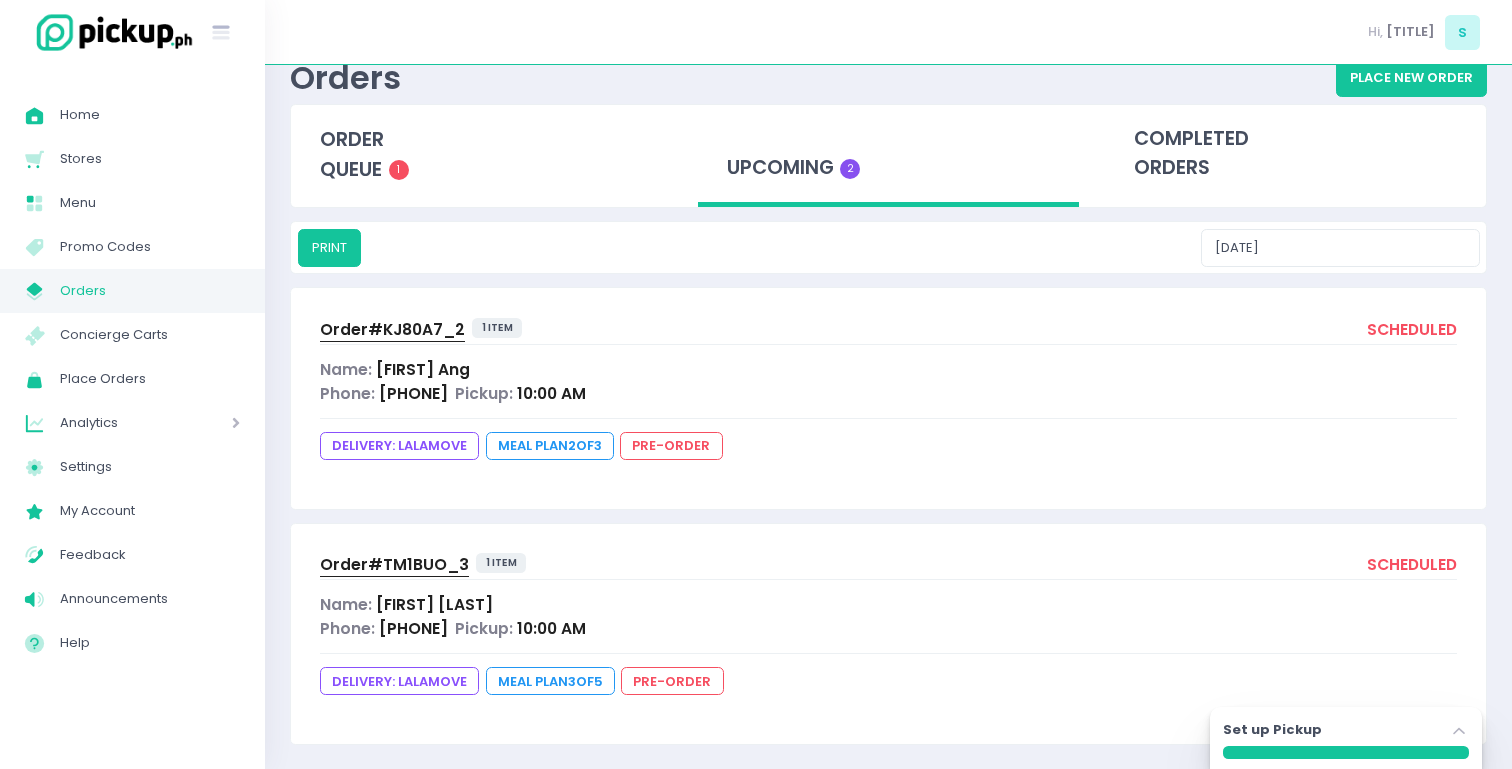 scroll, scrollTop: 77, scrollLeft: 0, axis: vertical 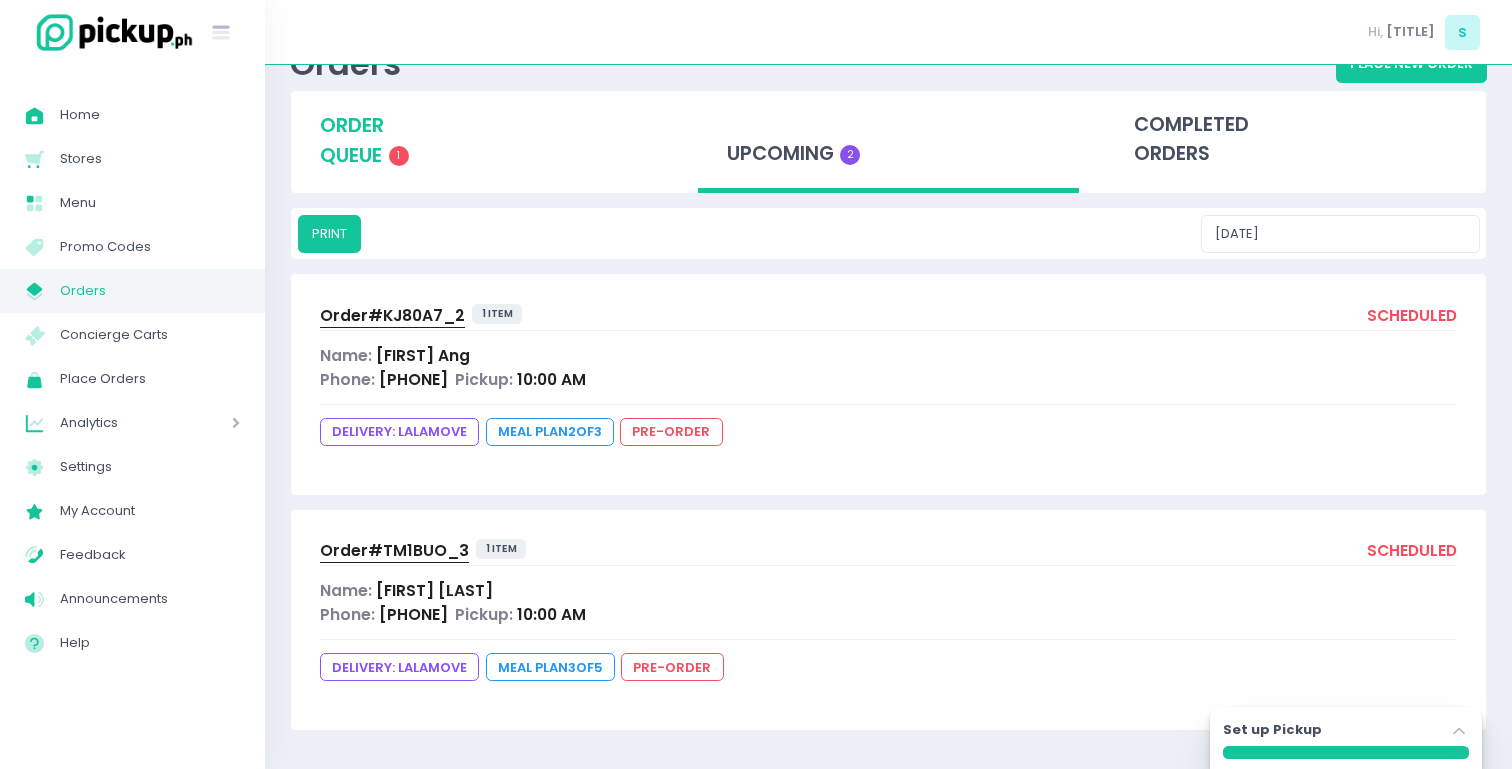 click on "order   queue 1" at bounding box center (482, 140) 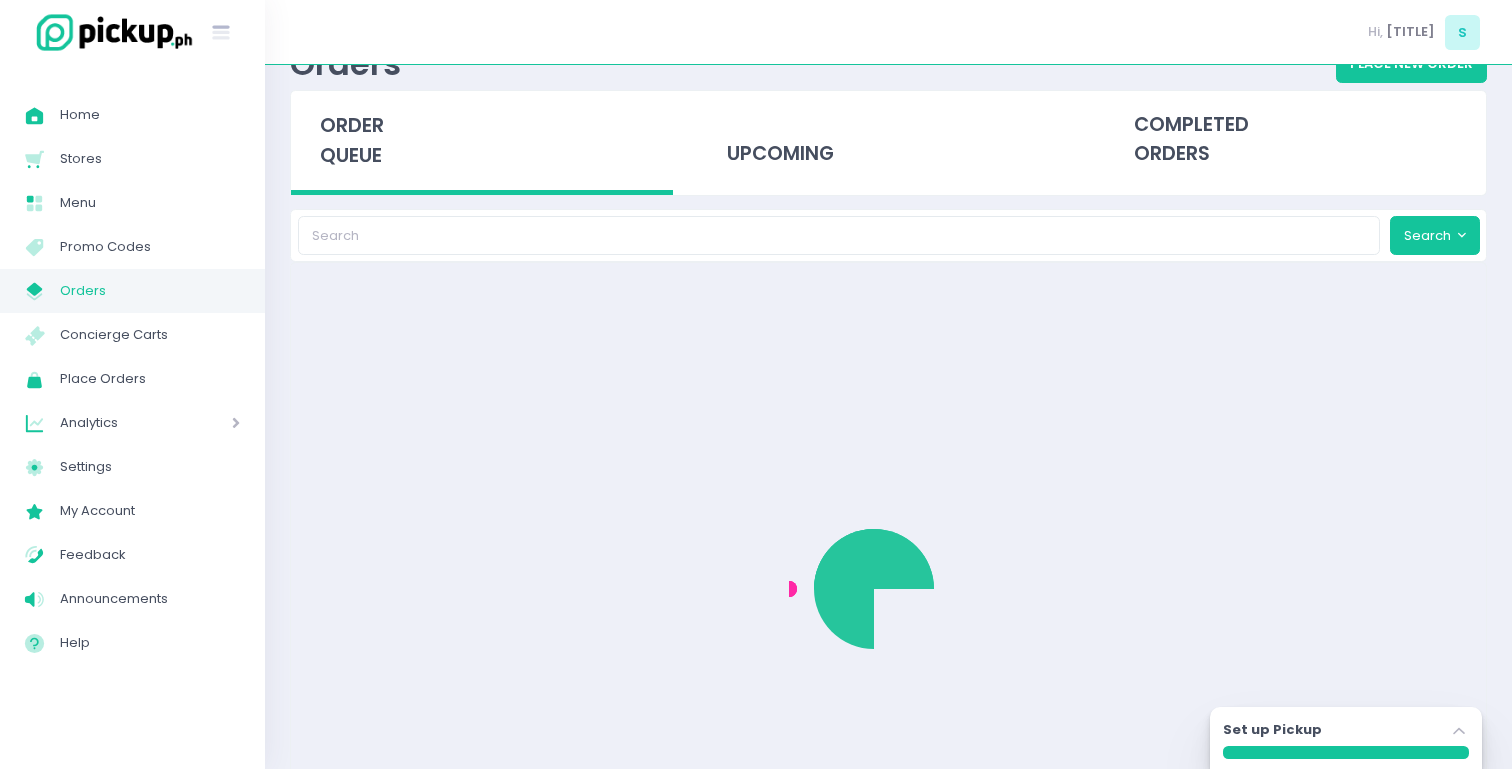 scroll, scrollTop: 0, scrollLeft: 0, axis: both 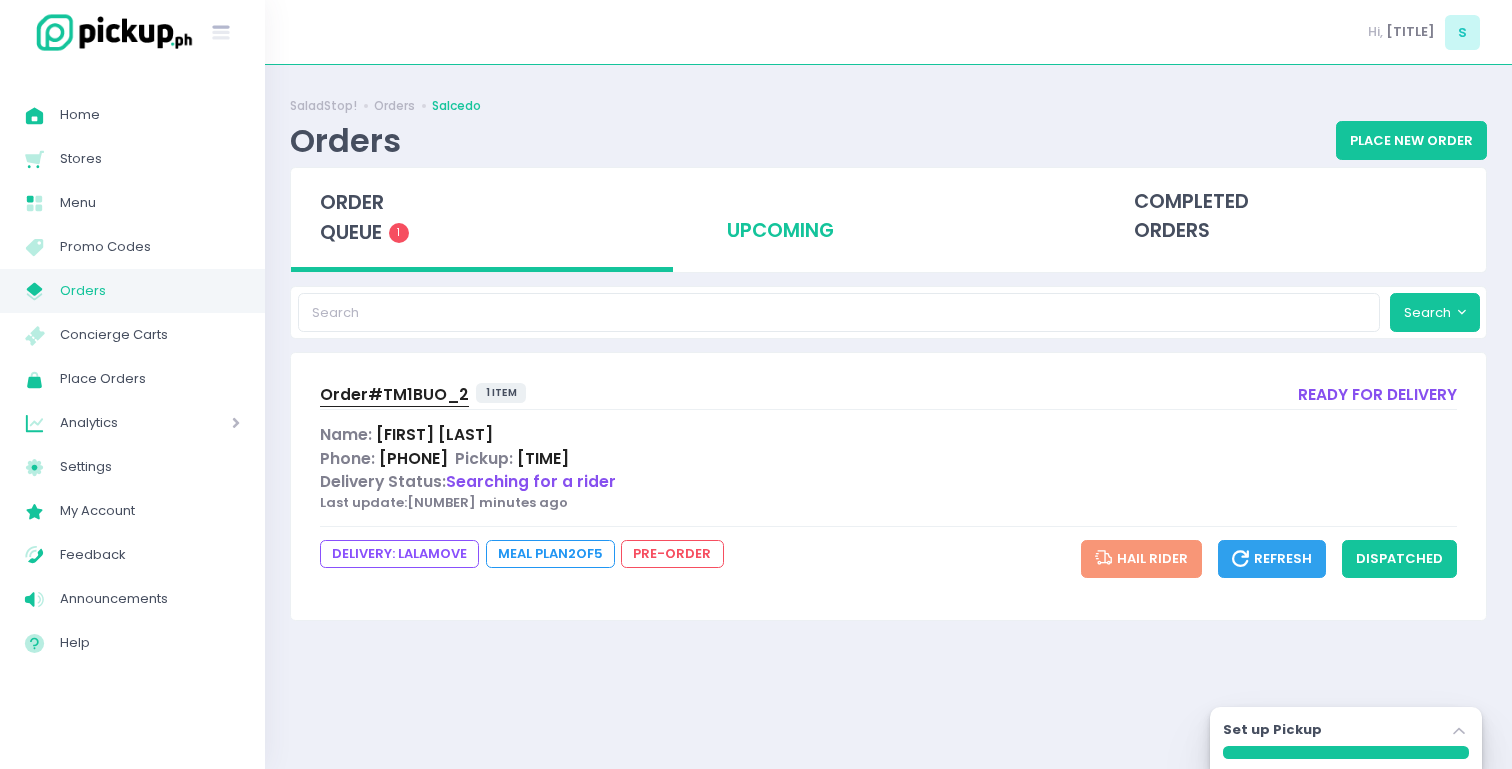 click on "upcoming" at bounding box center [889, 217] 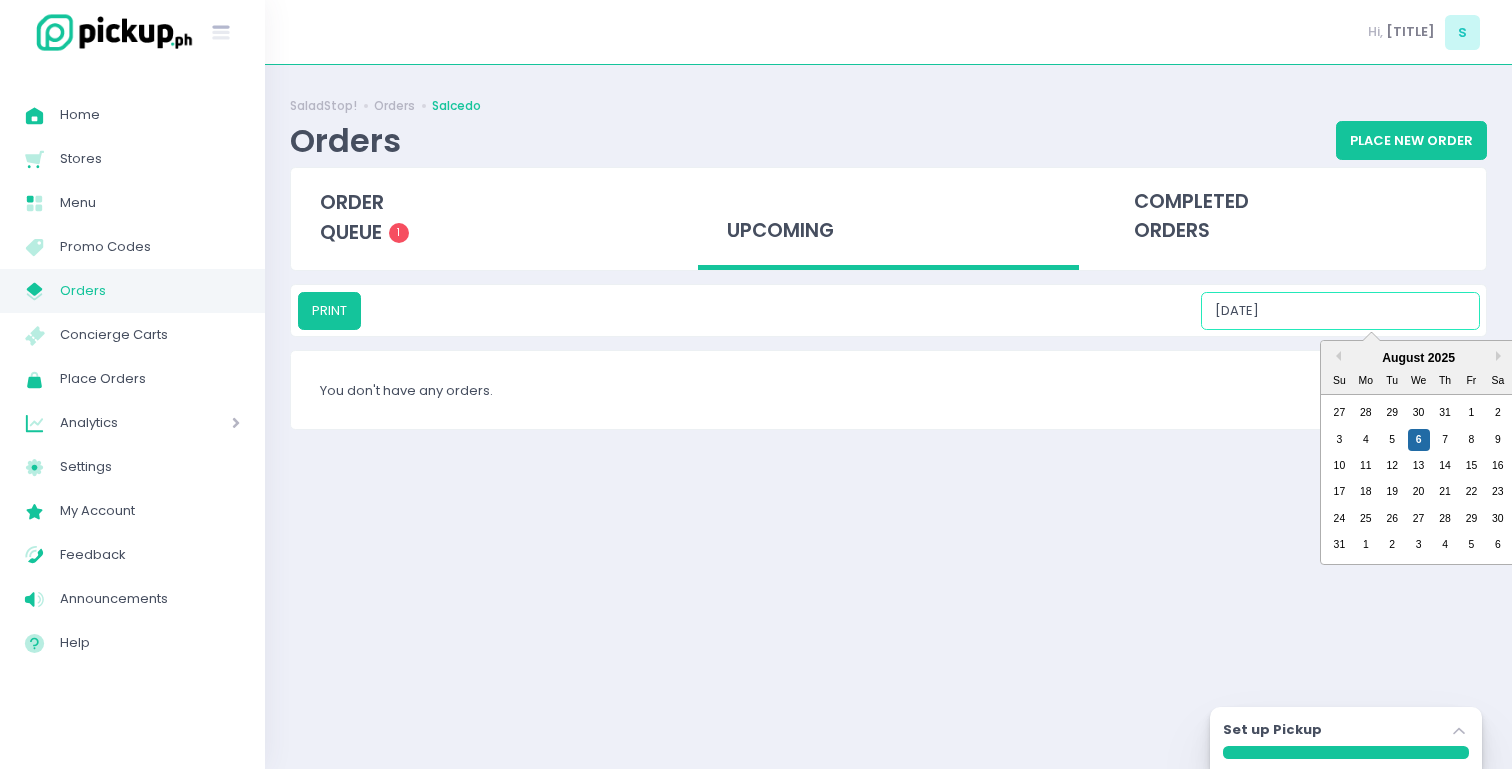 click on "[DATE]" at bounding box center [1340, 311] 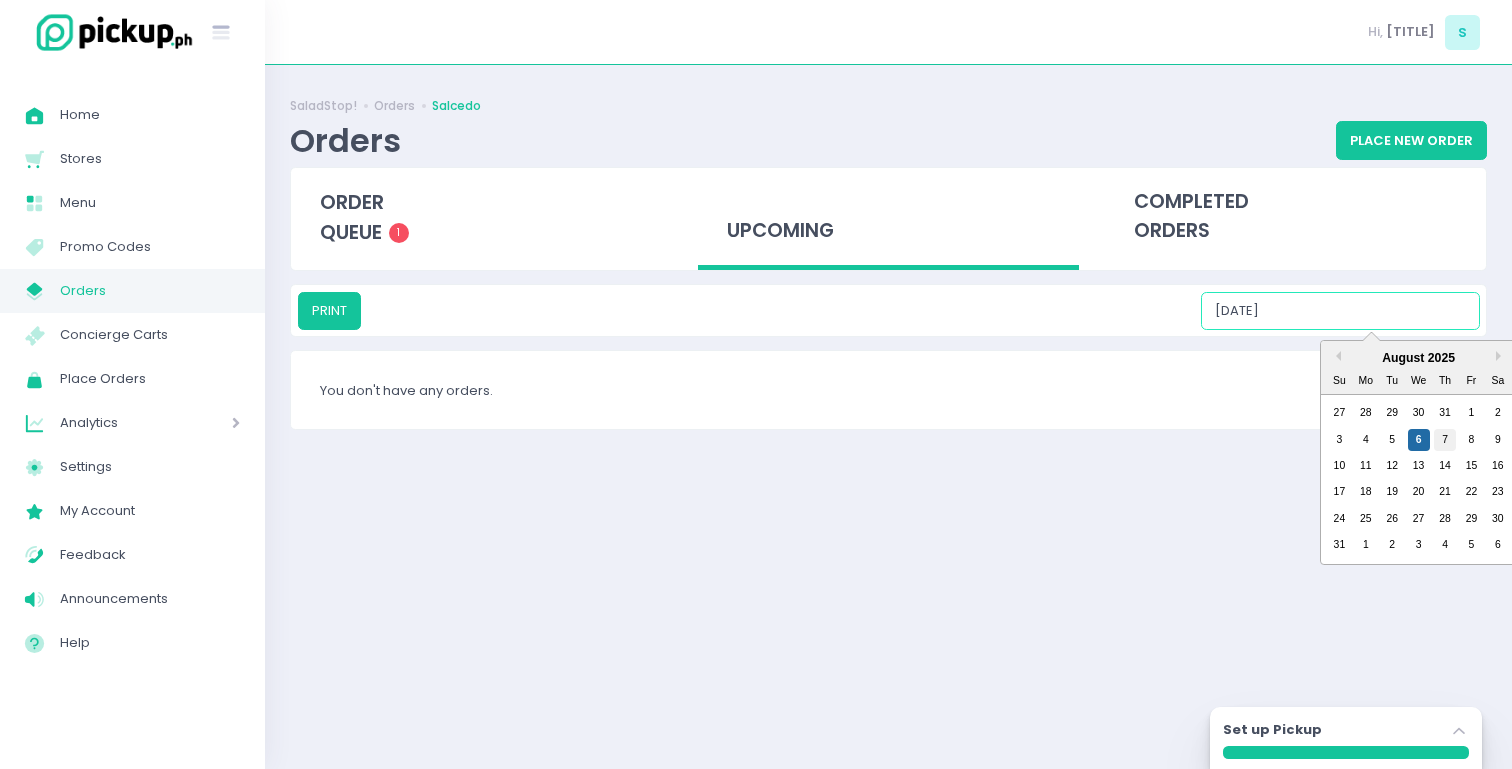 click on "7" at bounding box center [1445, 440] 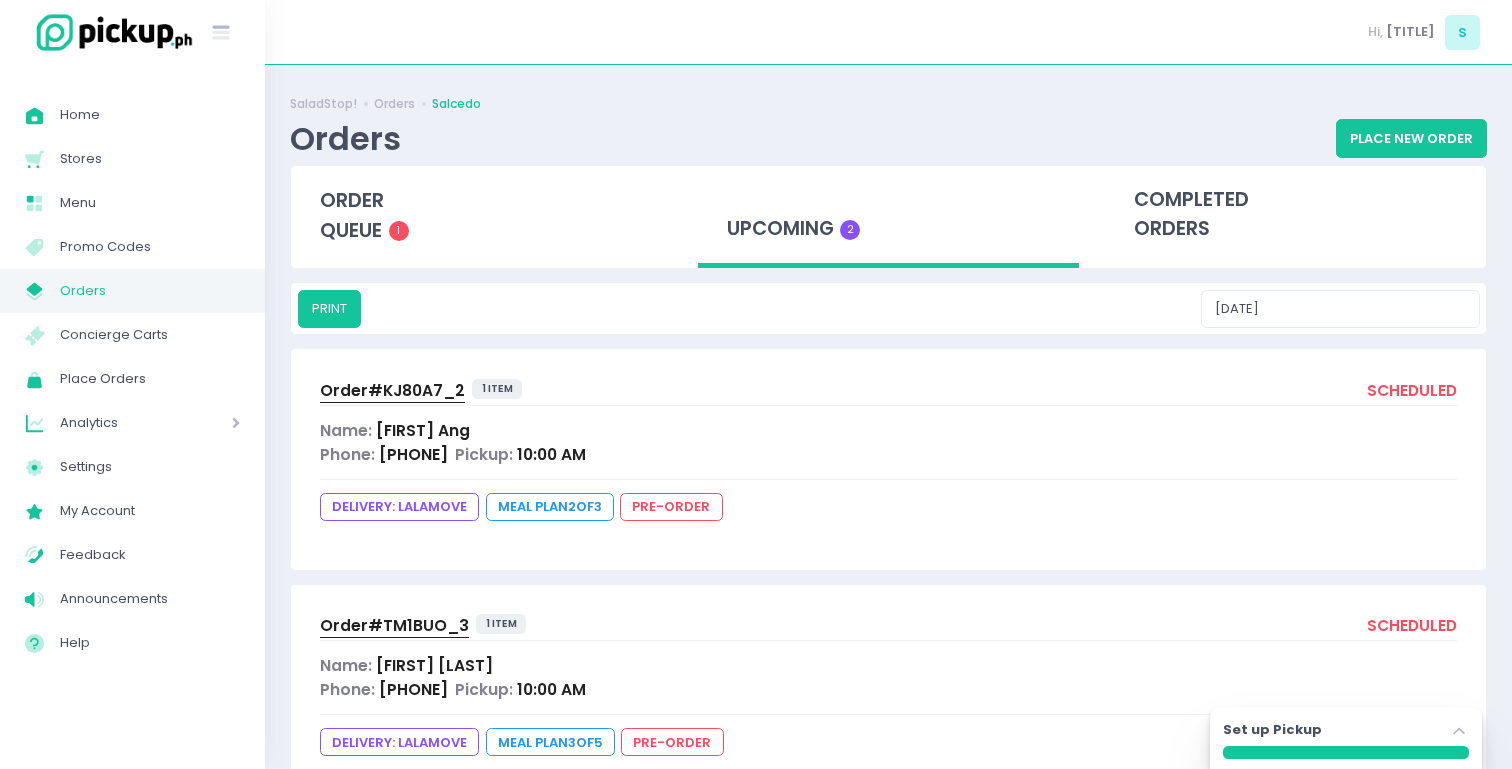scroll, scrollTop: 0, scrollLeft: 0, axis: both 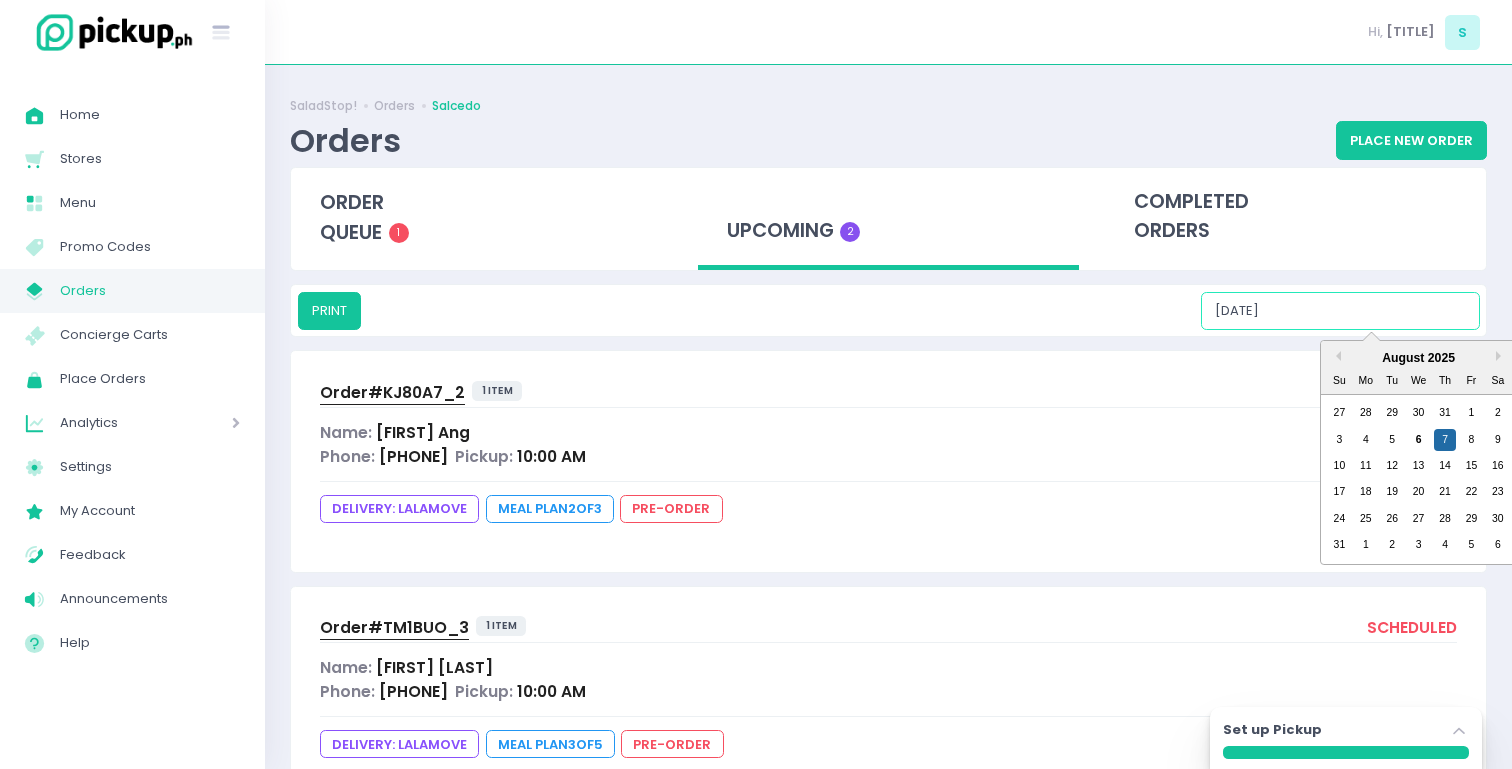 click on "[DATE]" at bounding box center (1340, 311) 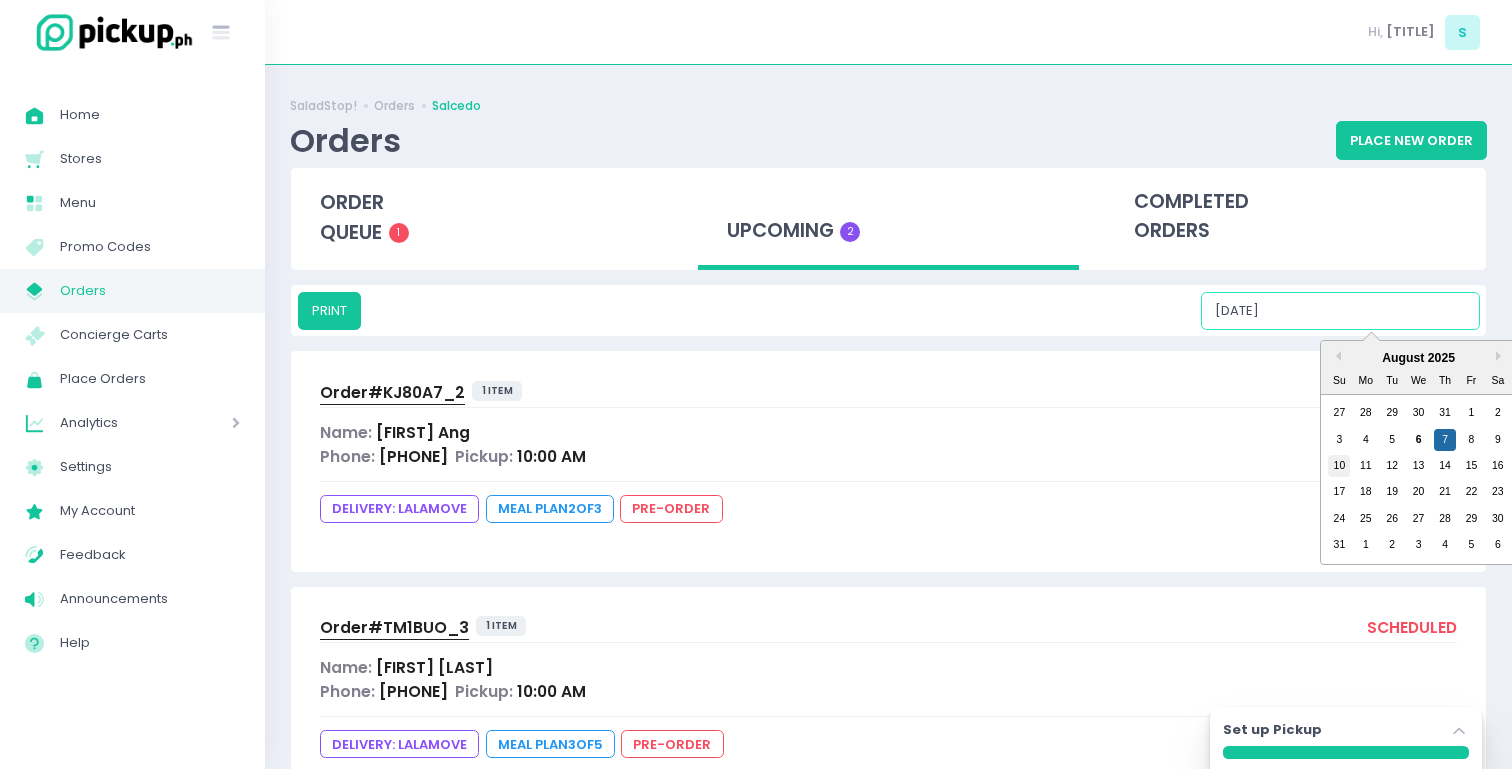 click on "10" at bounding box center (1339, 466) 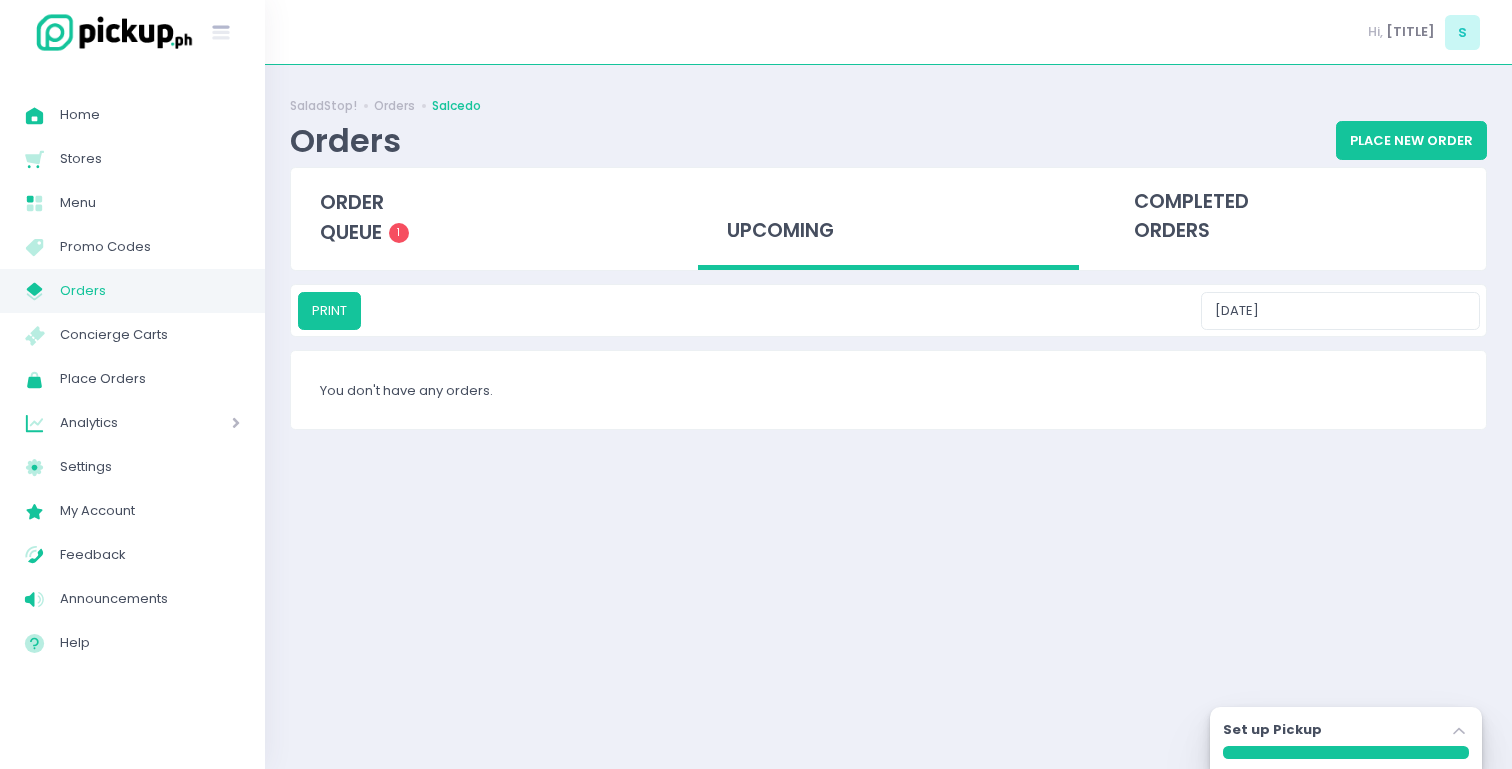 click on "upcoming" at bounding box center [889, 219] 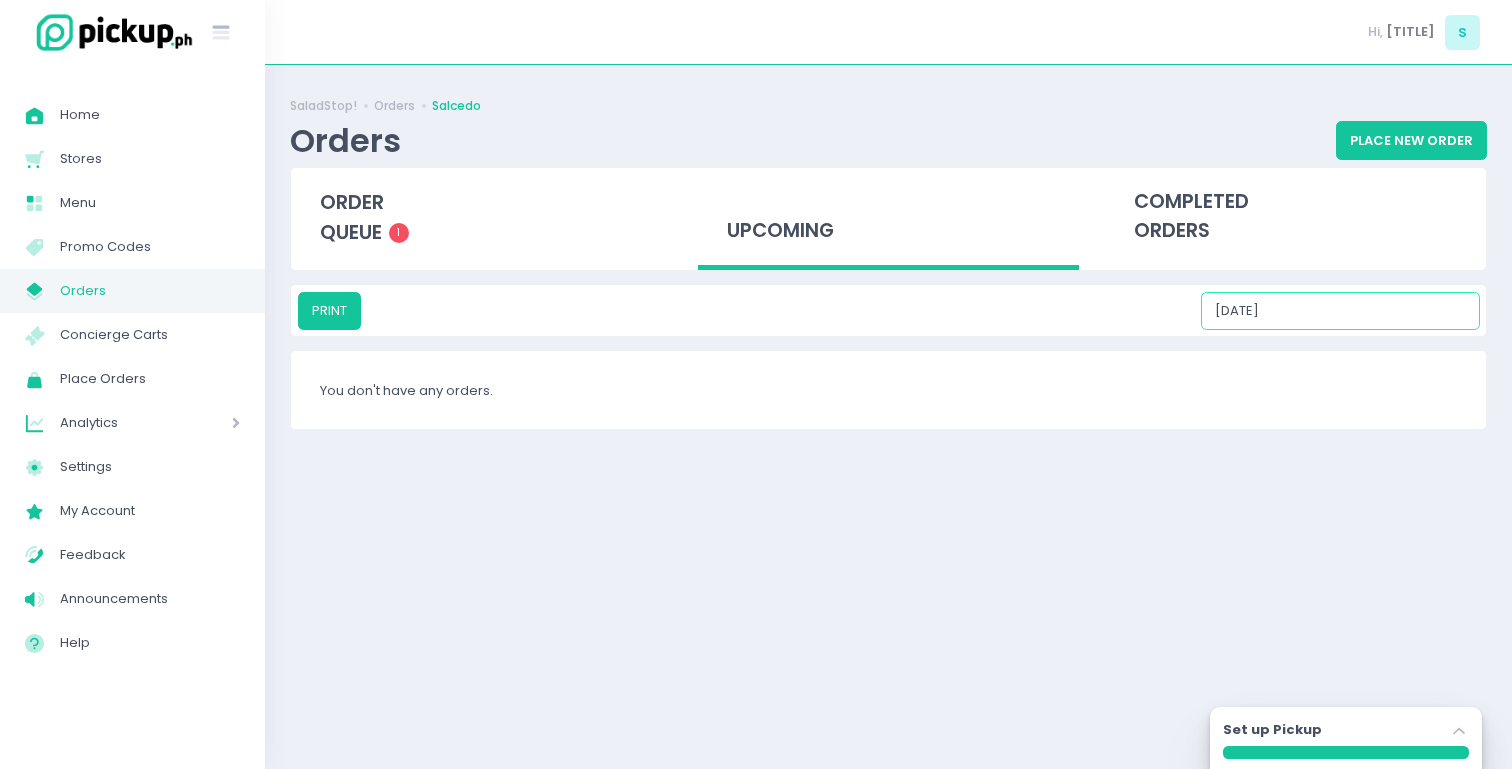 click on "[DATE]" at bounding box center (1340, 311) 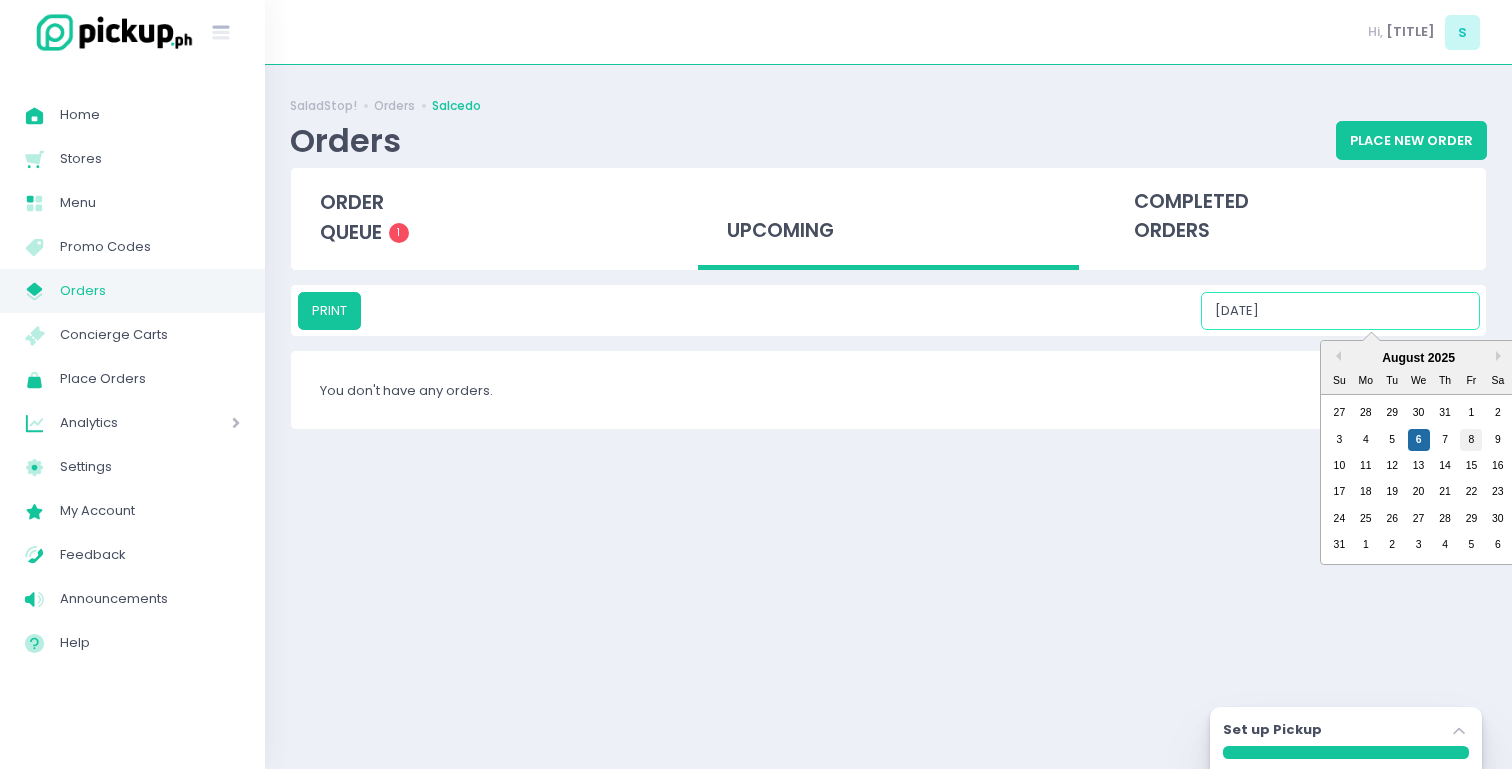 click on "8" at bounding box center [1471, 440] 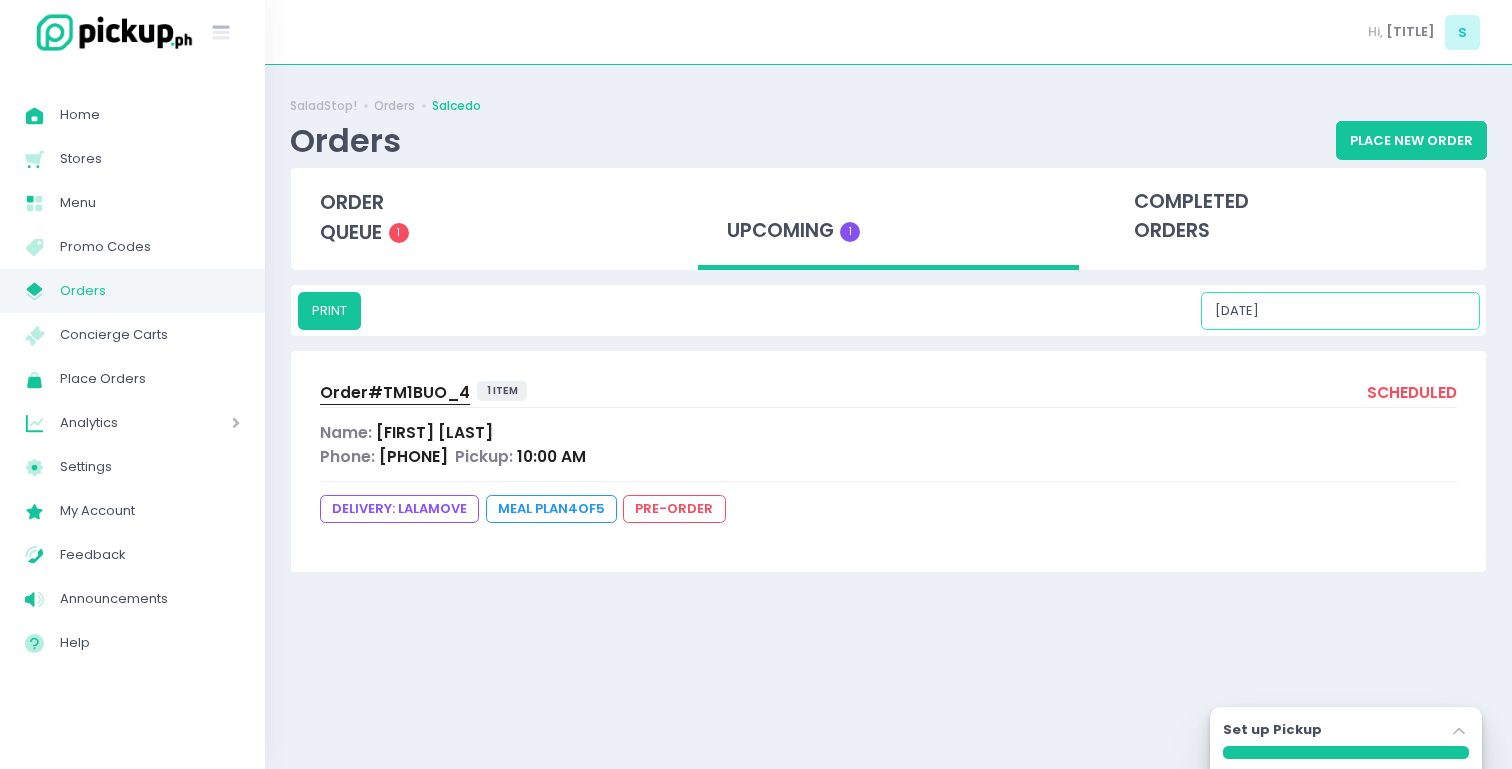click on "[DATE]" at bounding box center (1340, 311) 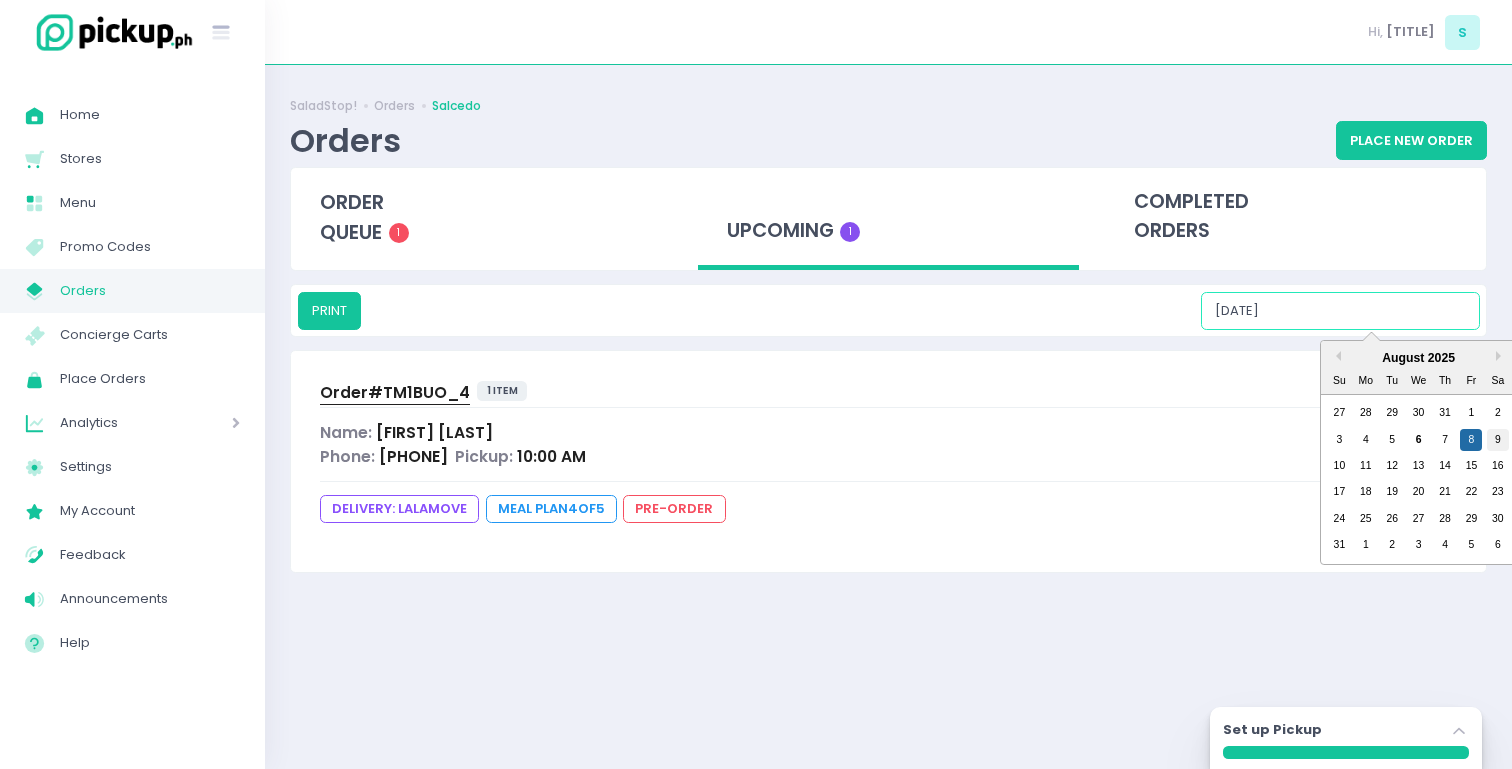 click on "9" at bounding box center (1498, 440) 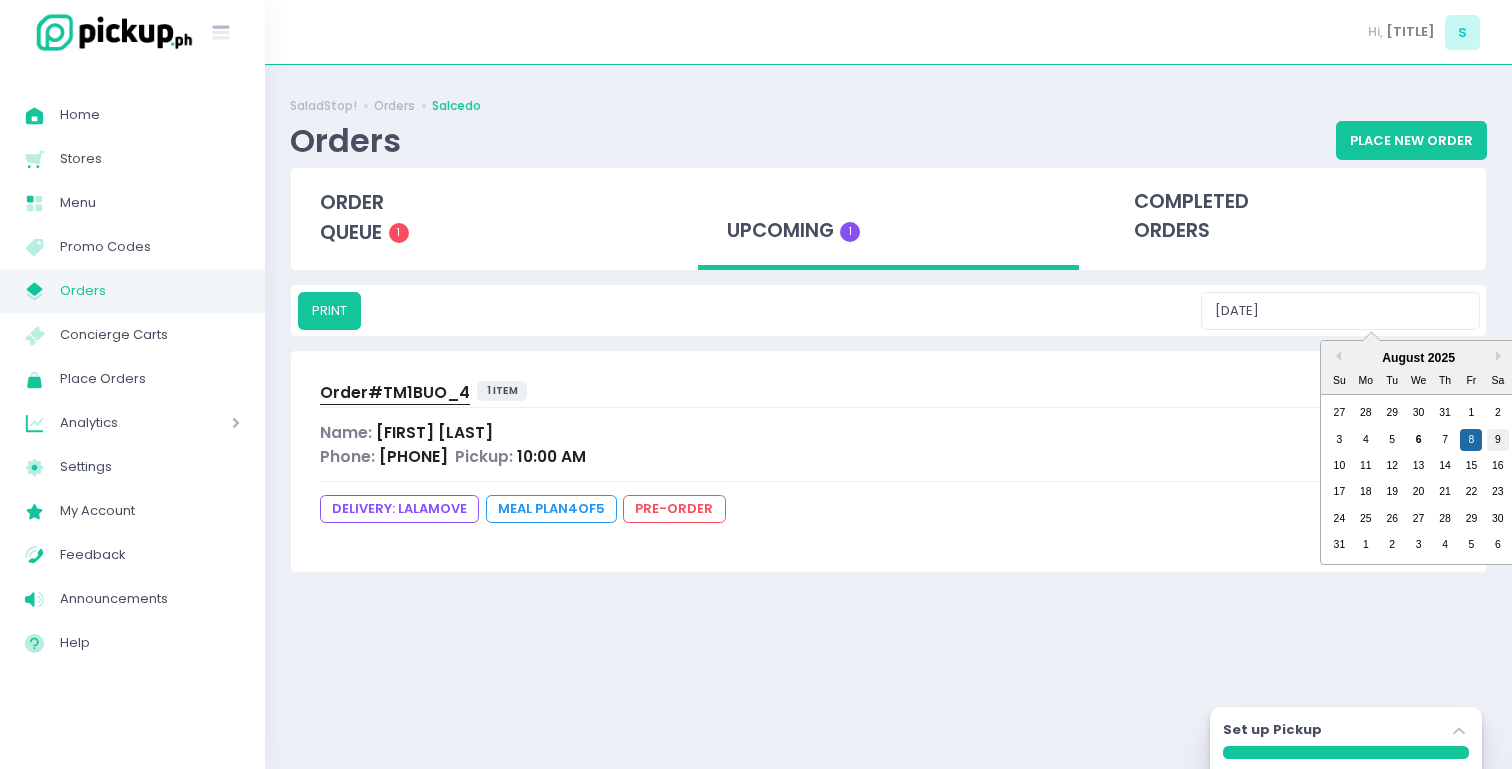 type on "[DATE]" 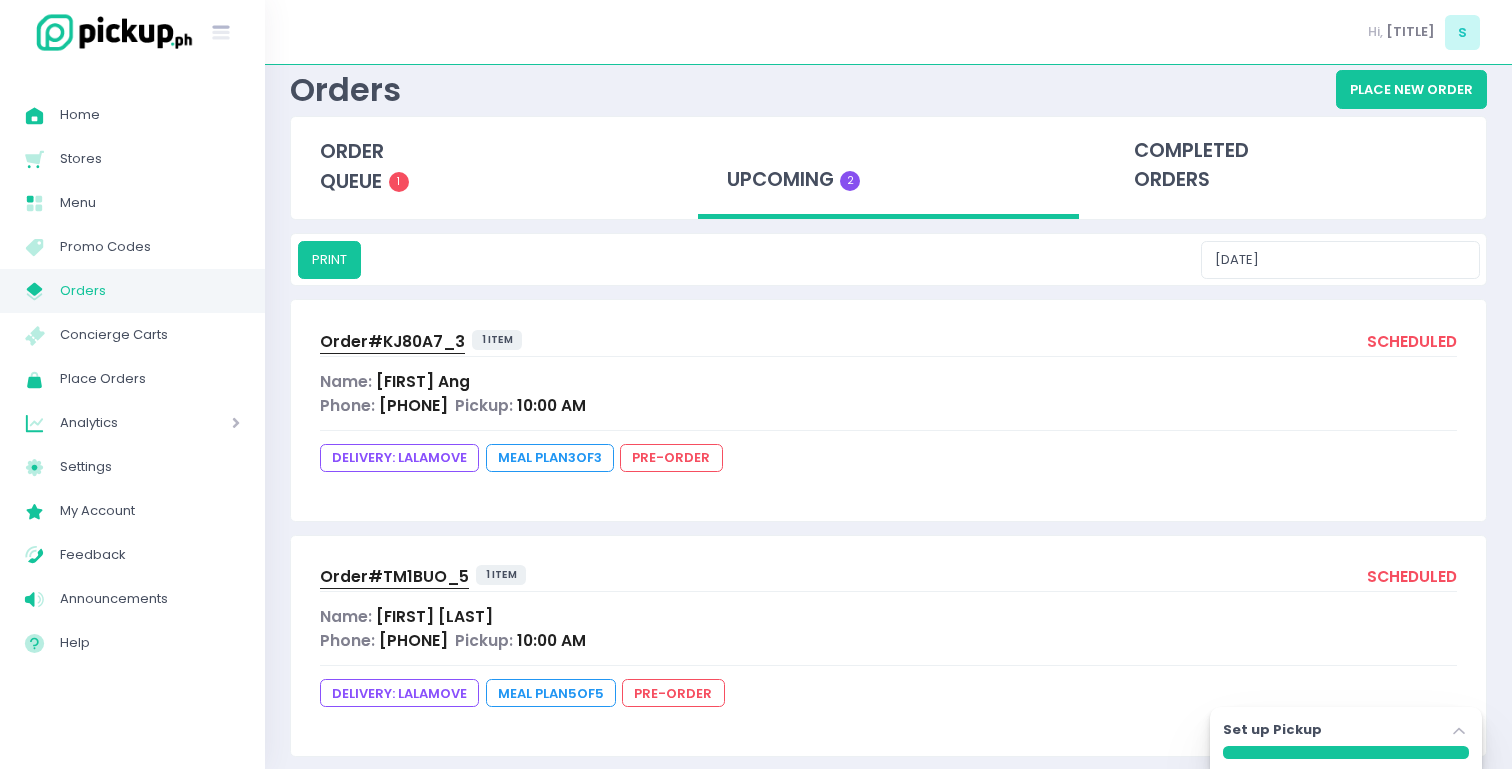 scroll, scrollTop: 77, scrollLeft: 0, axis: vertical 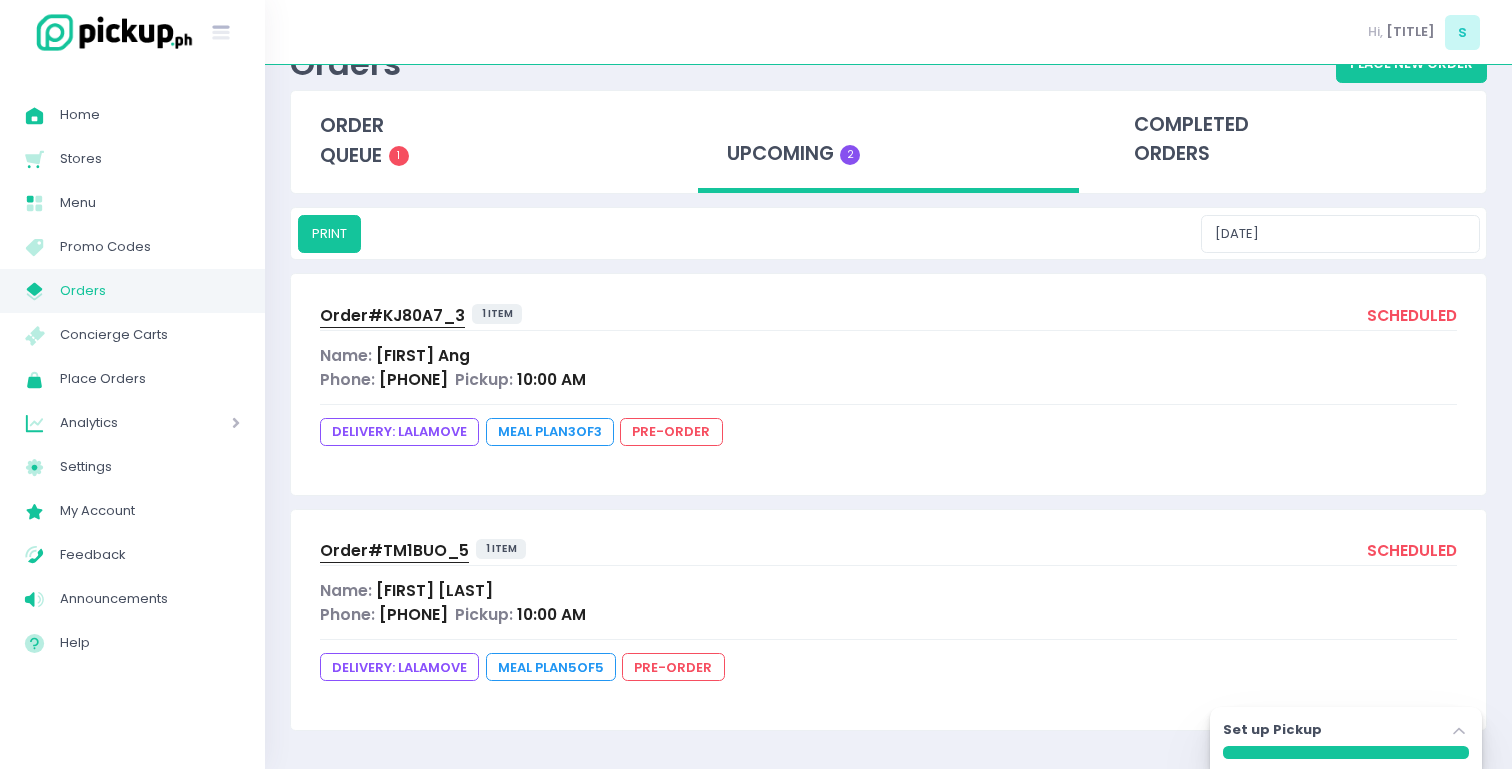 click on "Order# TM1BUO_5" at bounding box center [394, 550] 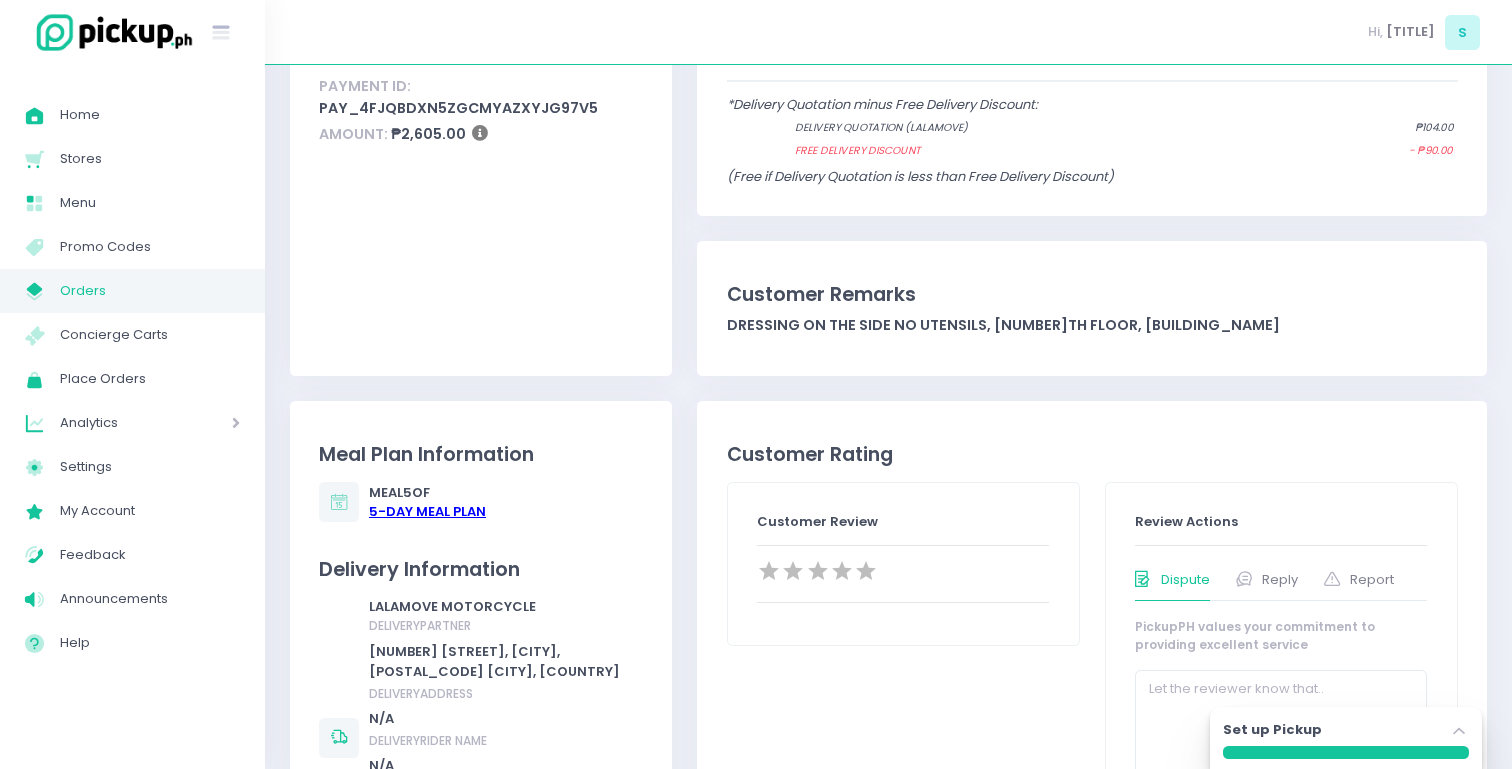 scroll, scrollTop: 616, scrollLeft: 0, axis: vertical 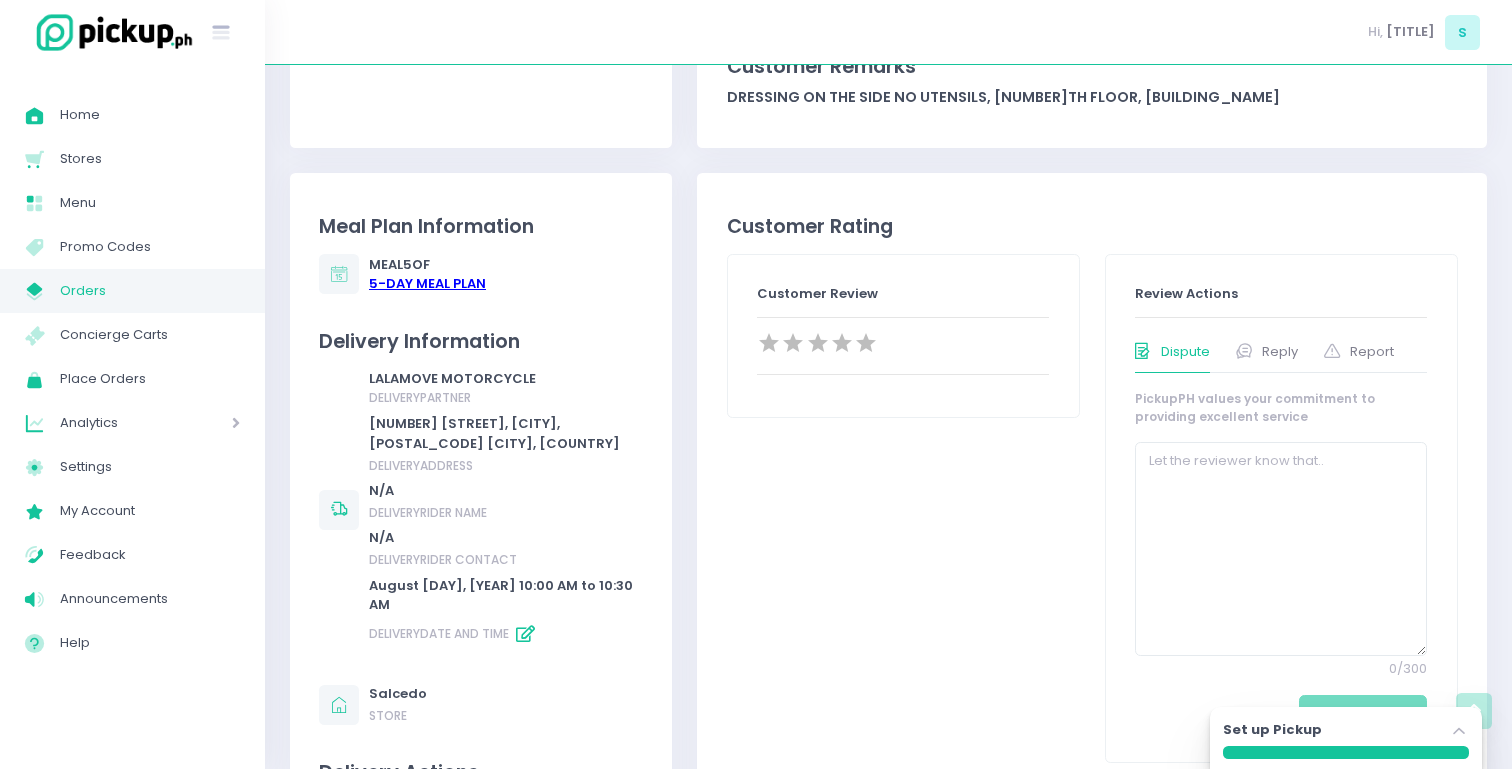 click at bounding box center [525, 634] 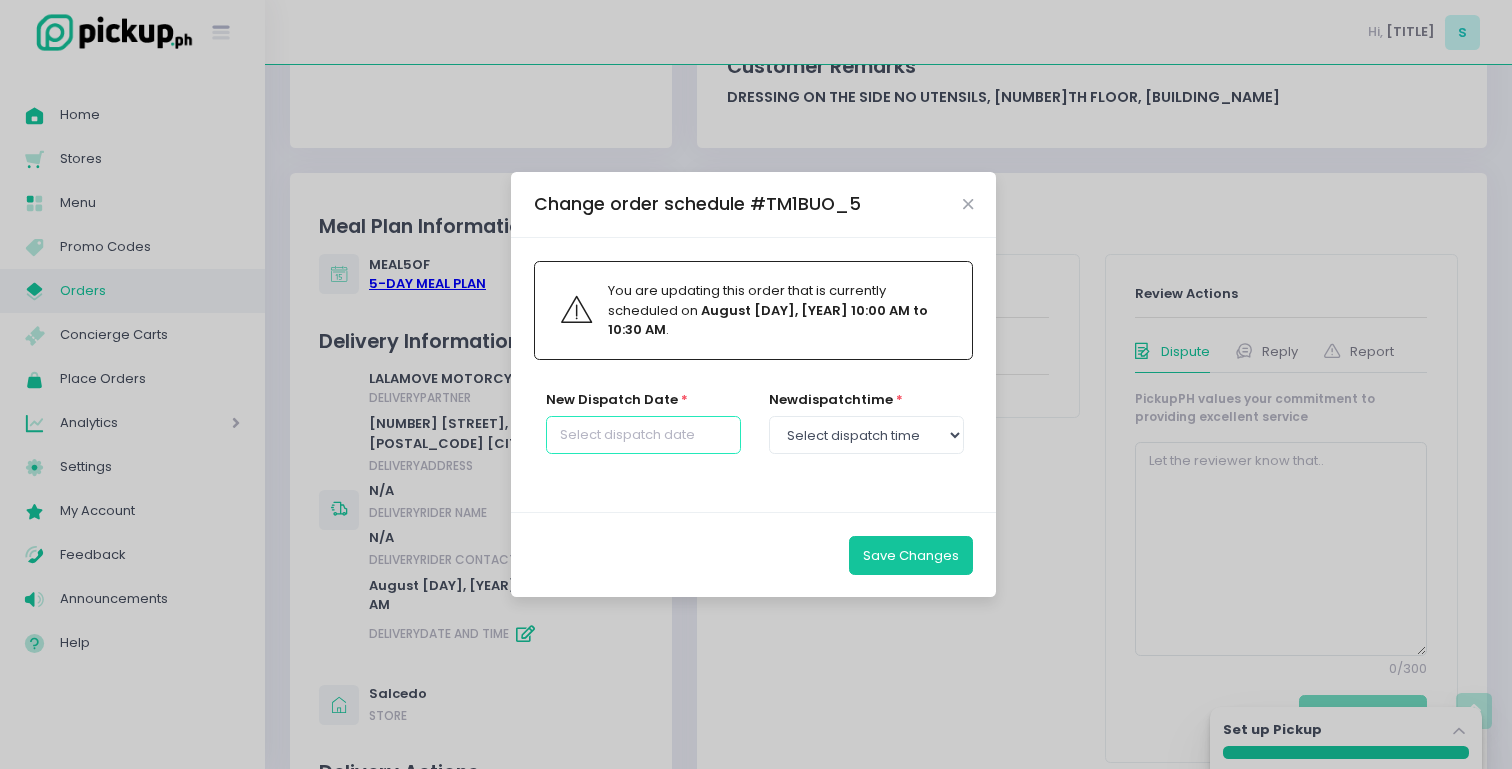 click at bounding box center (643, 435) 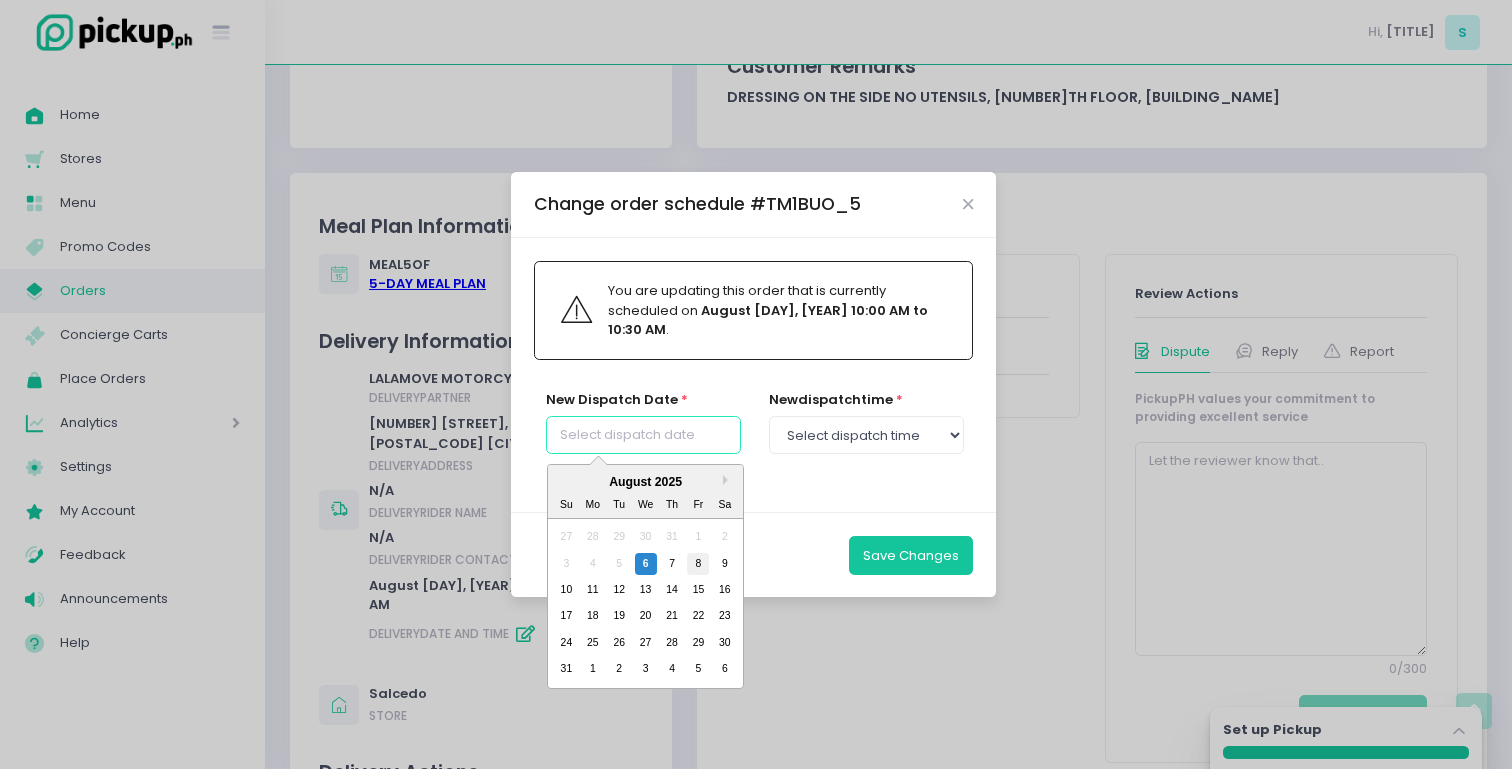 click on "8" at bounding box center (698, 563) 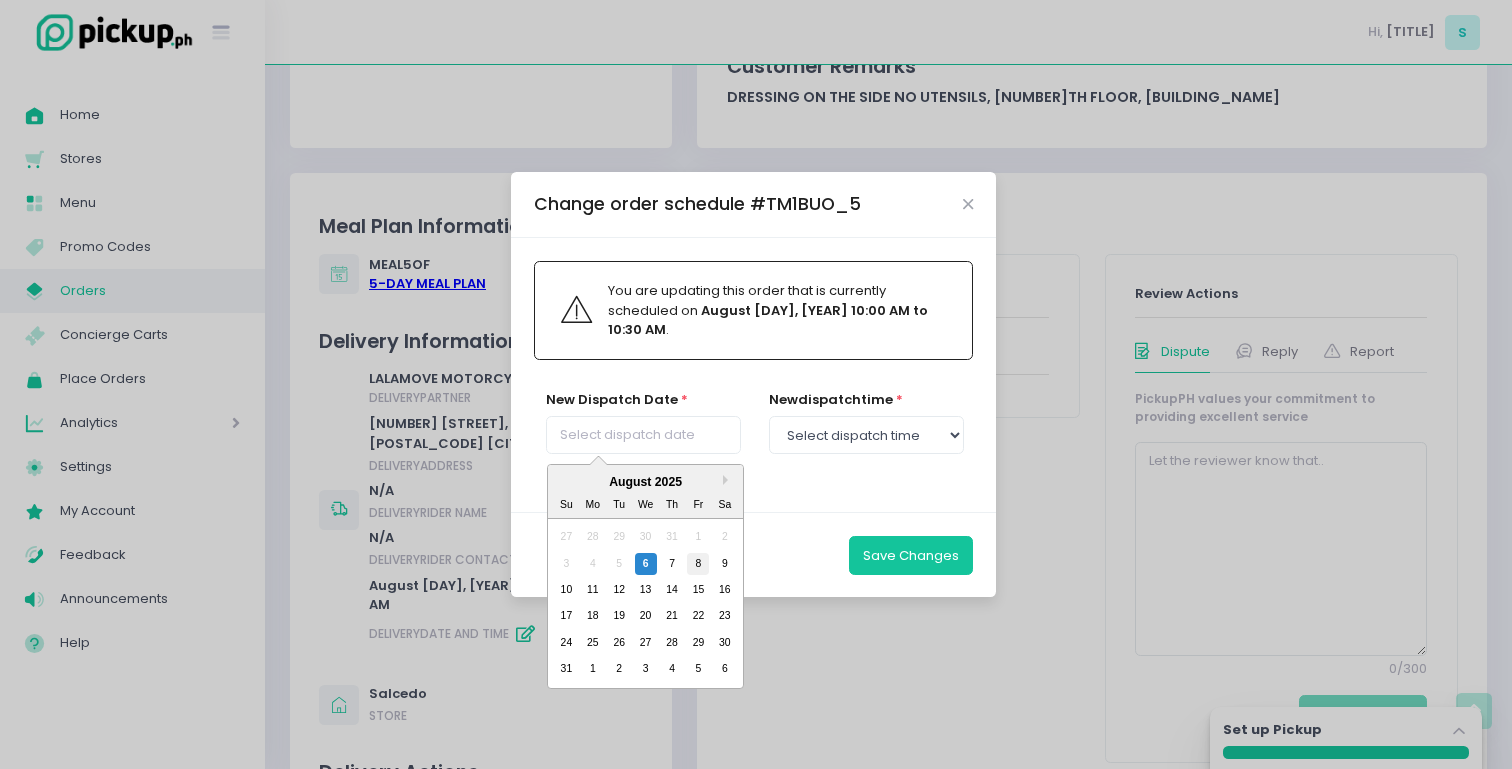 type on "[DAY_OF_WEEK], Aug [DAY]" 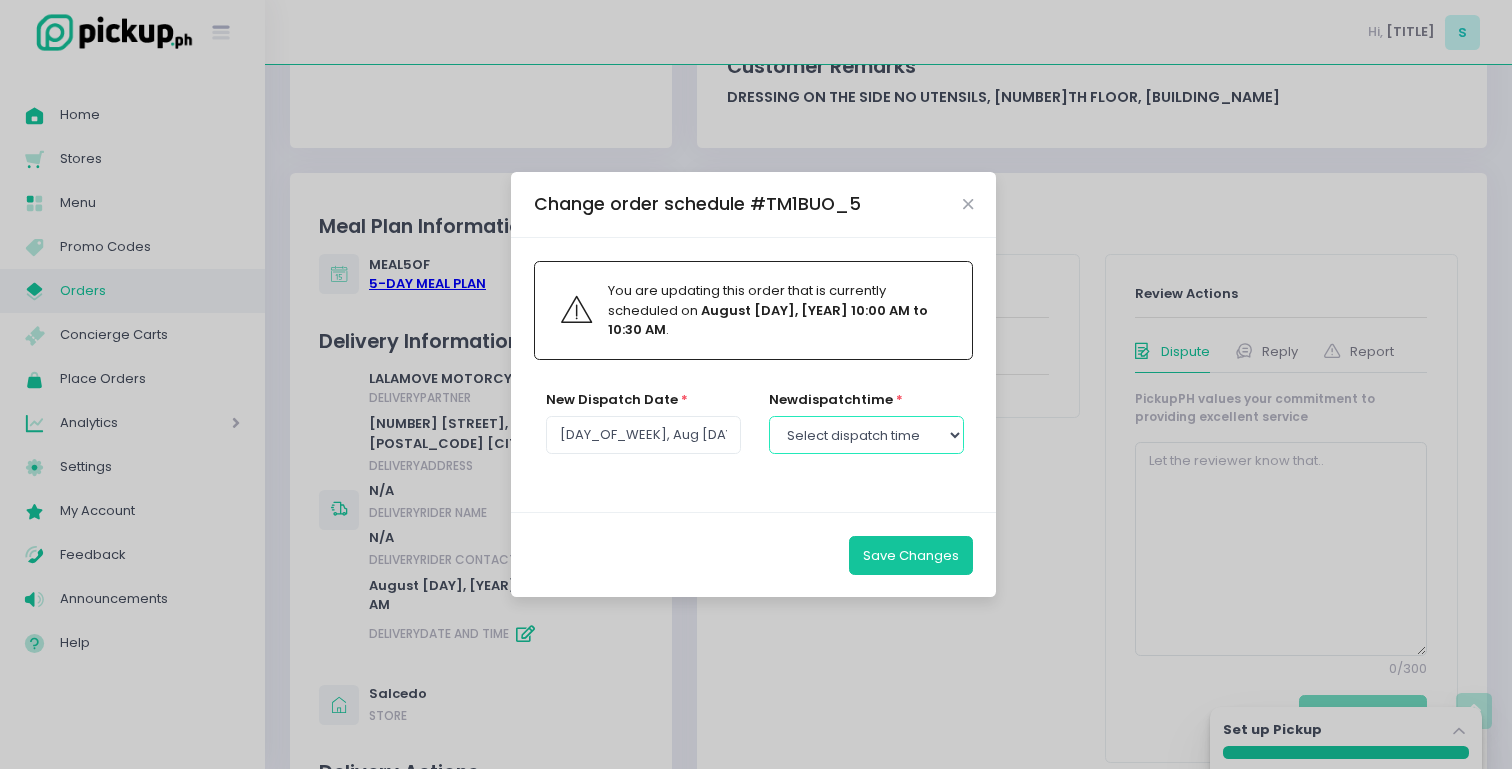 click on "Select dispatch time [TIME] - [TIME] [TIME] - [TIME] [TIME] - [TIME] [TIME] - [TIME] [TIME] - [TIME] [TIME] - [TIME] [TIME] - [TIME] [TIME] - [TIME] [TIME] - [TIME] [TIME] - [TIME] [TIME] - [TIME] [TIME] - [TIME] [TIME] - [TIME] [TIME] - [TIME] [TIME] - [TIME] [TIME] - [TIME] [TIME] - [TIME] [TIME] - [TIME] [TIME] - [TIME] [TIME] - [TIME] [TIME] - [TIME] [TIME] - [TIME] [TIME] - [TIME] [TIME] - [TIME] [TIME] - [TIME] [TIME] - [TIME] [TIME] - [TIME] [TIME] - [TIME] [TIME] - [TIME] [TIME] - [TIME] [TIME] - [TIME] [TIME] - [TIME] [TIME] - [TIME] [TIME] - [TIME] [TIME] - [TIME] [TIME] - [TIME] [TIME] - [TIME] [TIME] - [TIME] [TIME] - [TIME] [TIME] - [TIME] [TIME] - [TIME] [TIME] - [TIME] [TIME] - [TIME]" at bounding box center (866, 435) 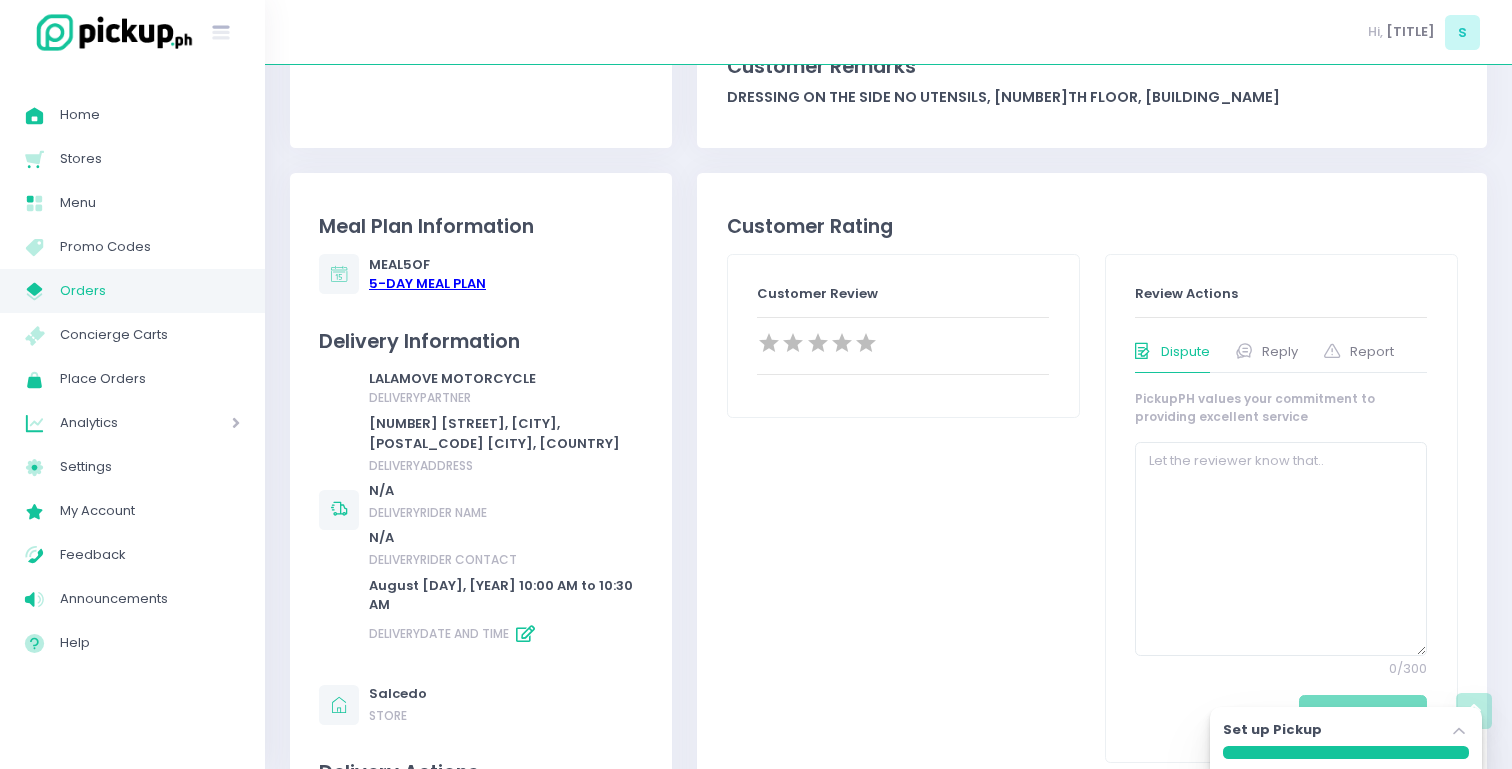 scroll, scrollTop: 0, scrollLeft: 0, axis: both 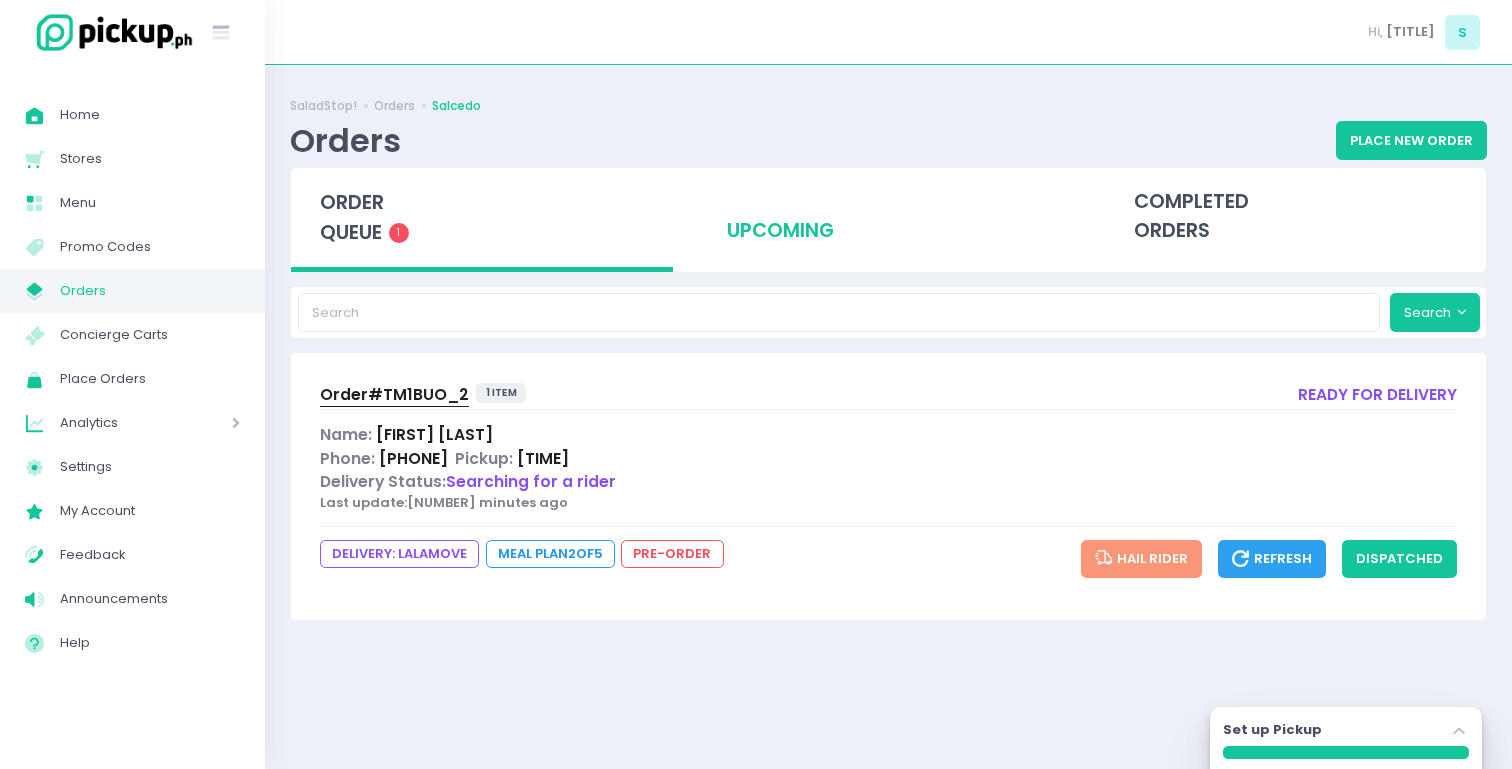 click on "upcoming" at bounding box center [889, 217] 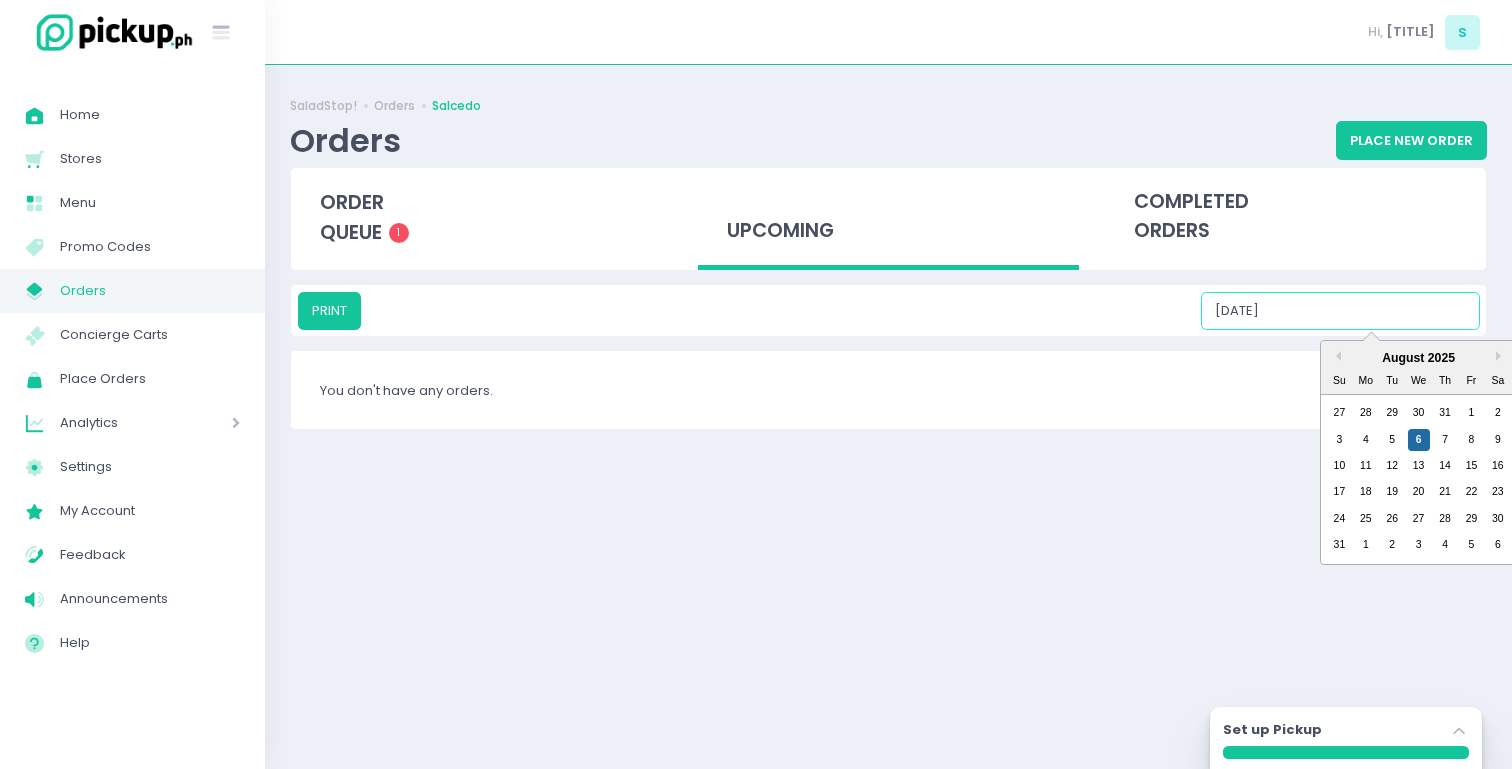 click on "[DATE]" at bounding box center [1340, 311] 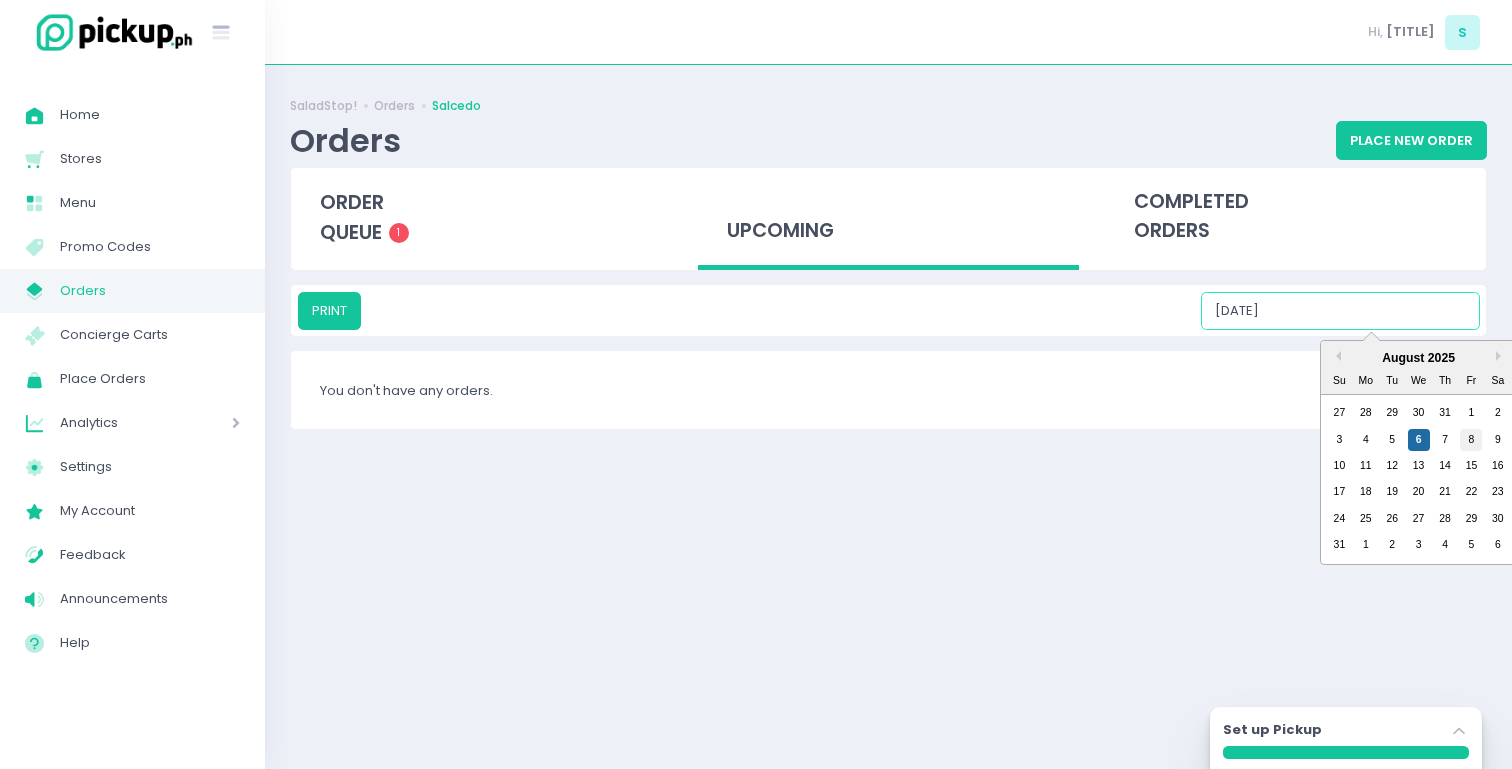 click on "8" at bounding box center (1471, 440) 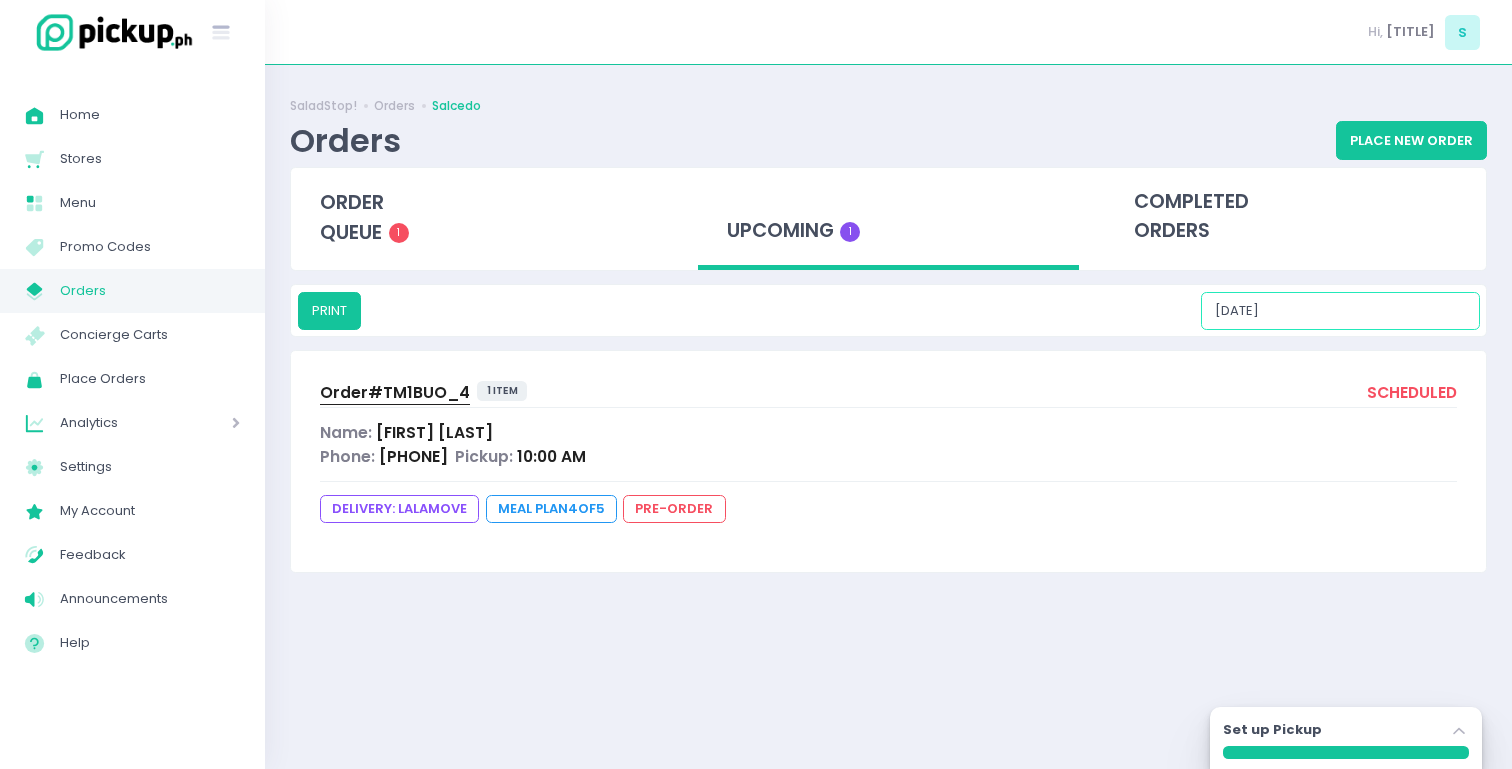 click on "[DATE]" at bounding box center (1340, 311) 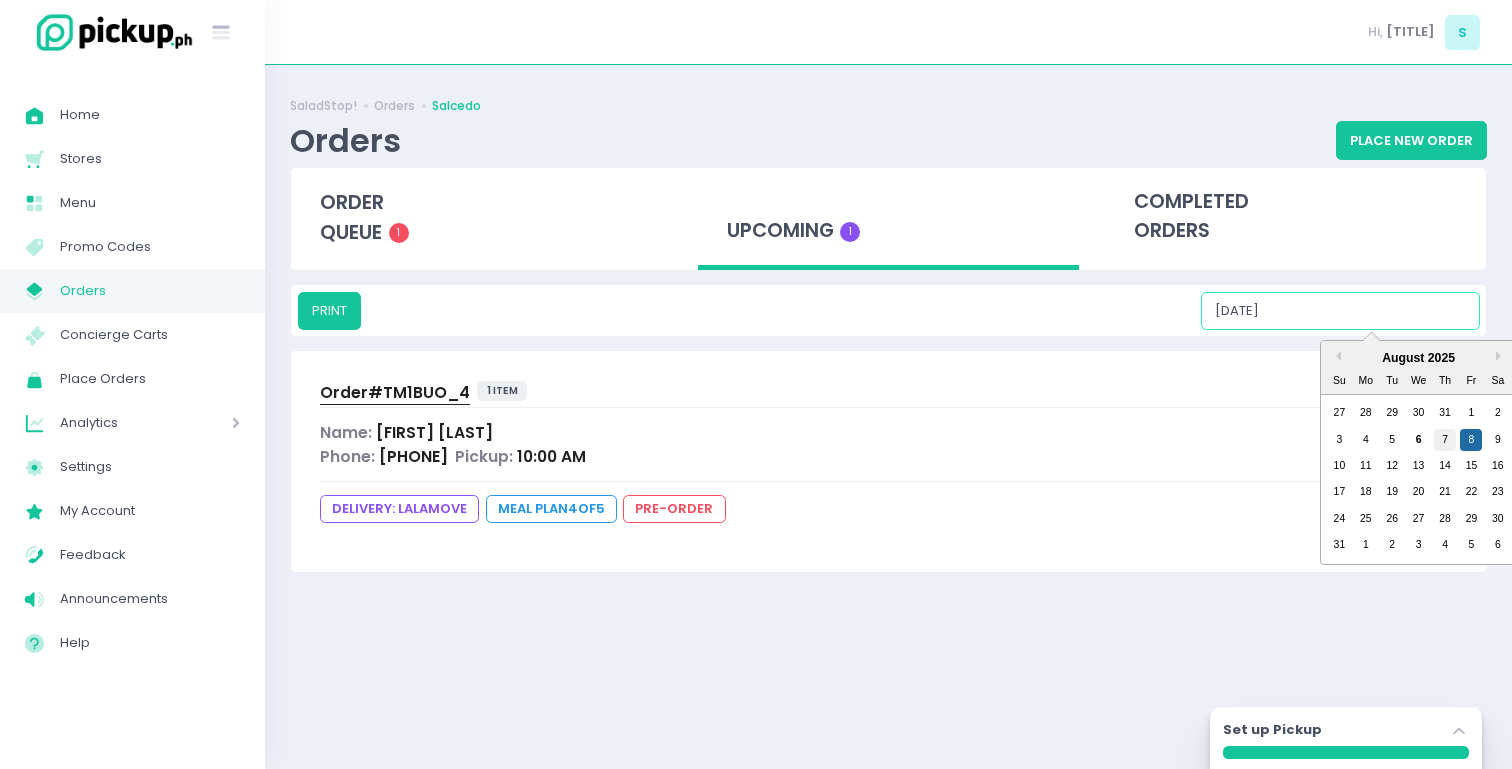 click on "7" at bounding box center [1445, 440] 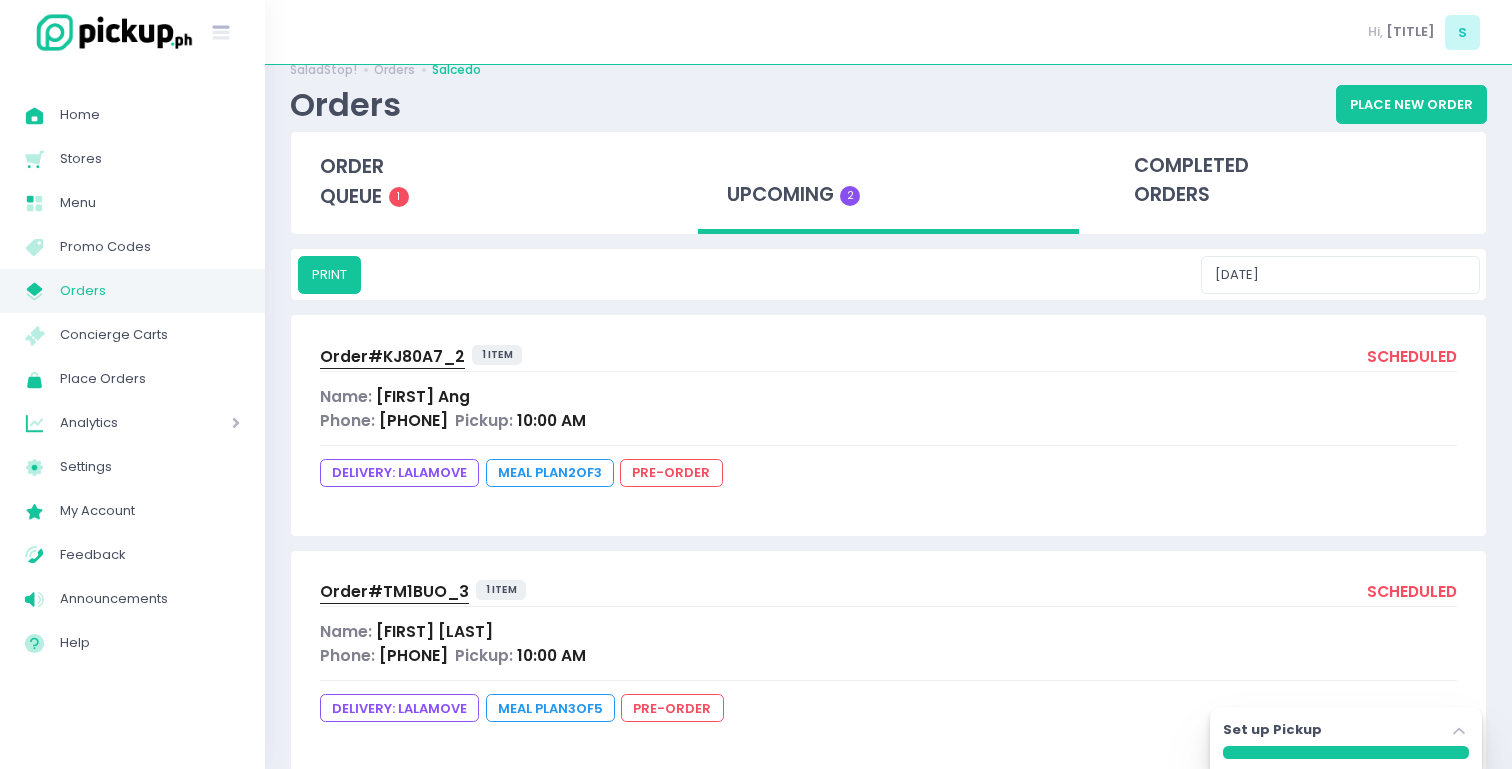 scroll, scrollTop: 77, scrollLeft: 0, axis: vertical 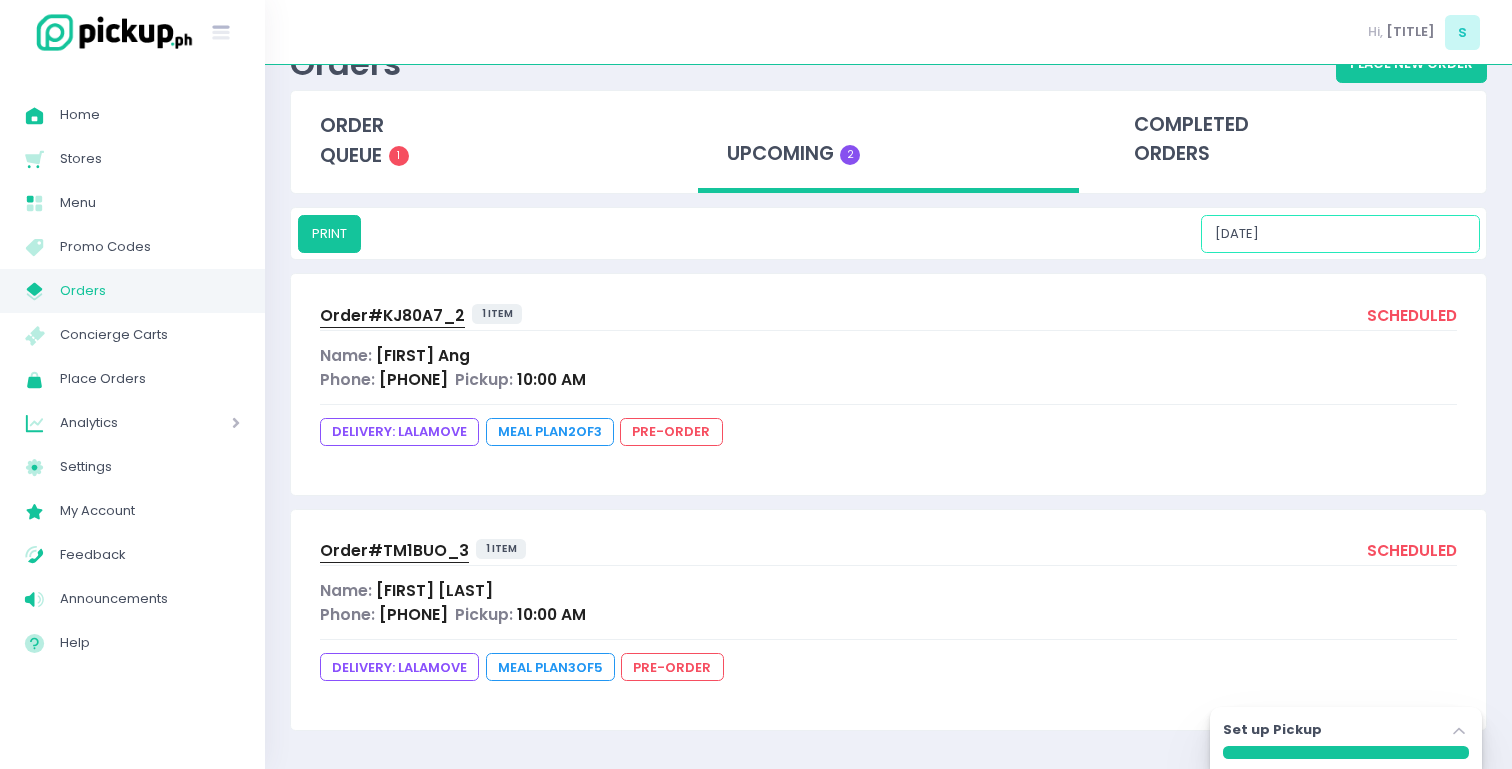 click on "[DATE]" at bounding box center [1340, 234] 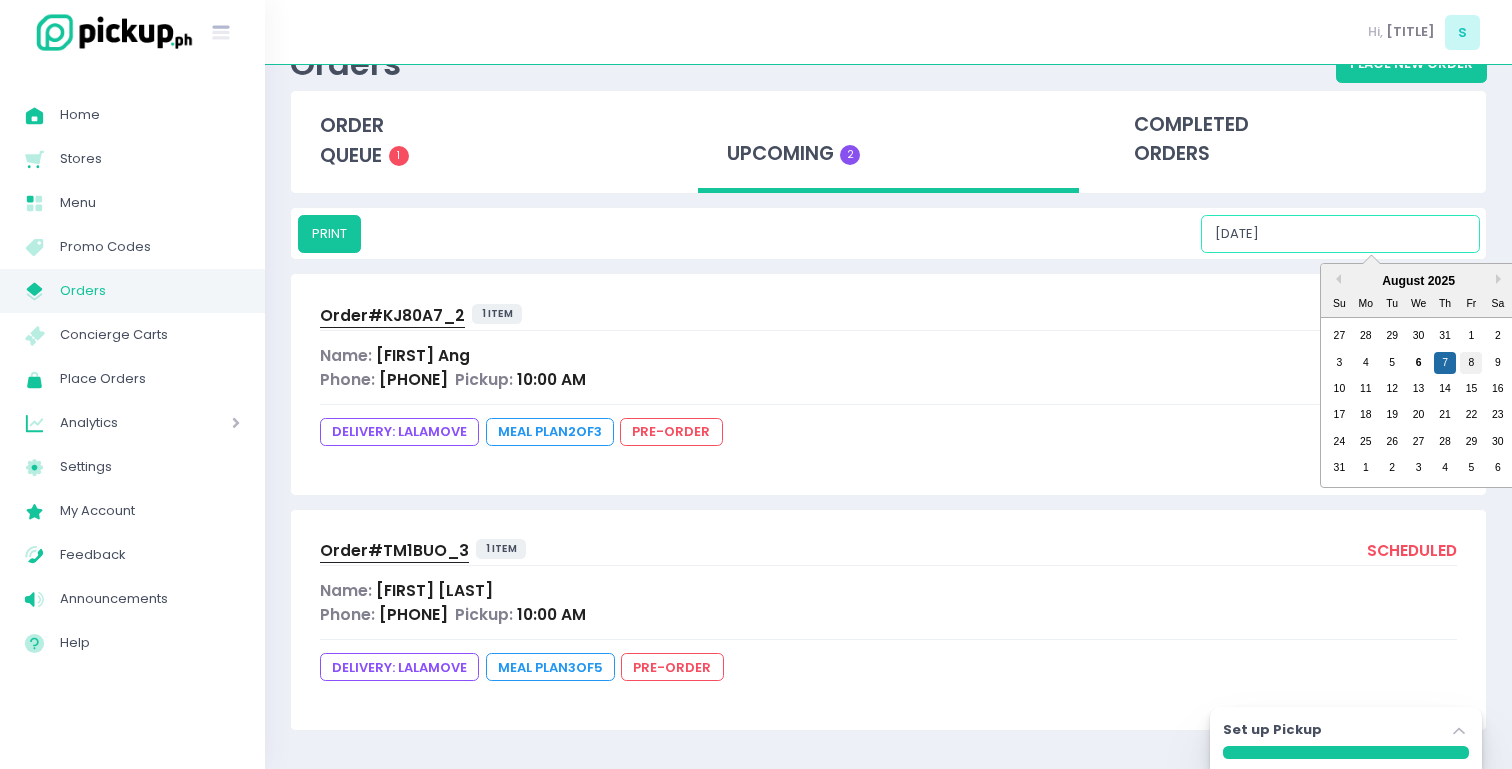 click on "8" at bounding box center (1471, 363) 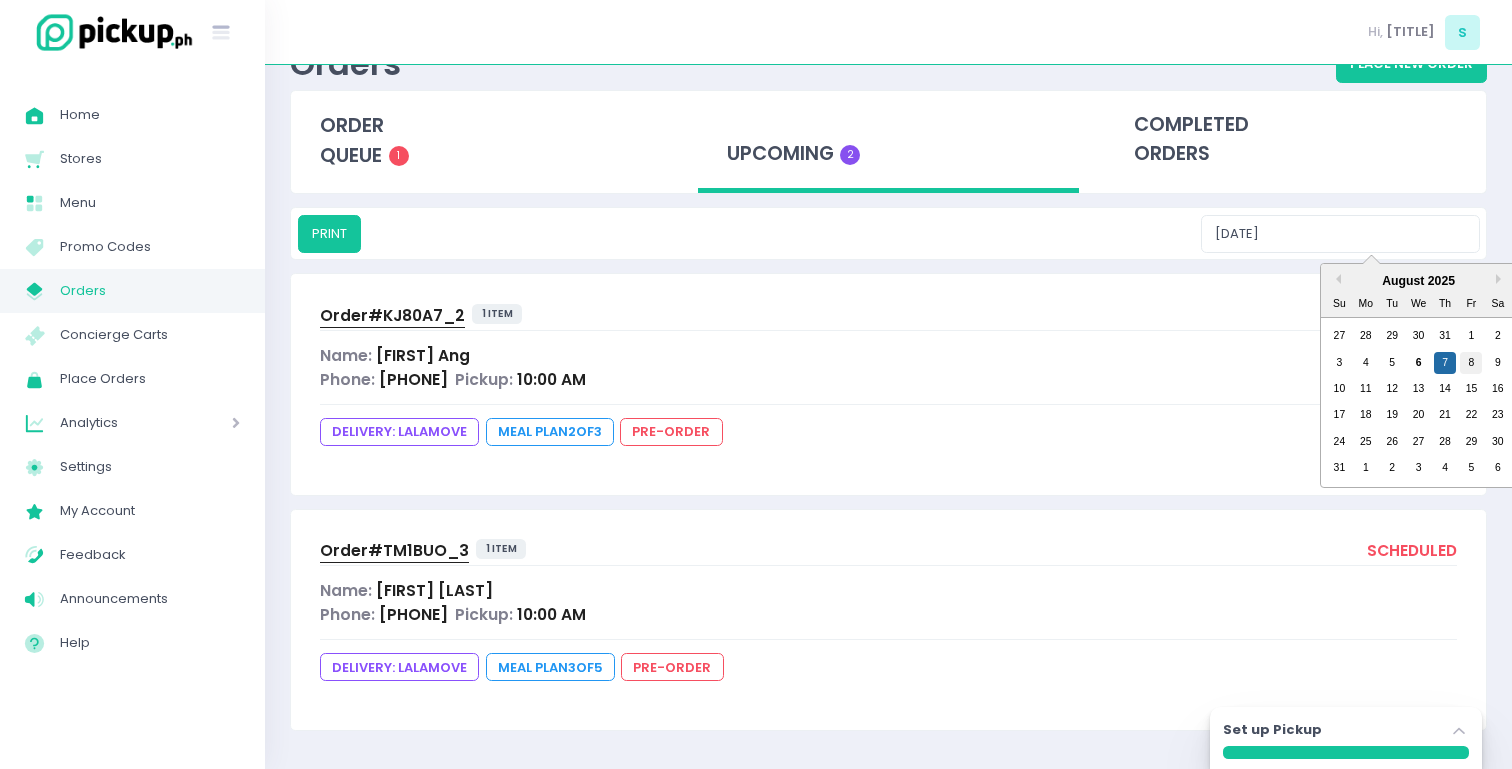 type on "[DATE]" 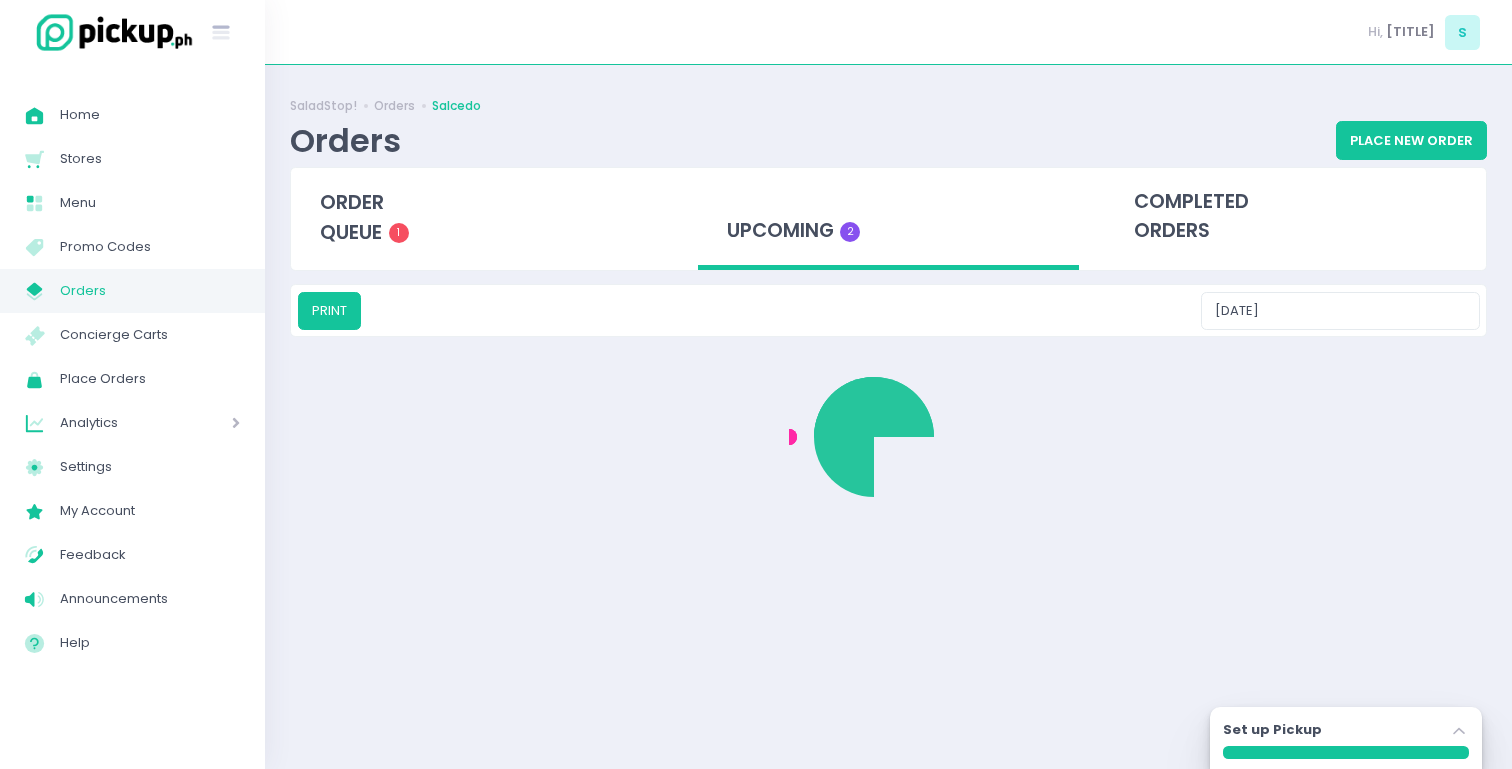 scroll, scrollTop: 0, scrollLeft: 0, axis: both 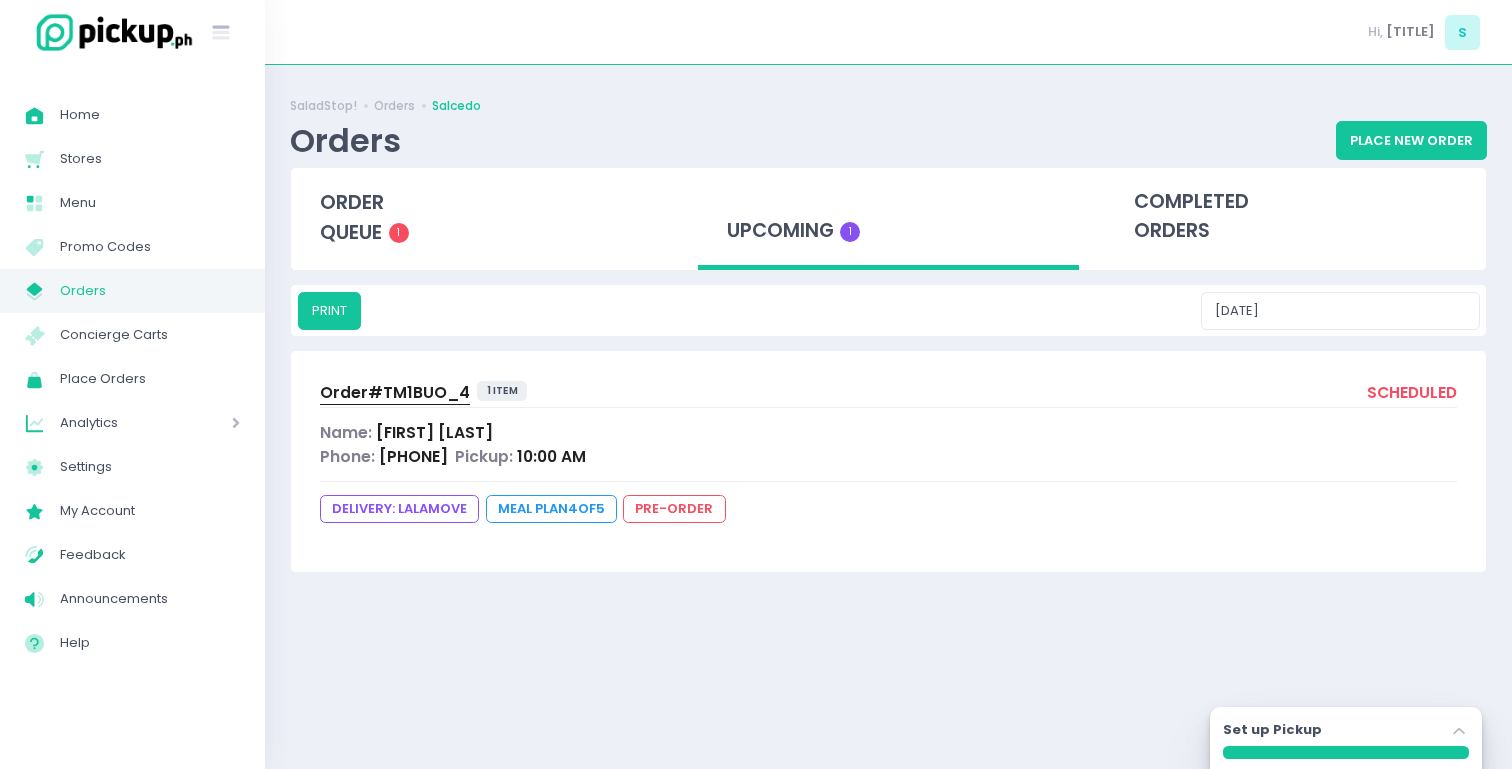 click on "Orders" at bounding box center (150, 291) 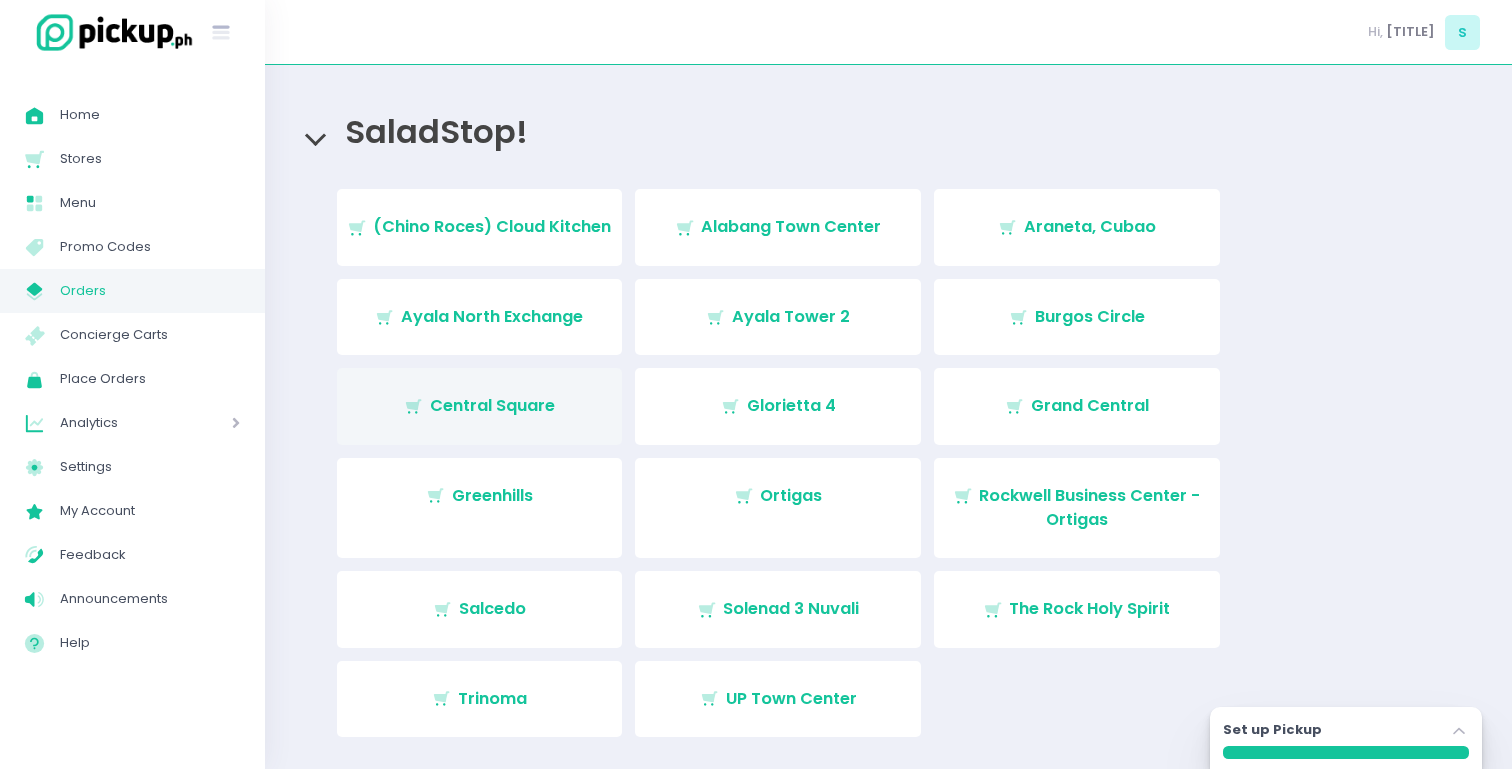 scroll, scrollTop: 138, scrollLeft: 0, axis: vertical 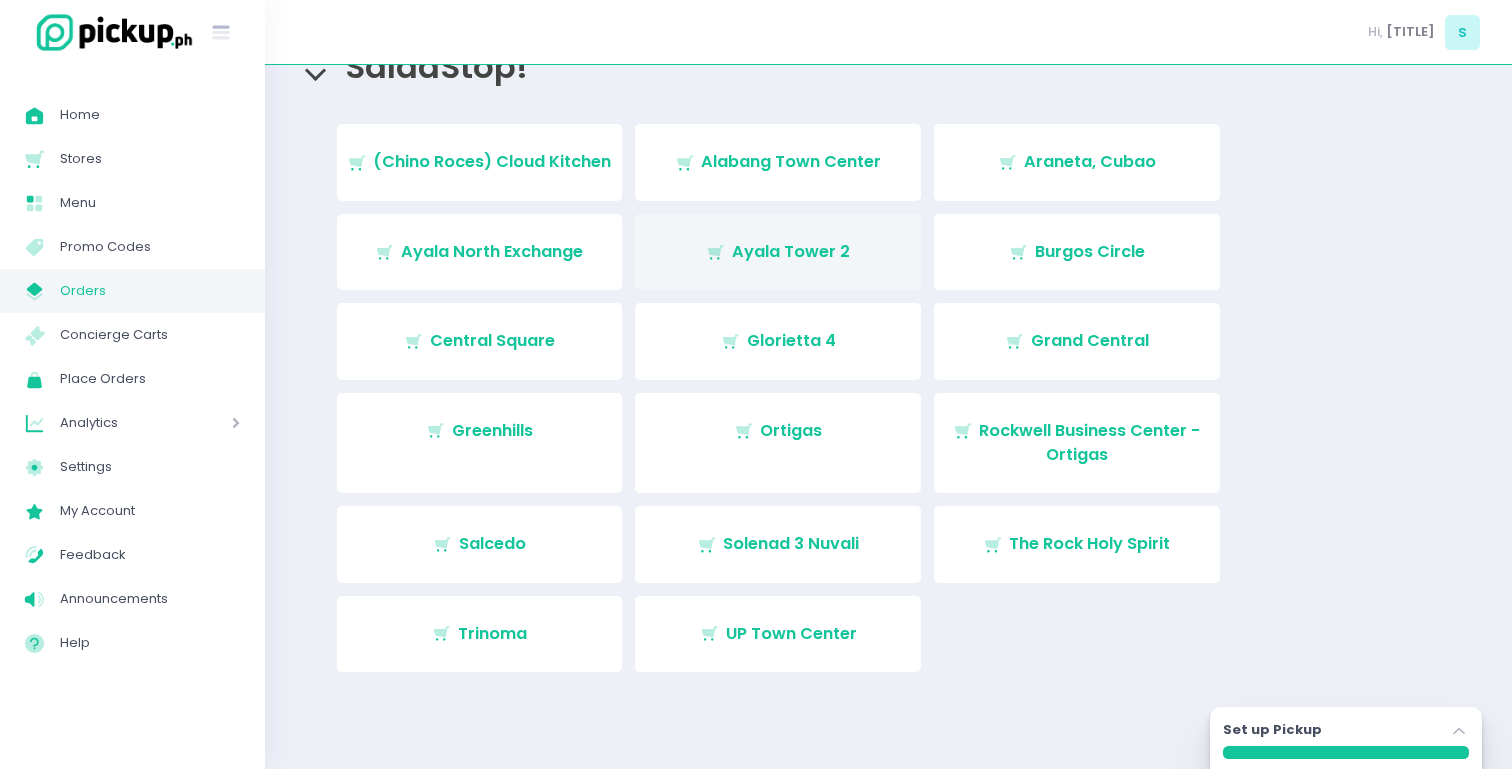 click on "Ayala Tower 2" at bounding box center [791, 251] 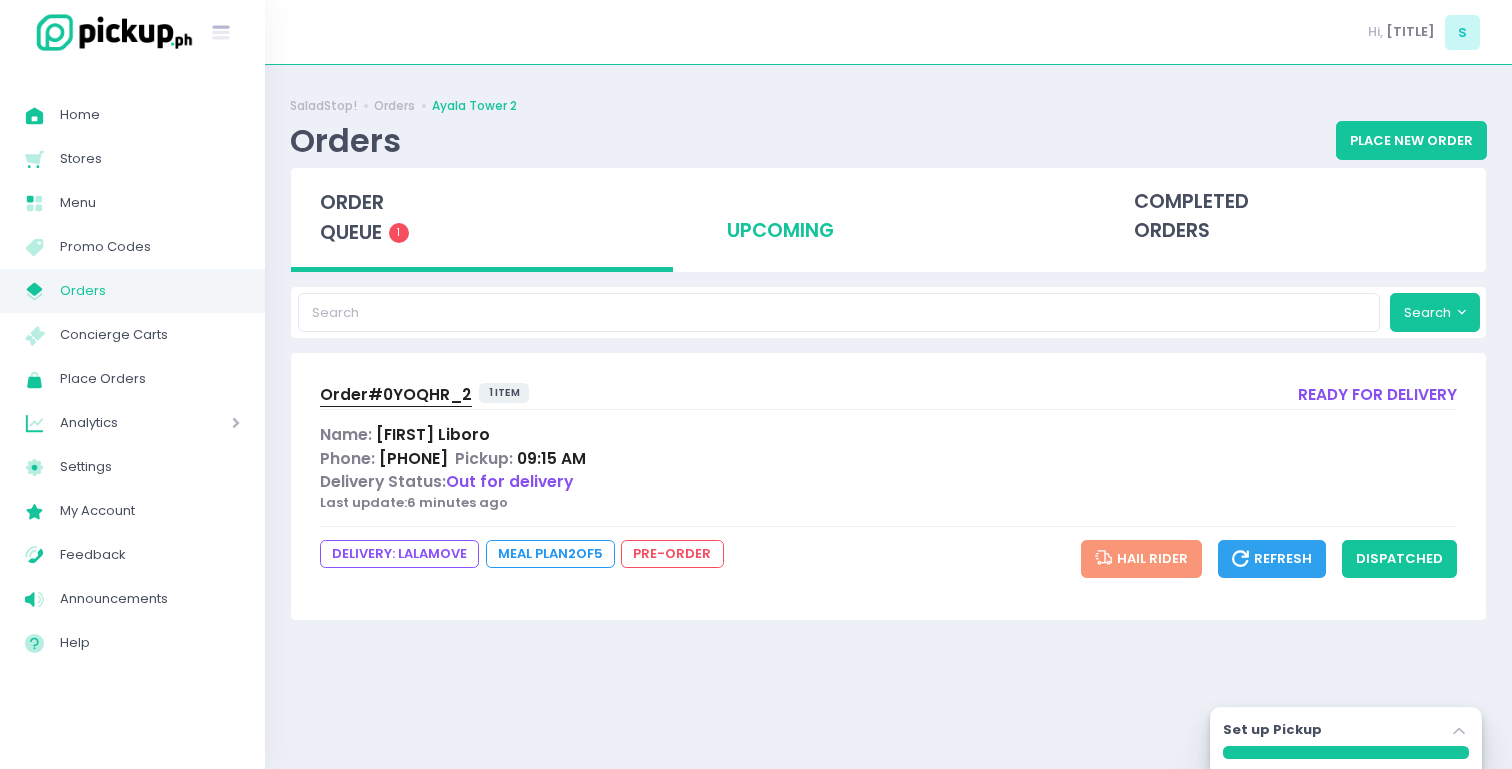 click on "upcoming" at bounding box center [889, 217] 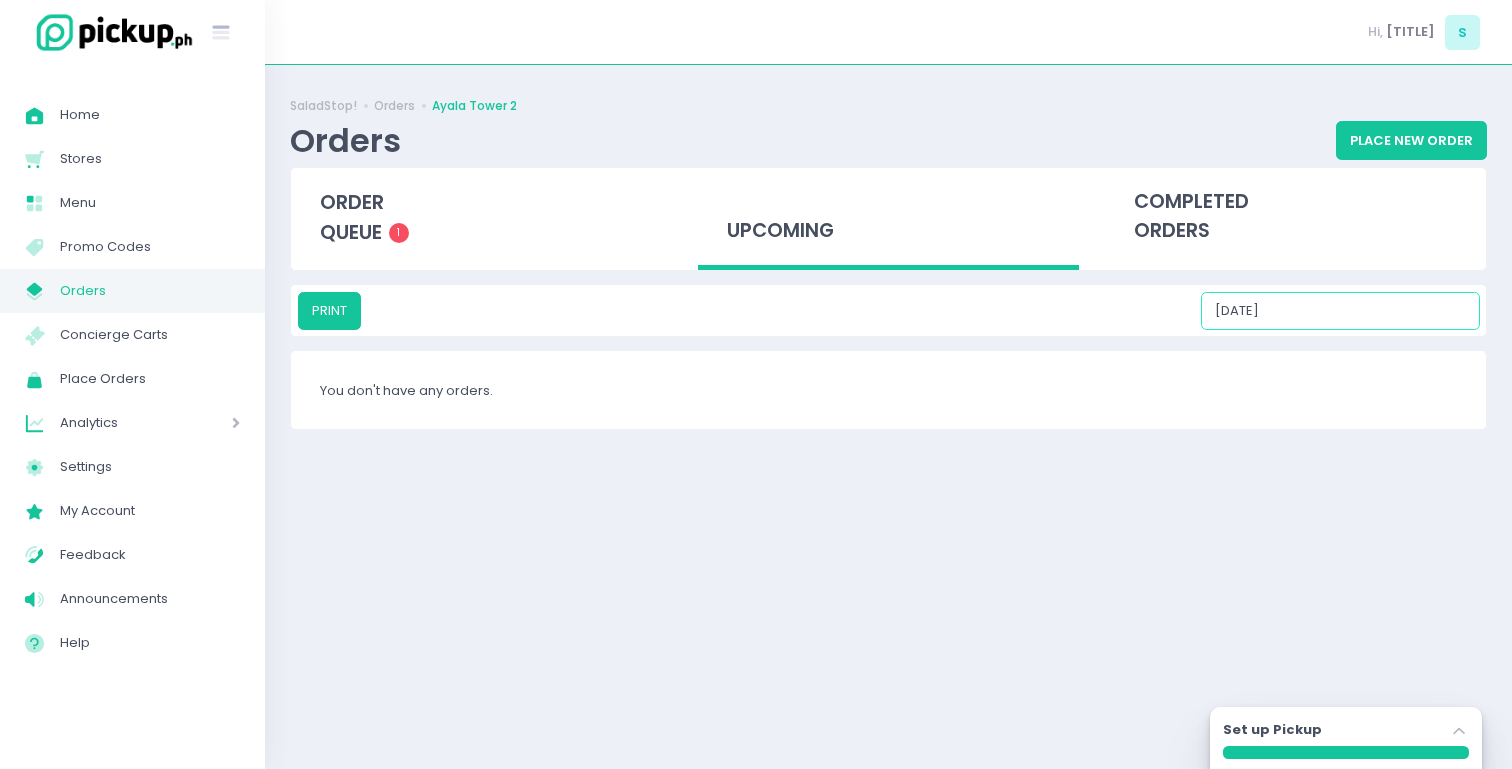 click on "[DATE]" at bounding box center [1340, 311] 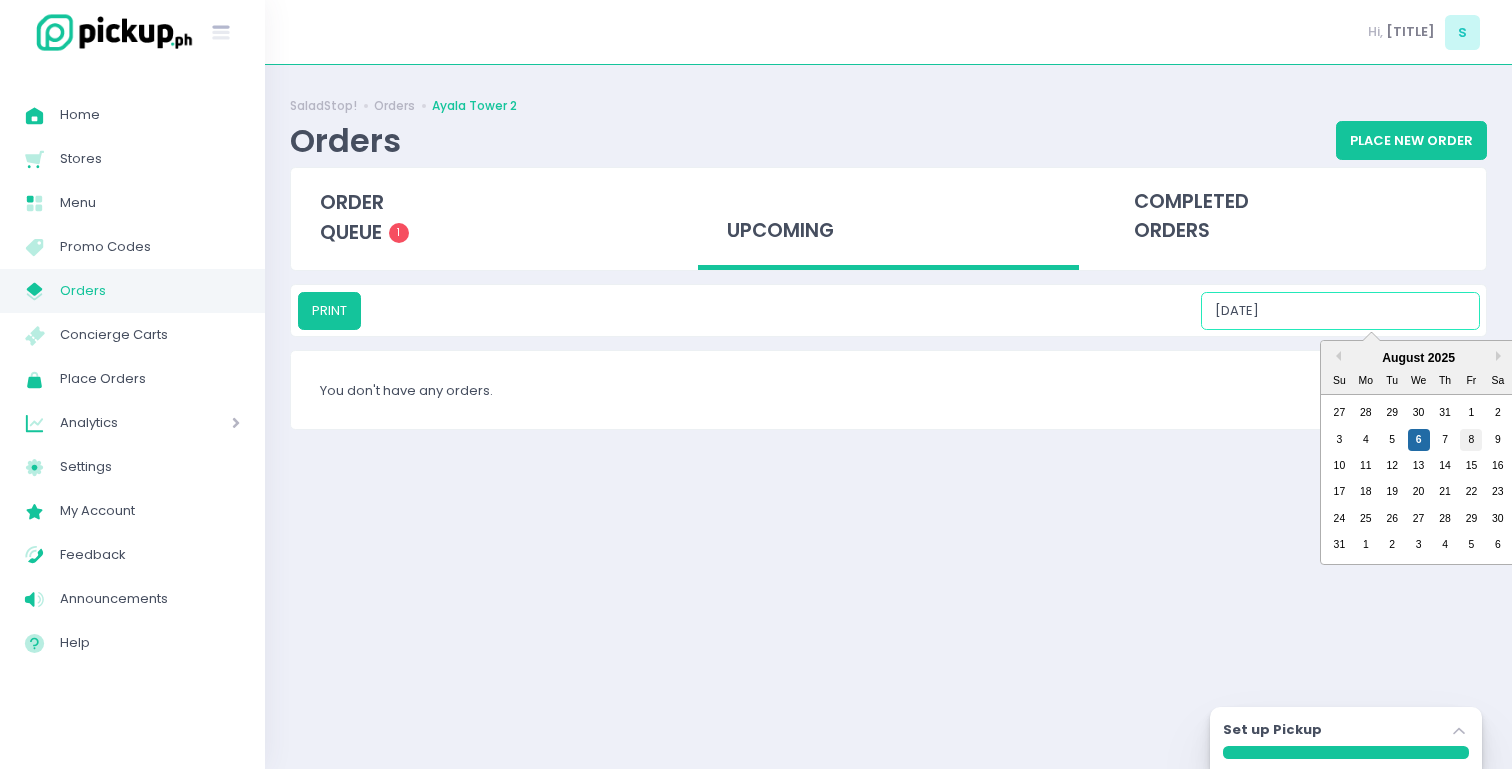 click on "8" at bounding box center [1471, 440] 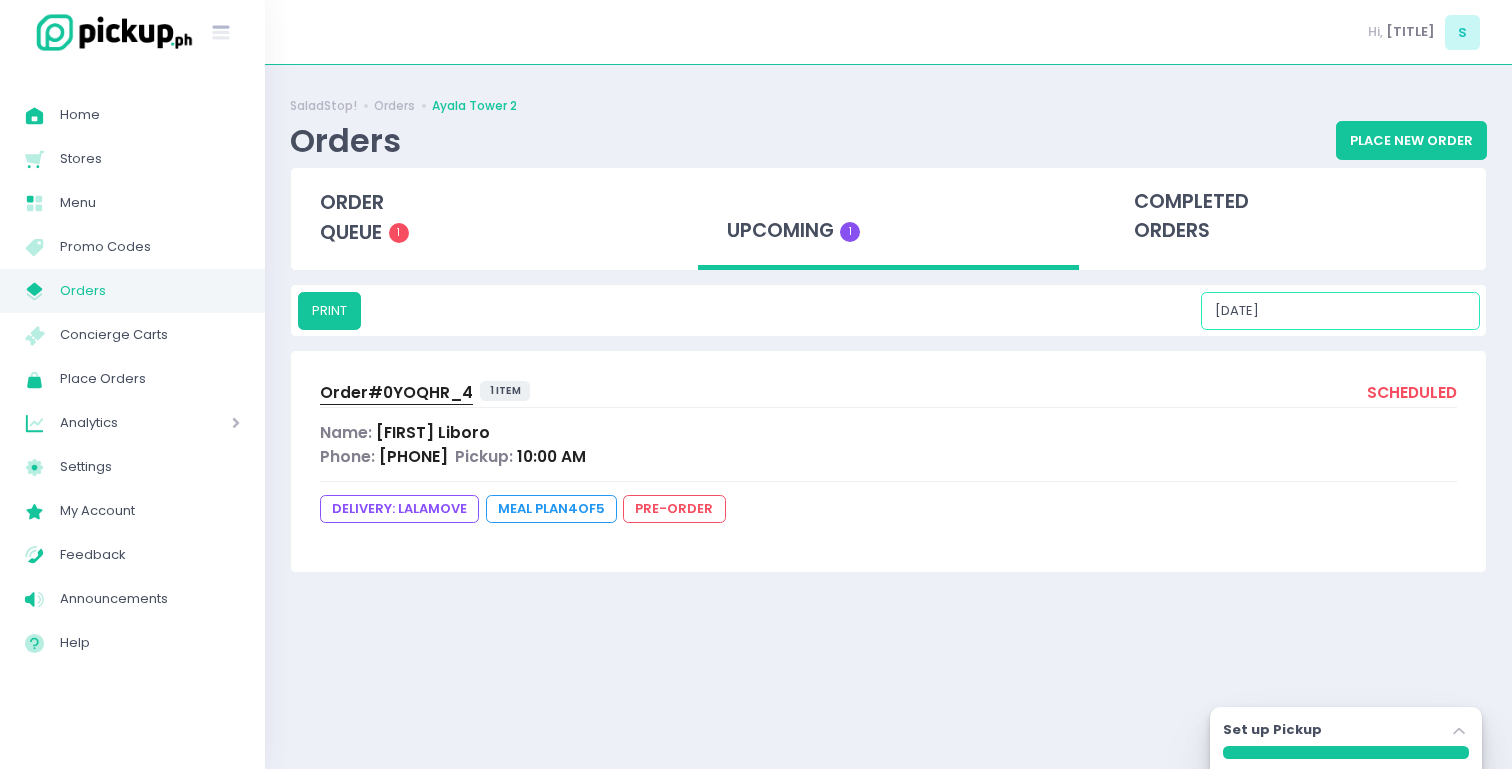 click on "[DATE]" at bounding box center (1340, 311) 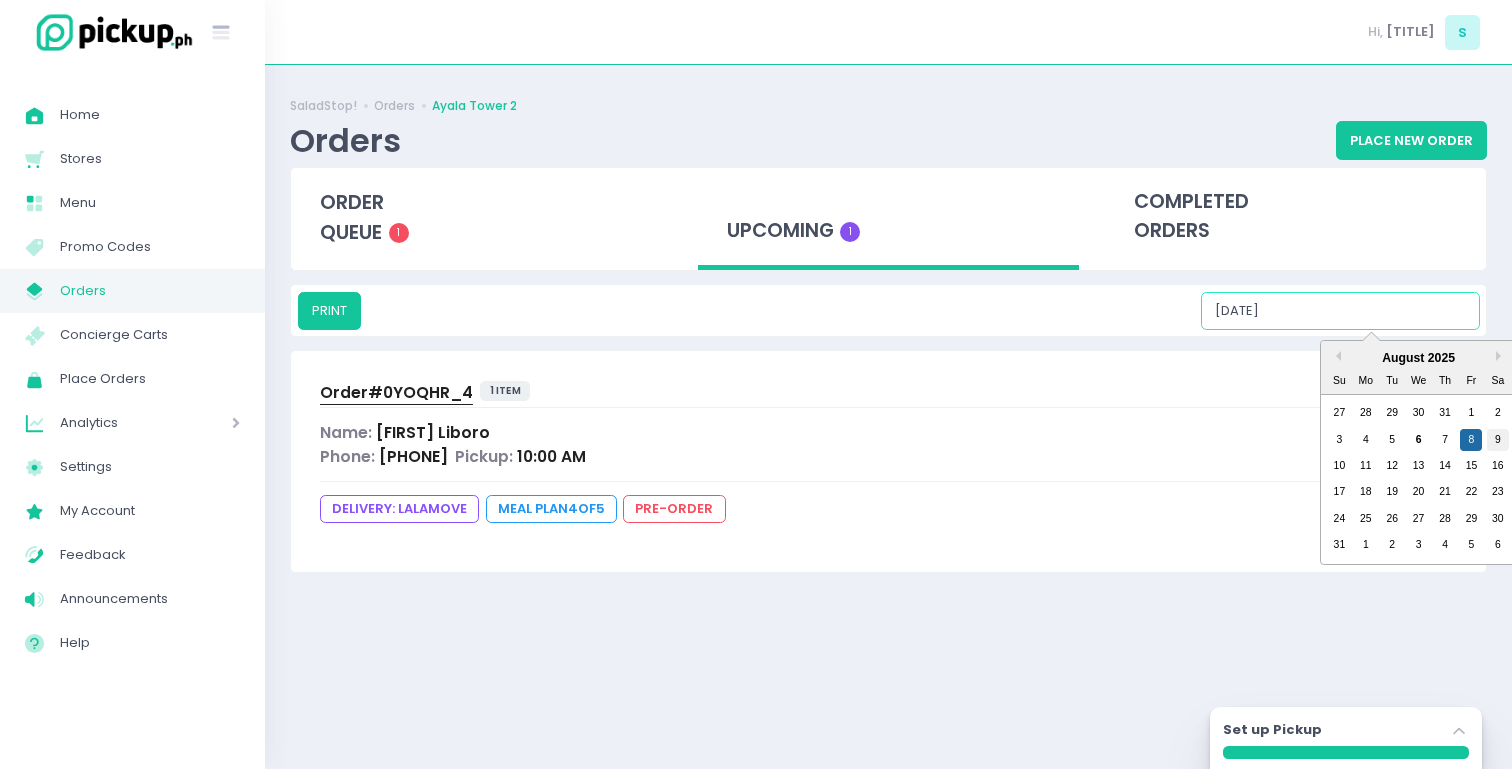 click on "9" at bounding box center [1498, 440] 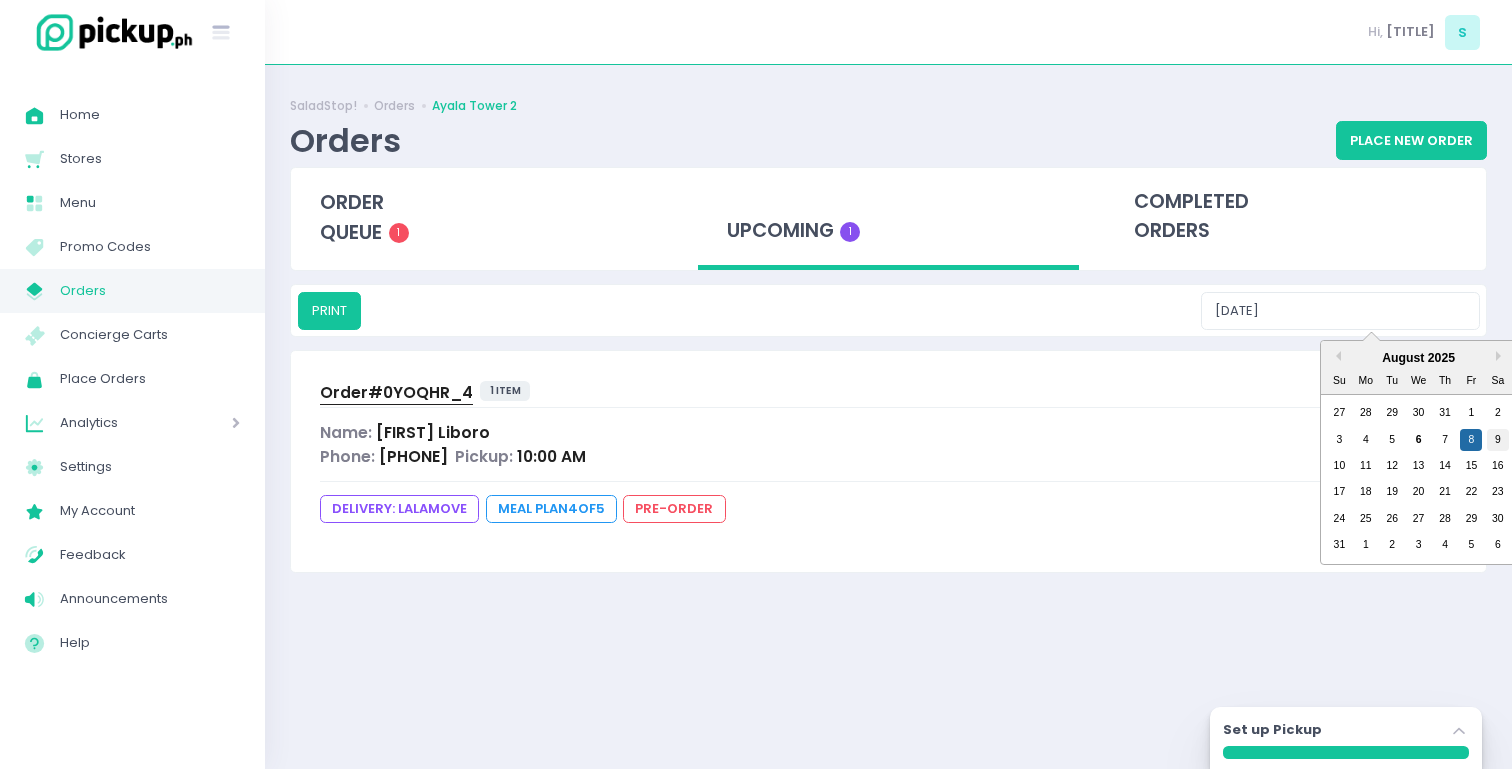 type on "[DATE]" 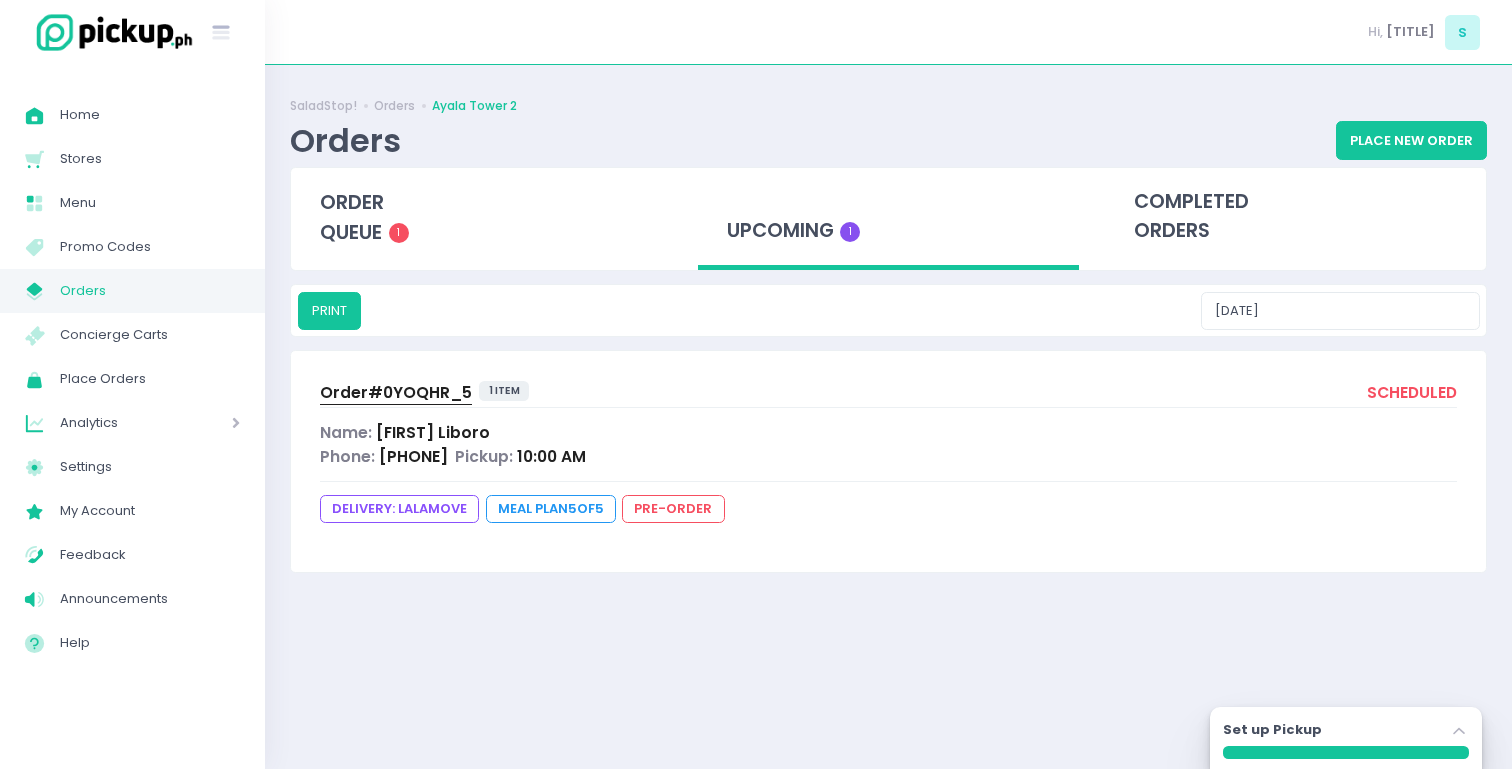 click on "Order# 0YOQHR_5" at bounding box center [396, 392] 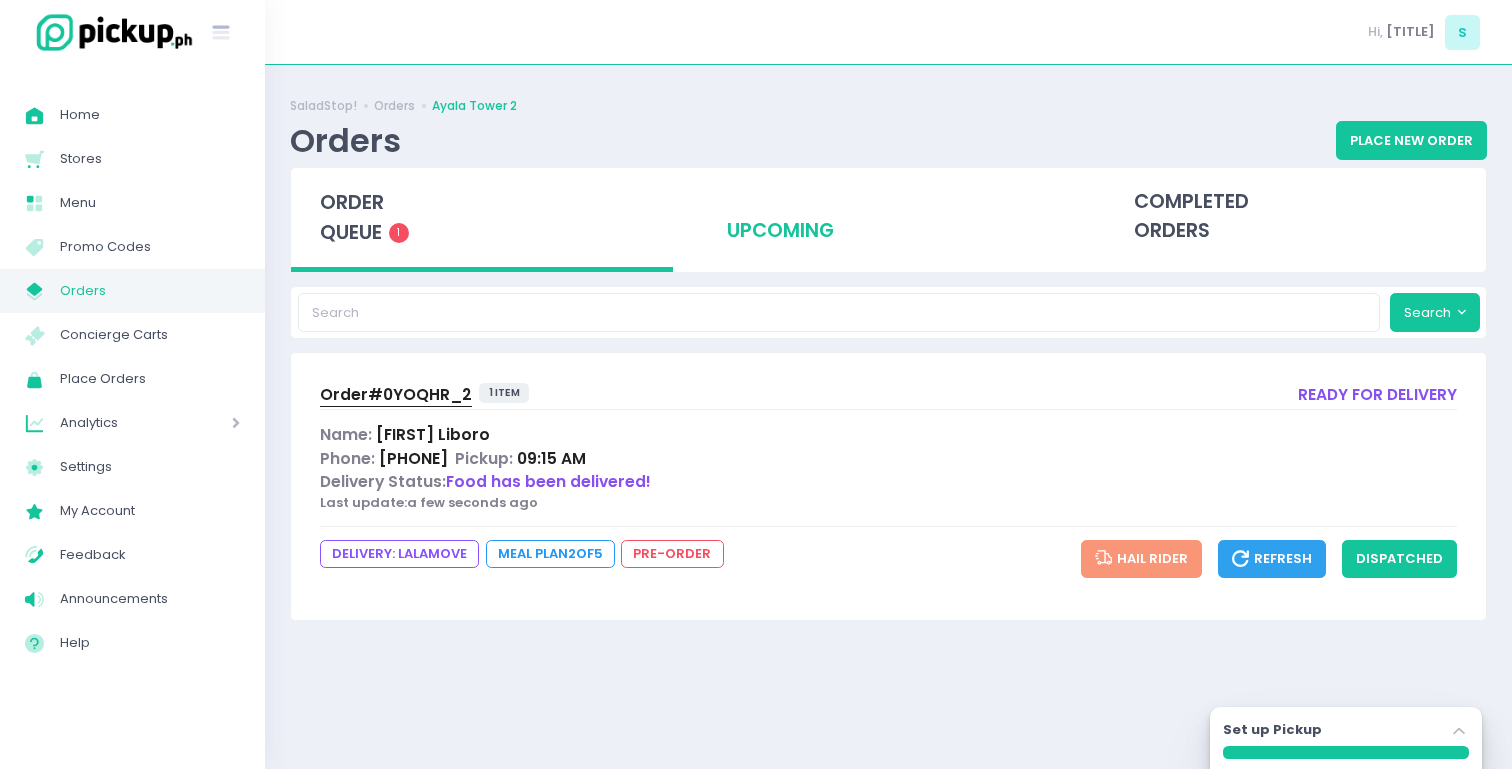 click on "upcoming" at bounding box center (889, 217) 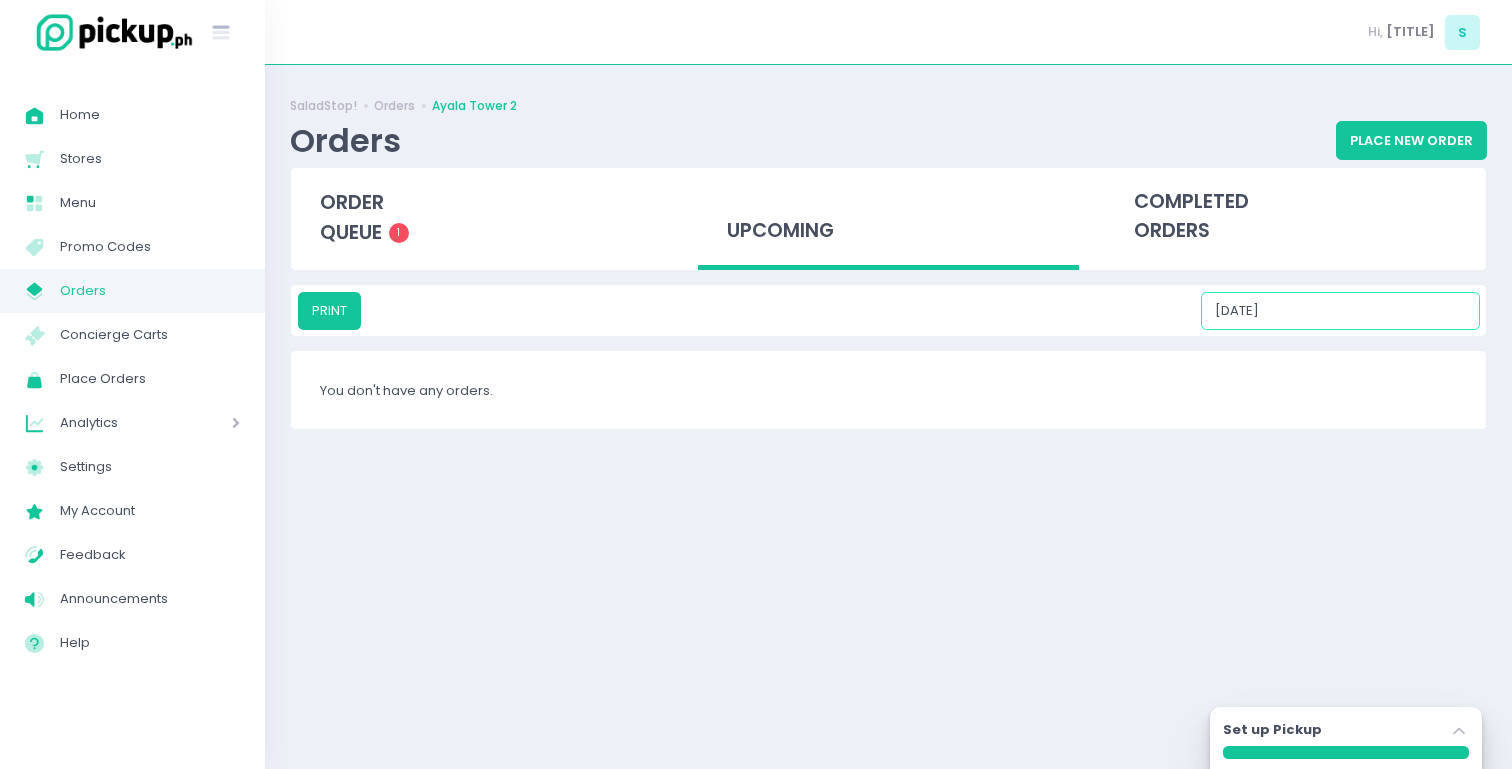 click on "[DATE]" at bounding box center [1340, 311] 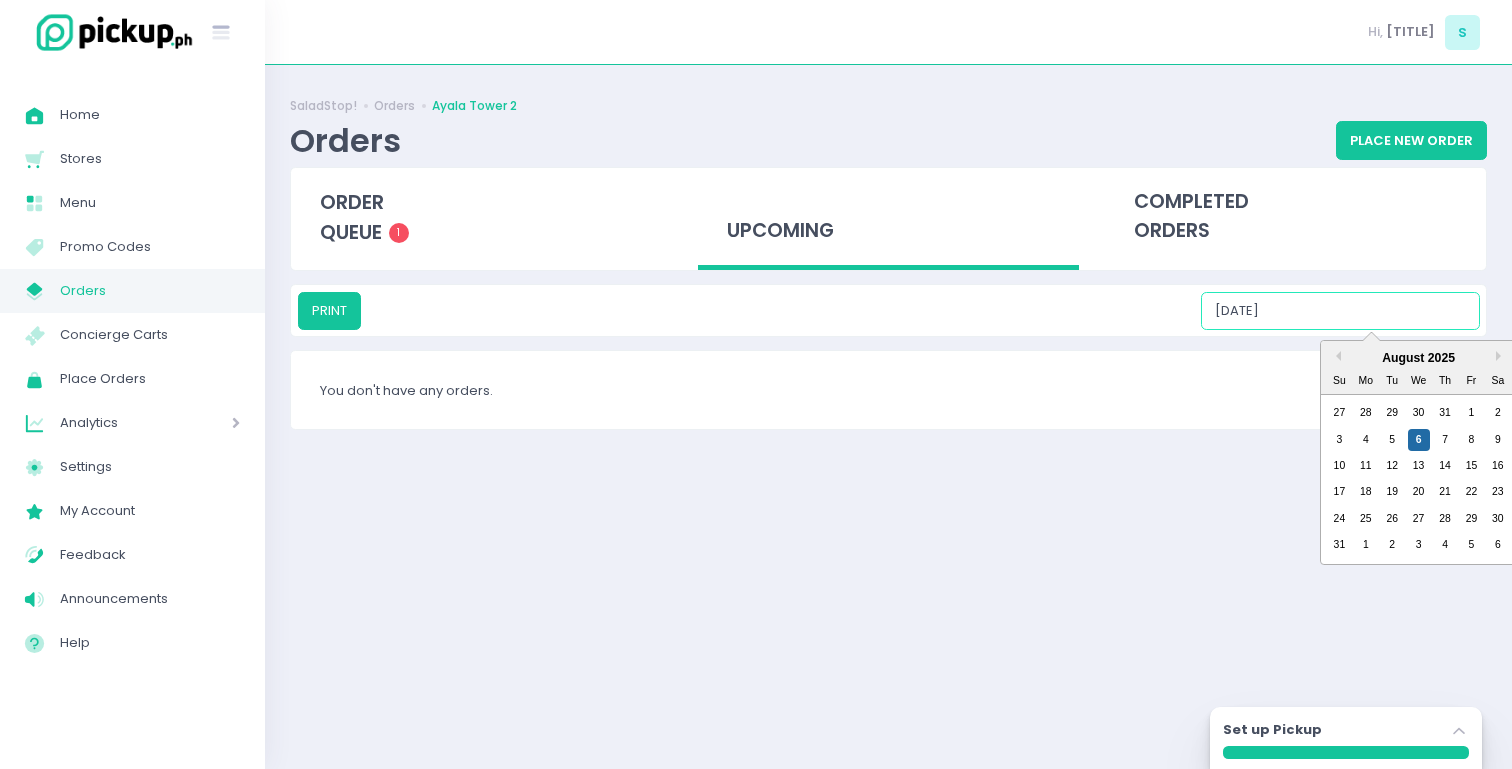 click on "3 4 5 6 7 8 9" at bounding box center (1418, 439) 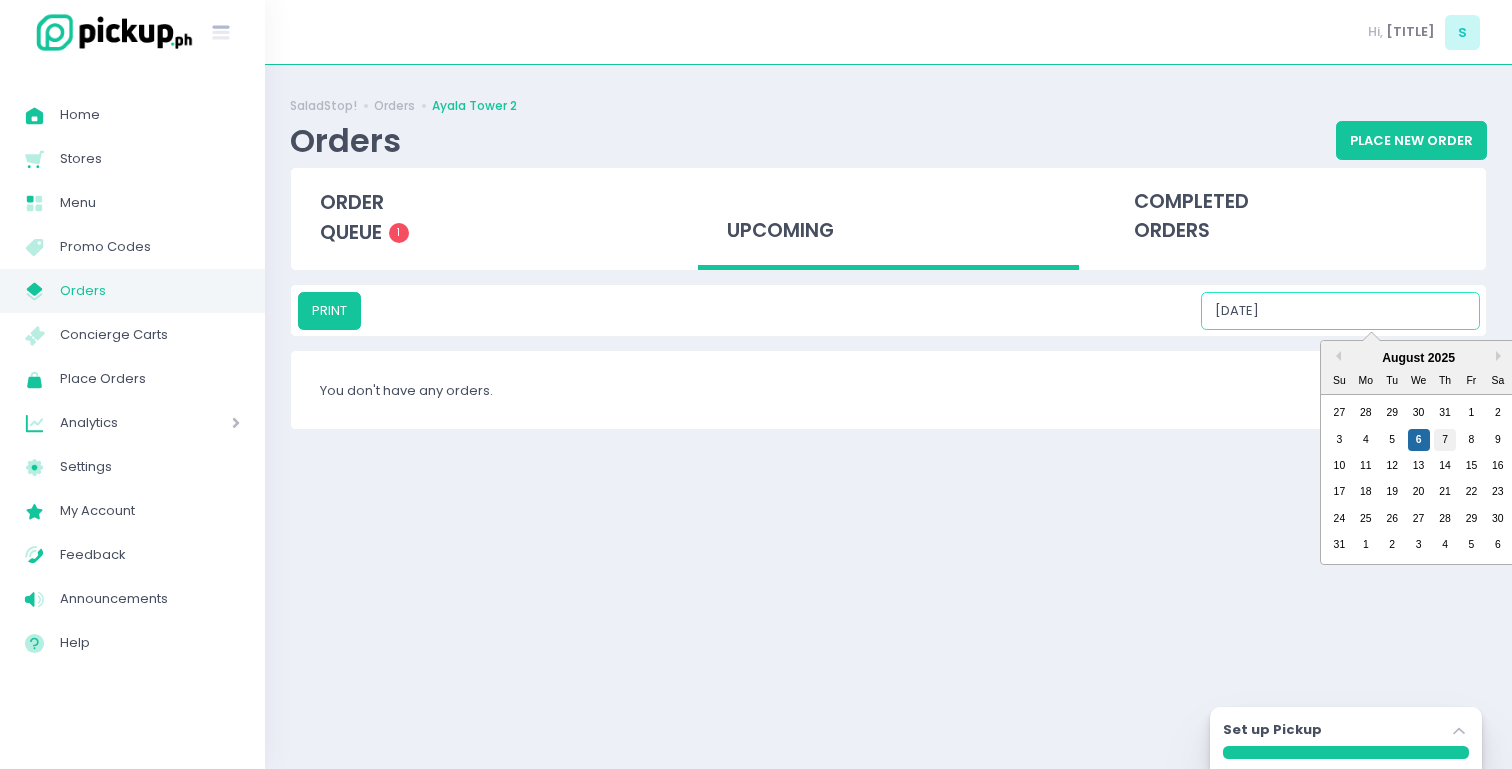 click on "7" at bounding box center [1445, 440] 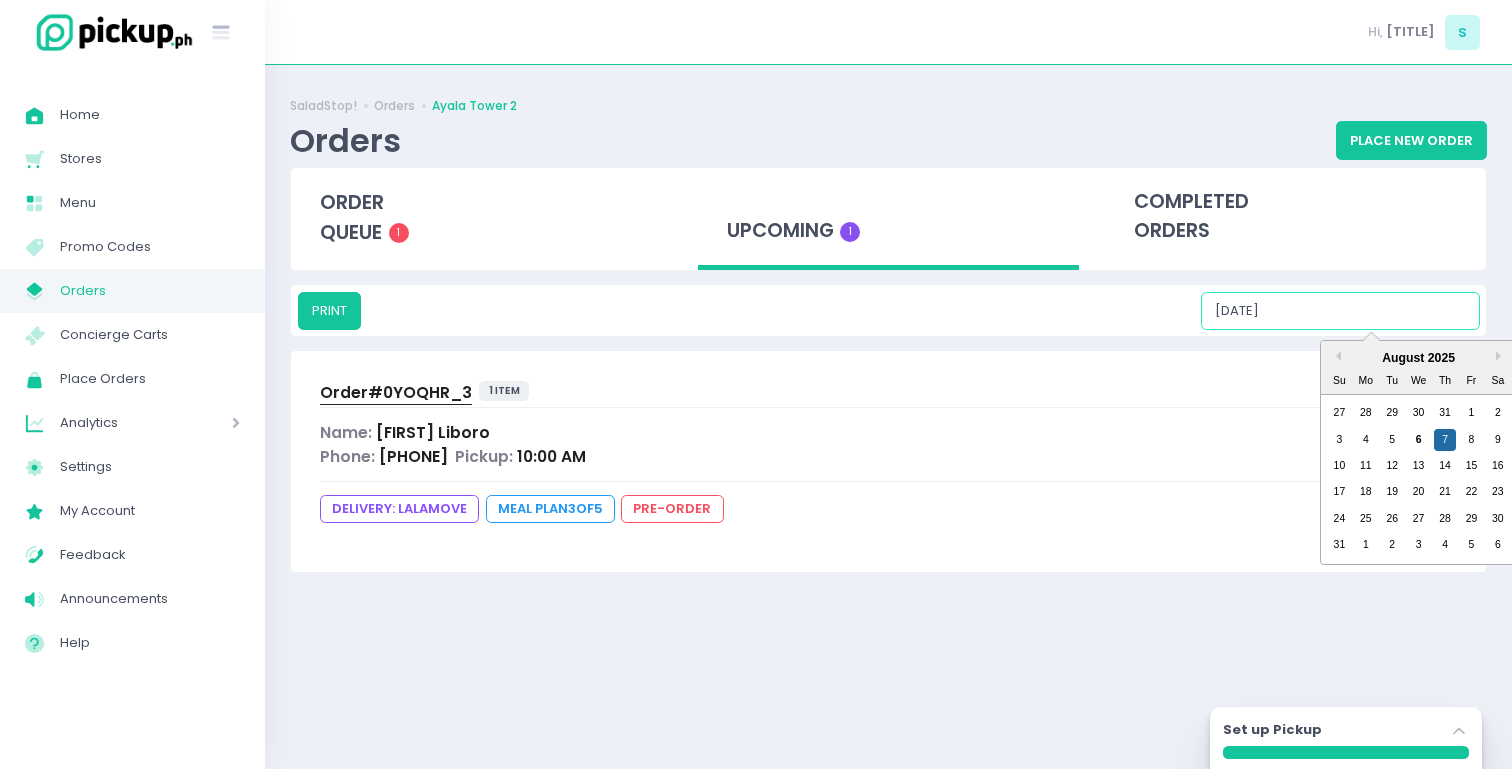 click on "[DATE]" at bounding box center [1340, 311] 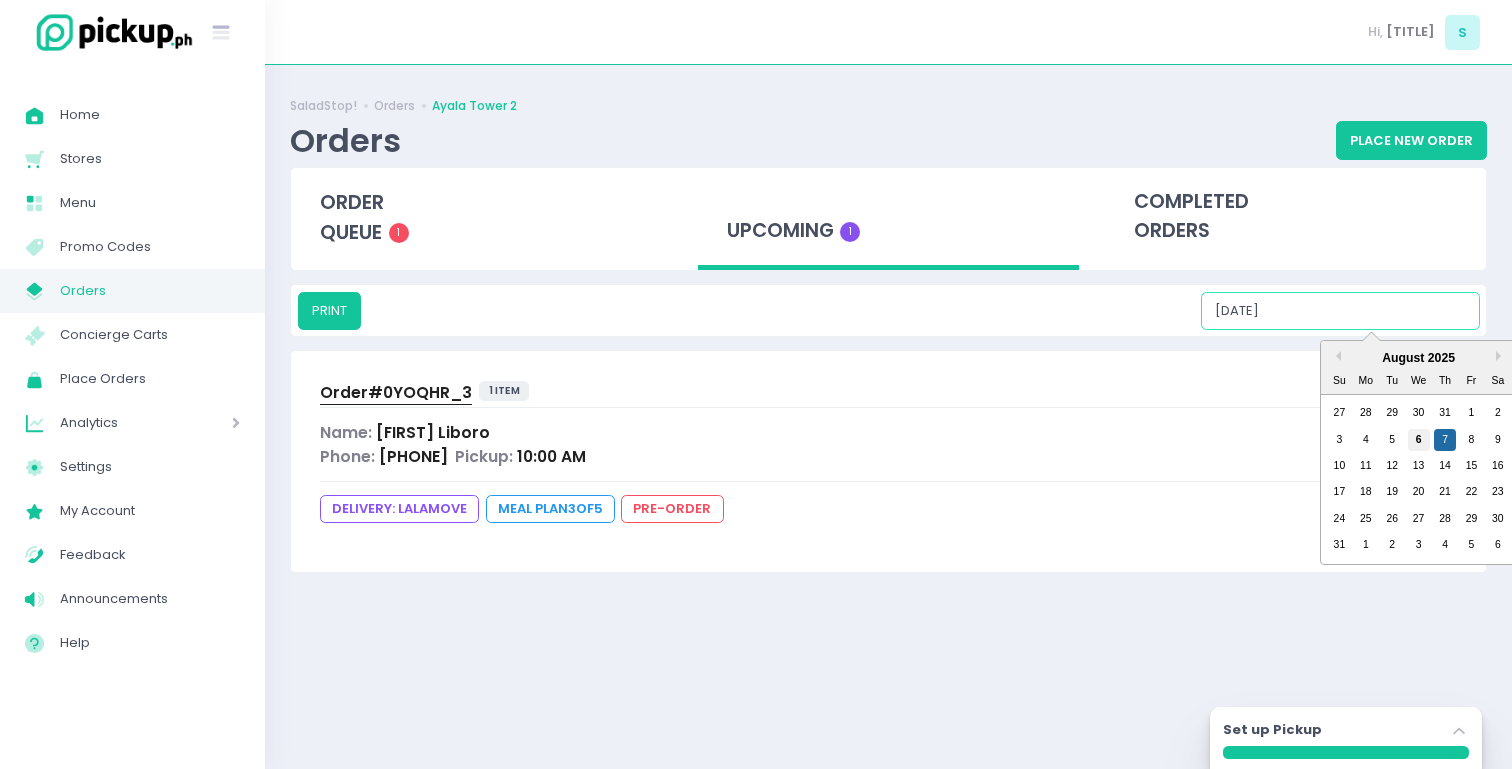 click on "6" at bounding box center (1419, 440) 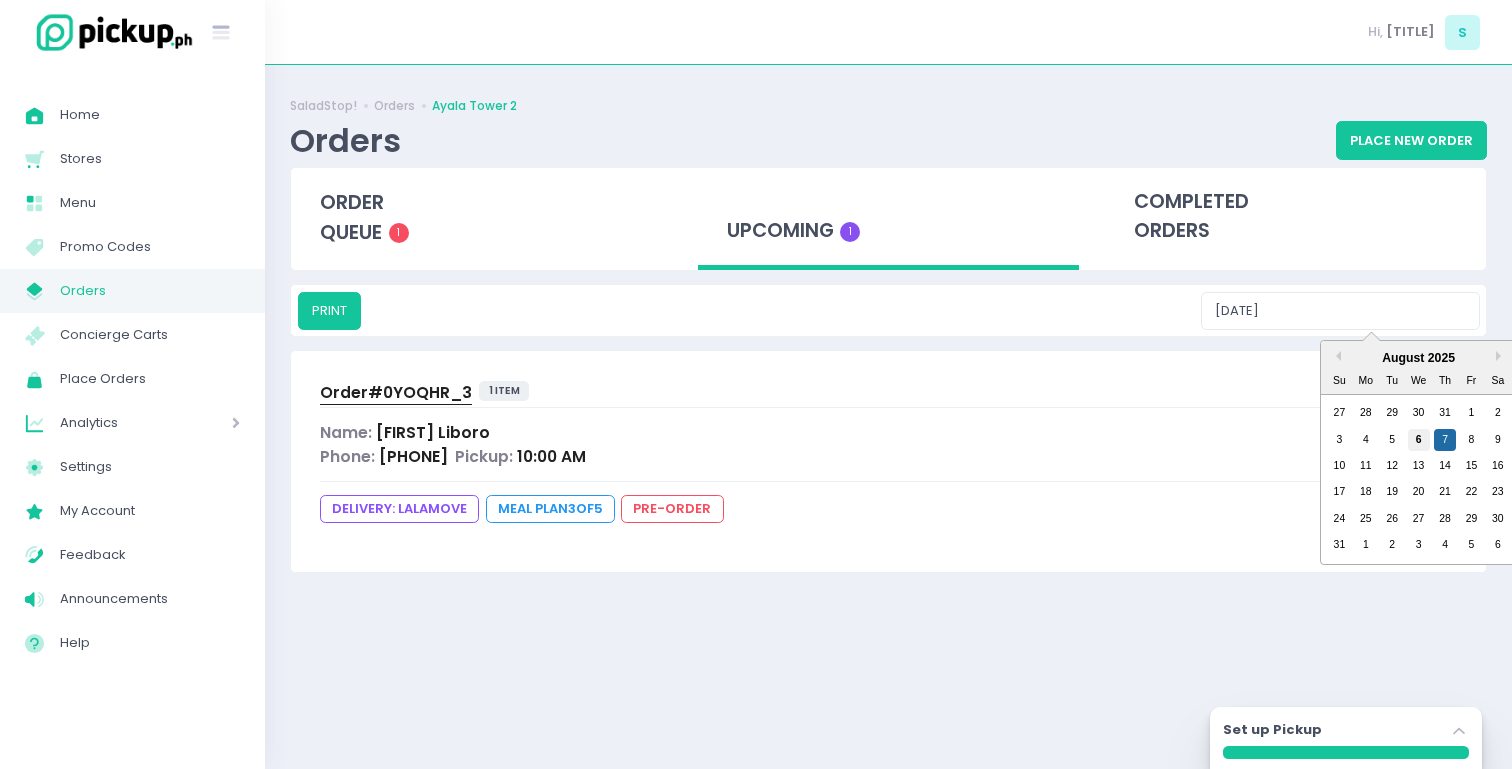 type on "[DATE]" 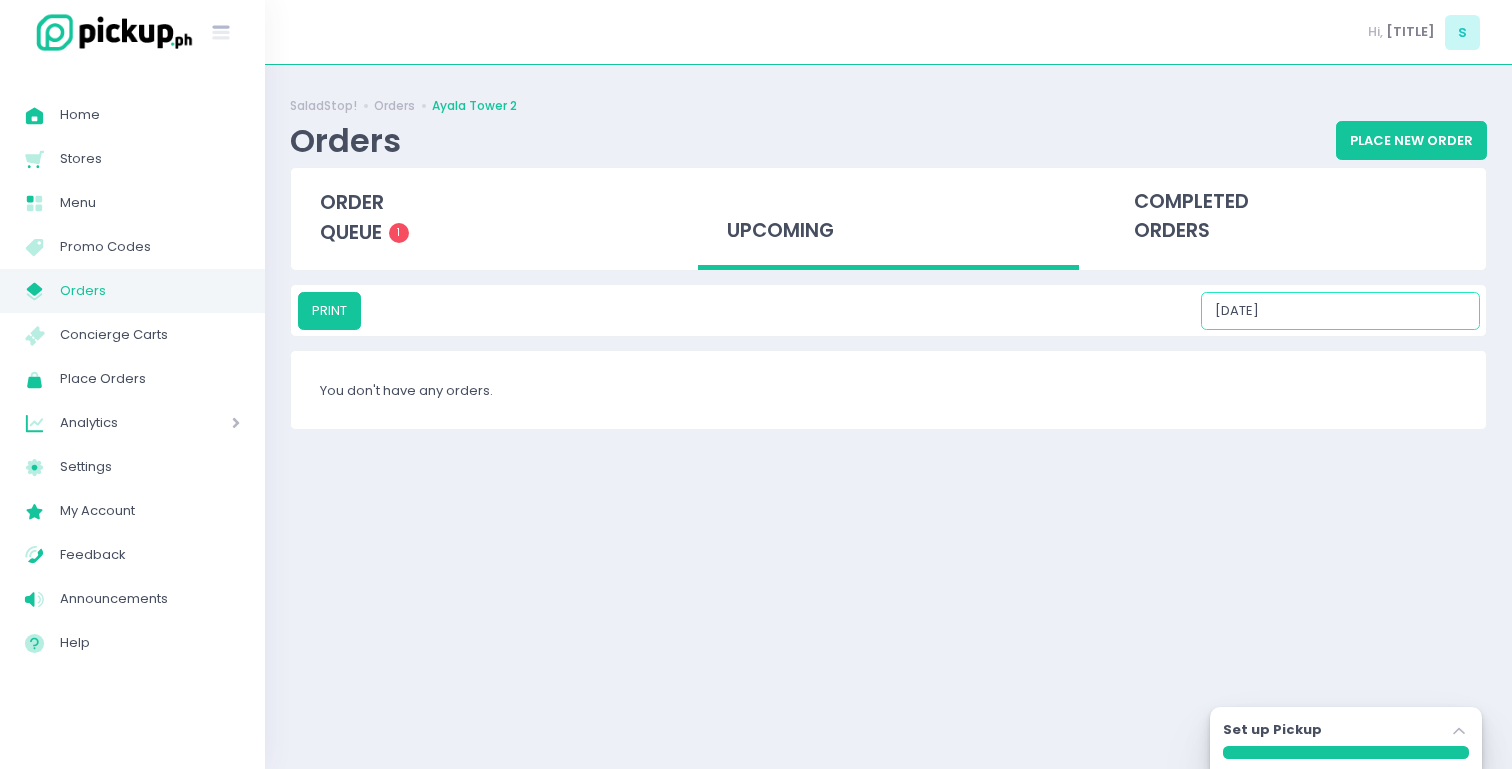 click on "[DATE]" at bounding box center (1340, 311) 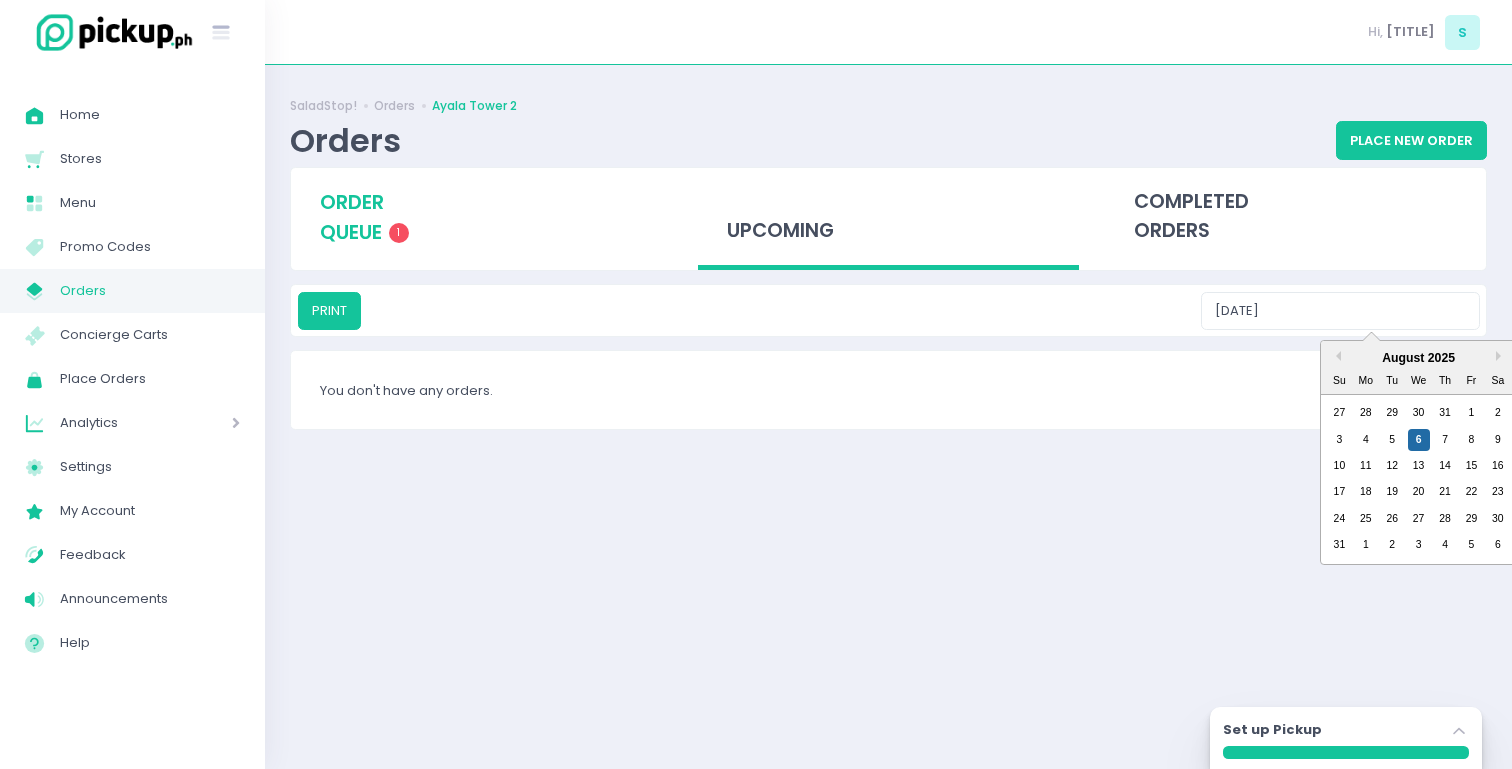 click on "order   queue 1" at bounding box center (482, 217) 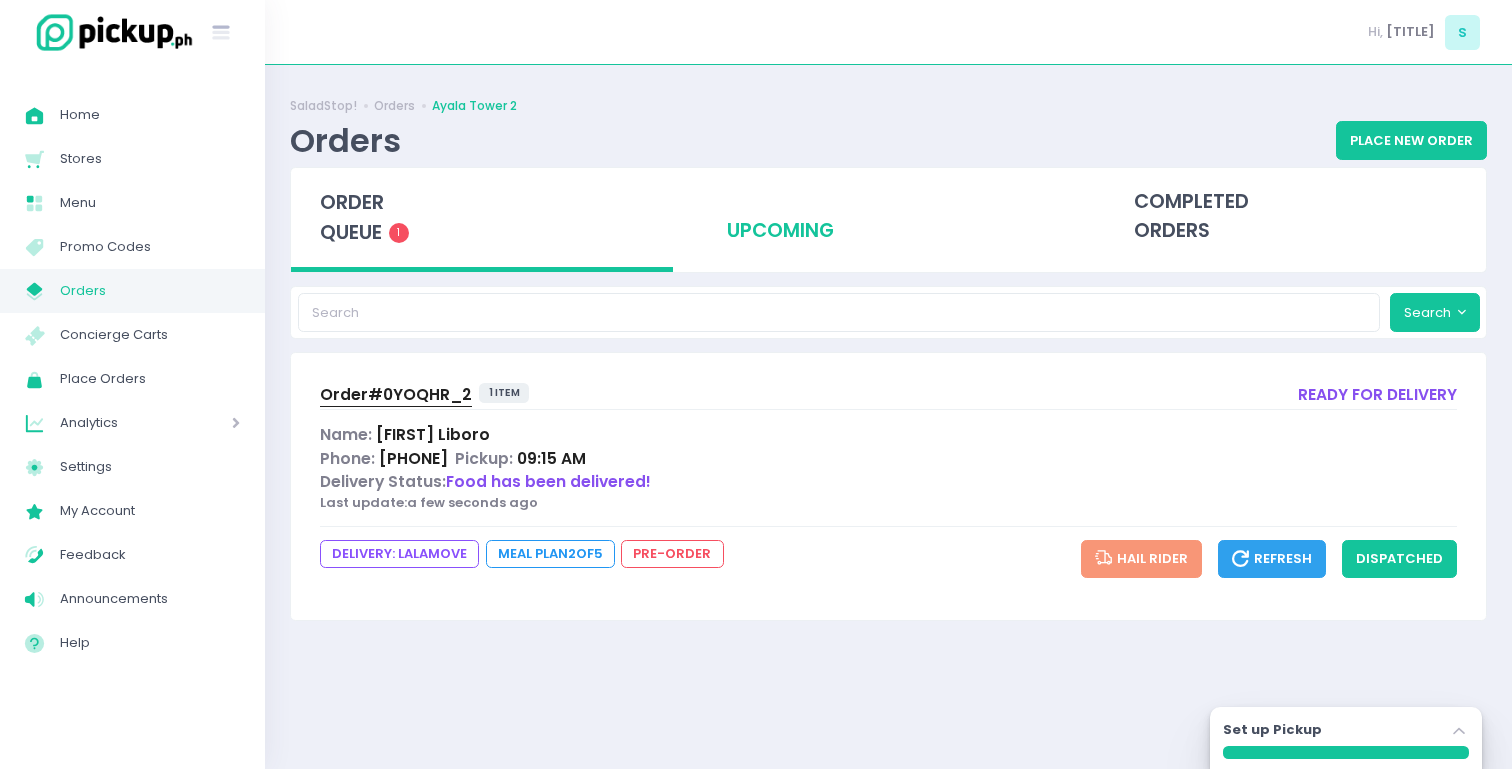 click on "upcoming" at bounding box center (889, 217) 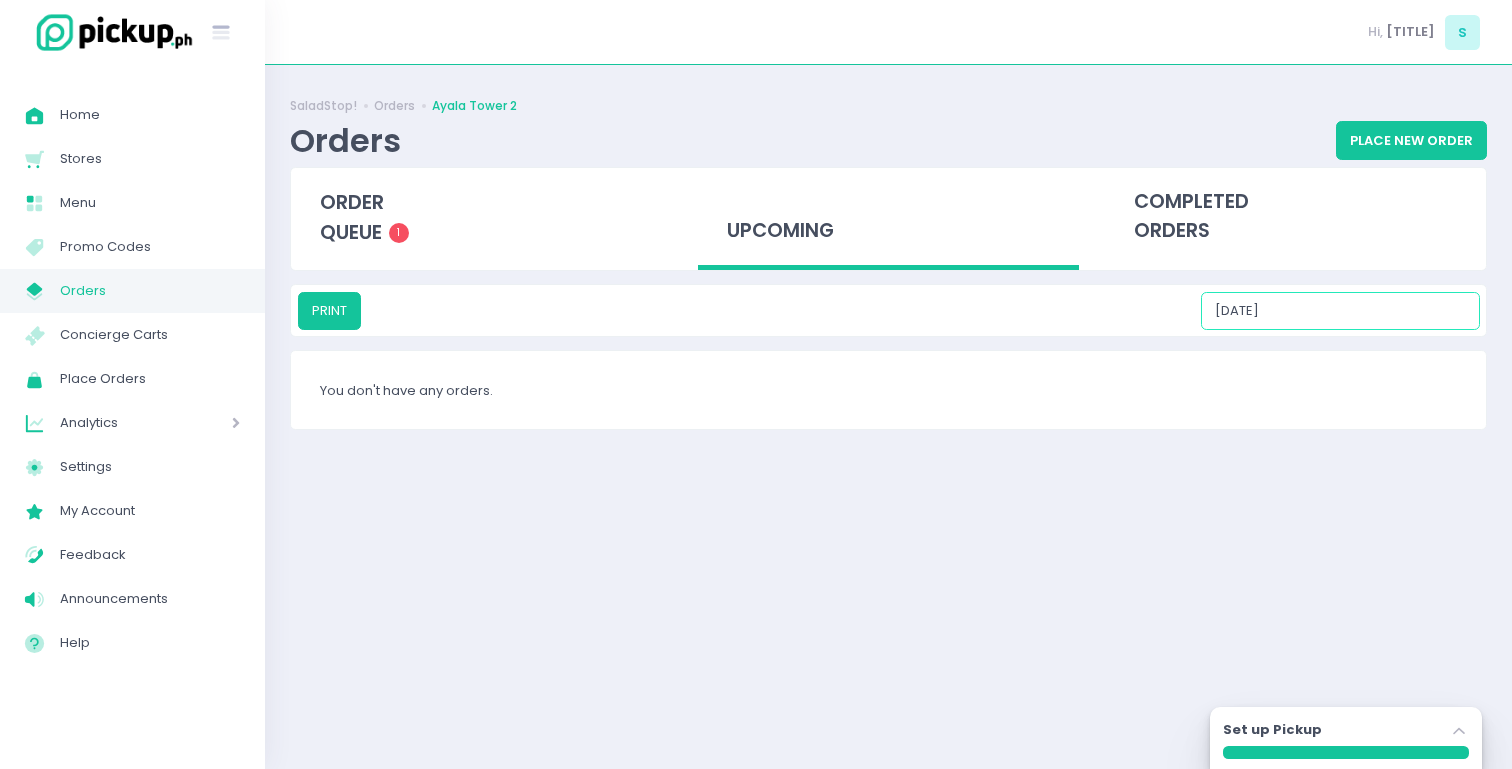 click on "[DATE]" at bounding box center [1340, 311] 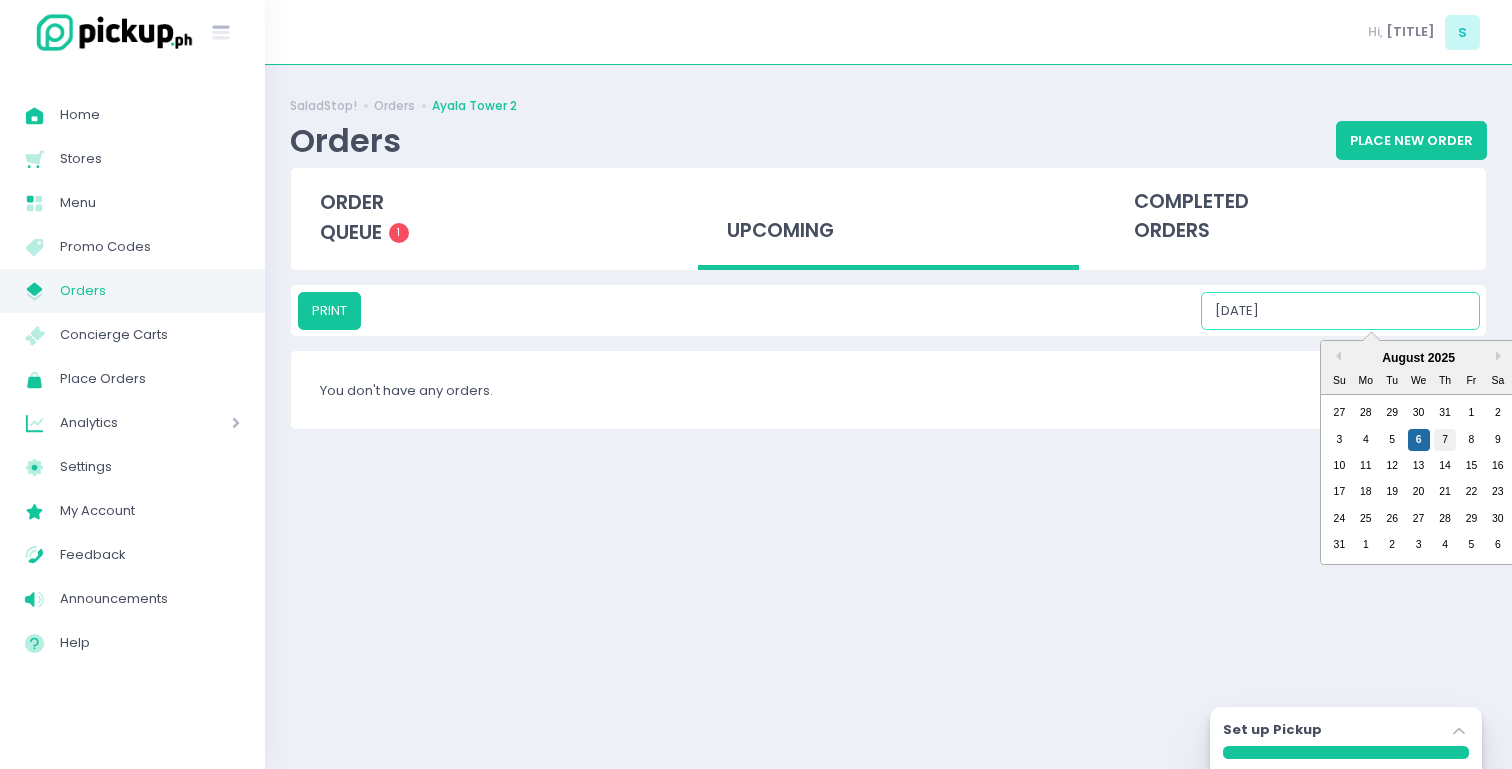 click on "7" at bounding box center (1445, 440) 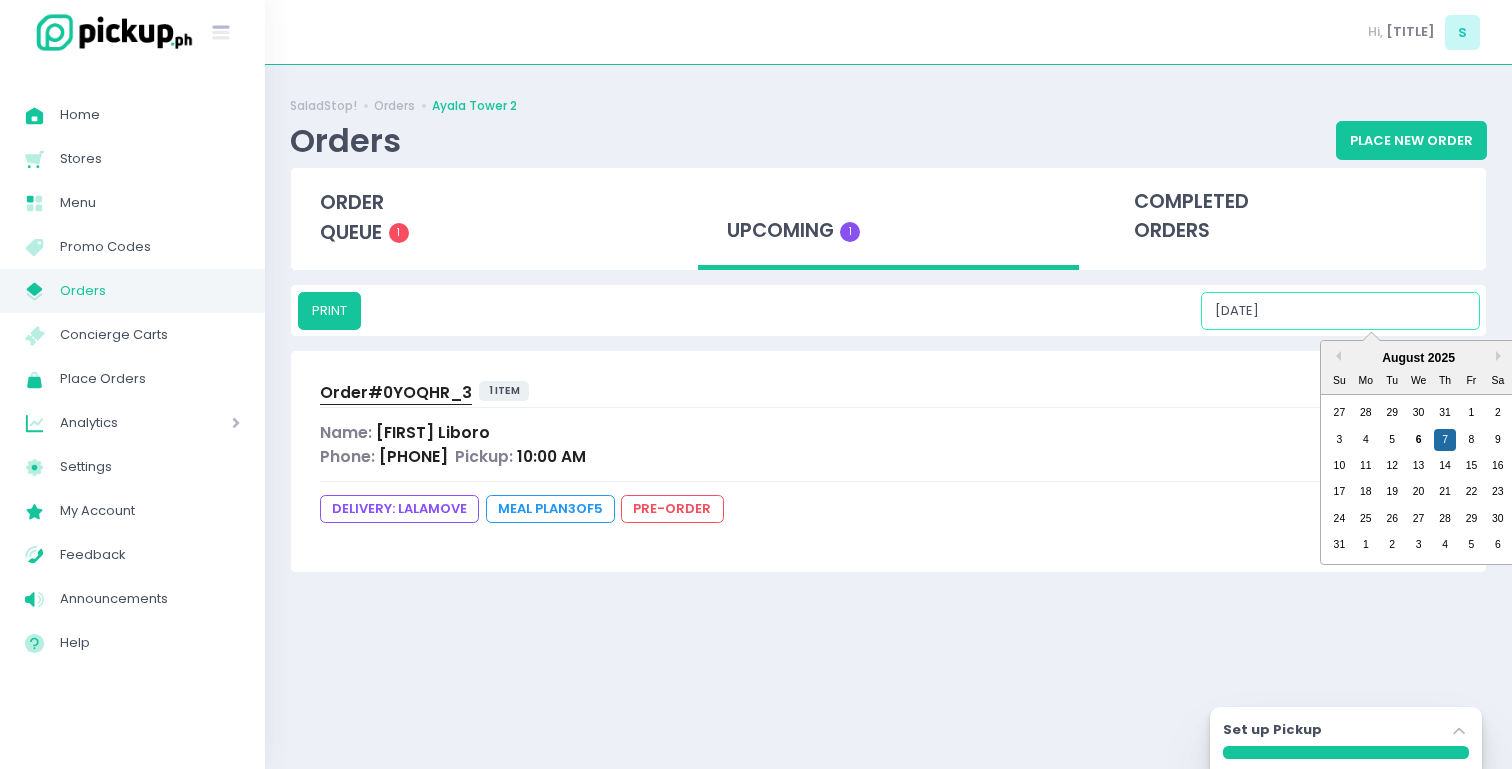 click on "[DATE]" at bounding box center [1340, 311] 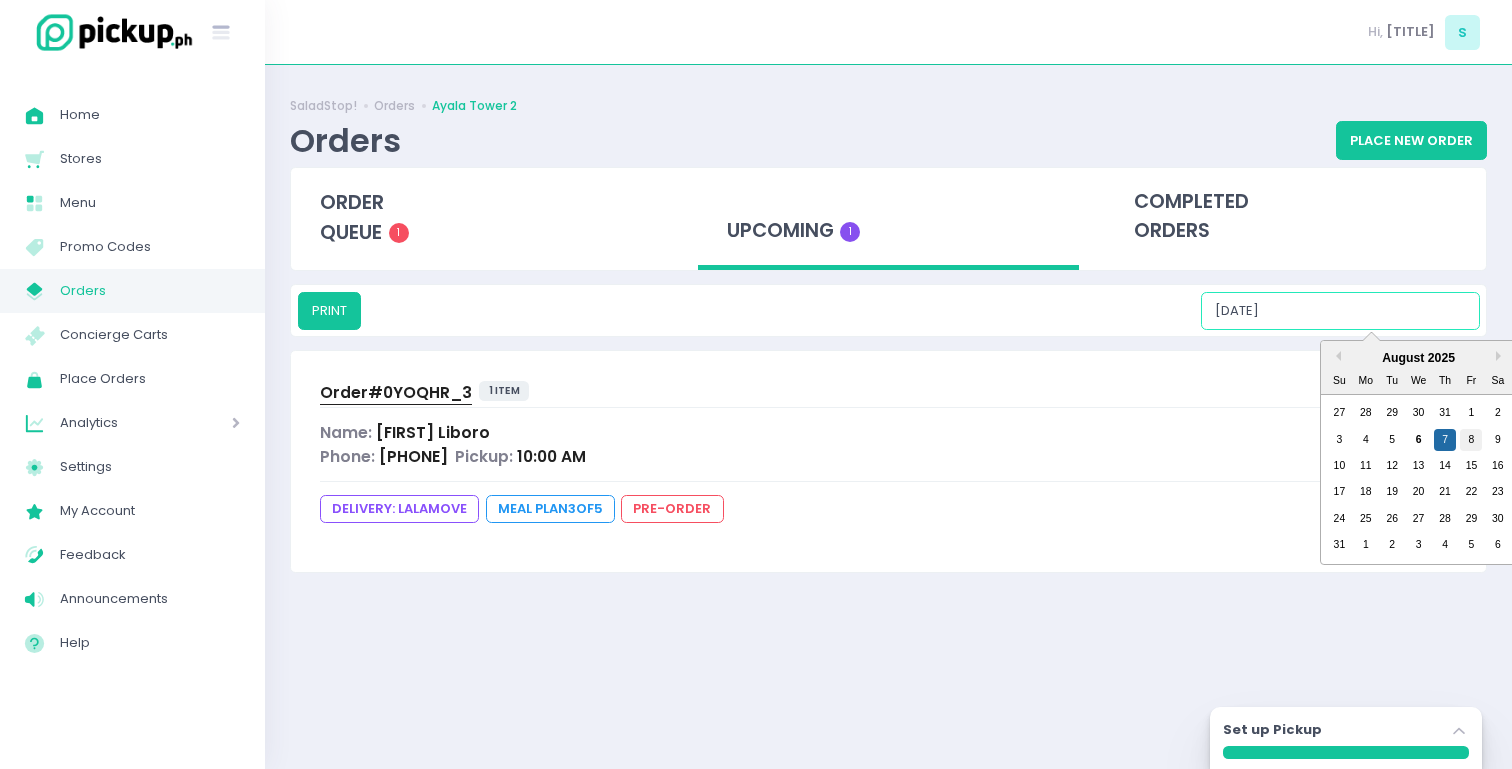 click on "8" at bounding box center (1471, 440) 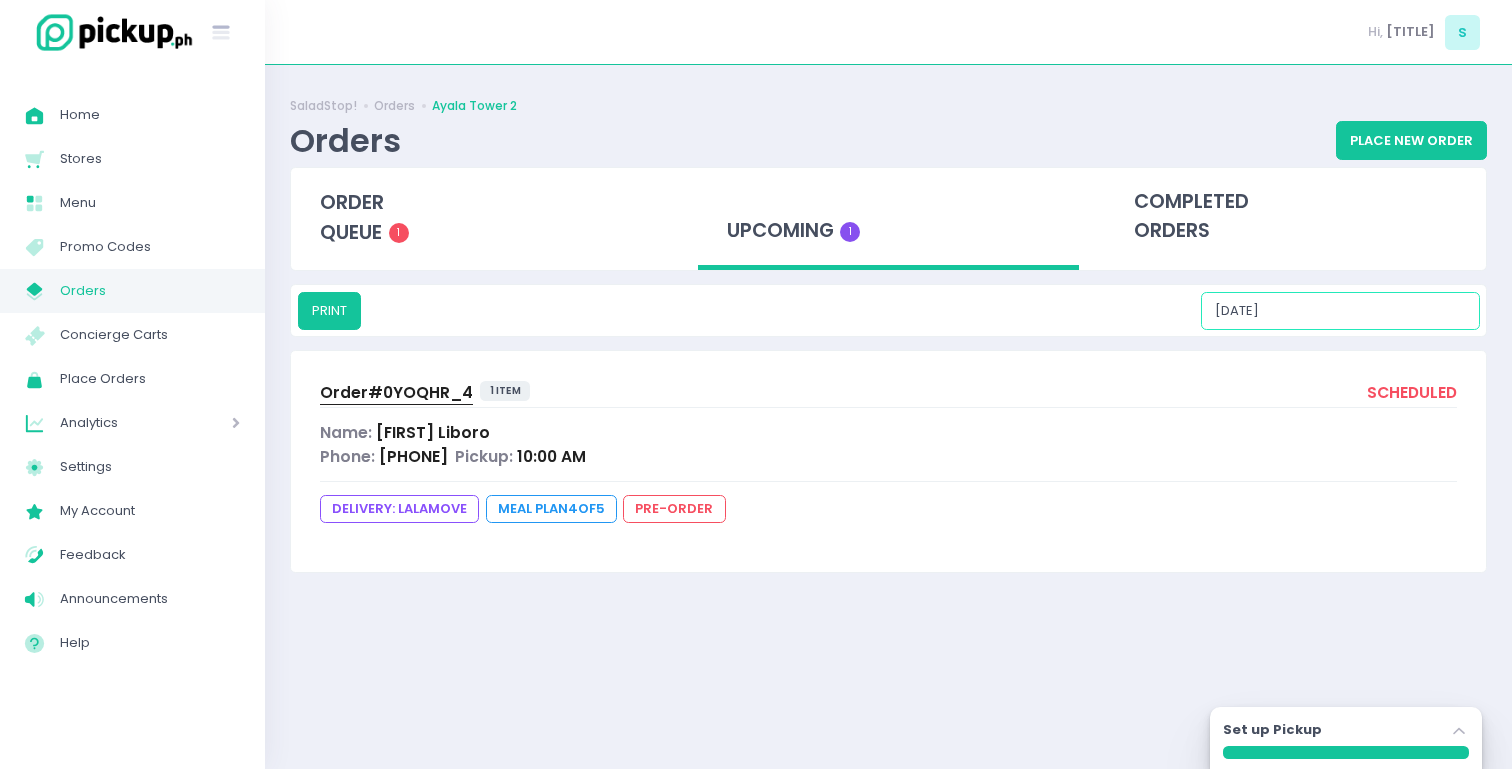 click on "[DATE]" at bounding box center [1340, 311] 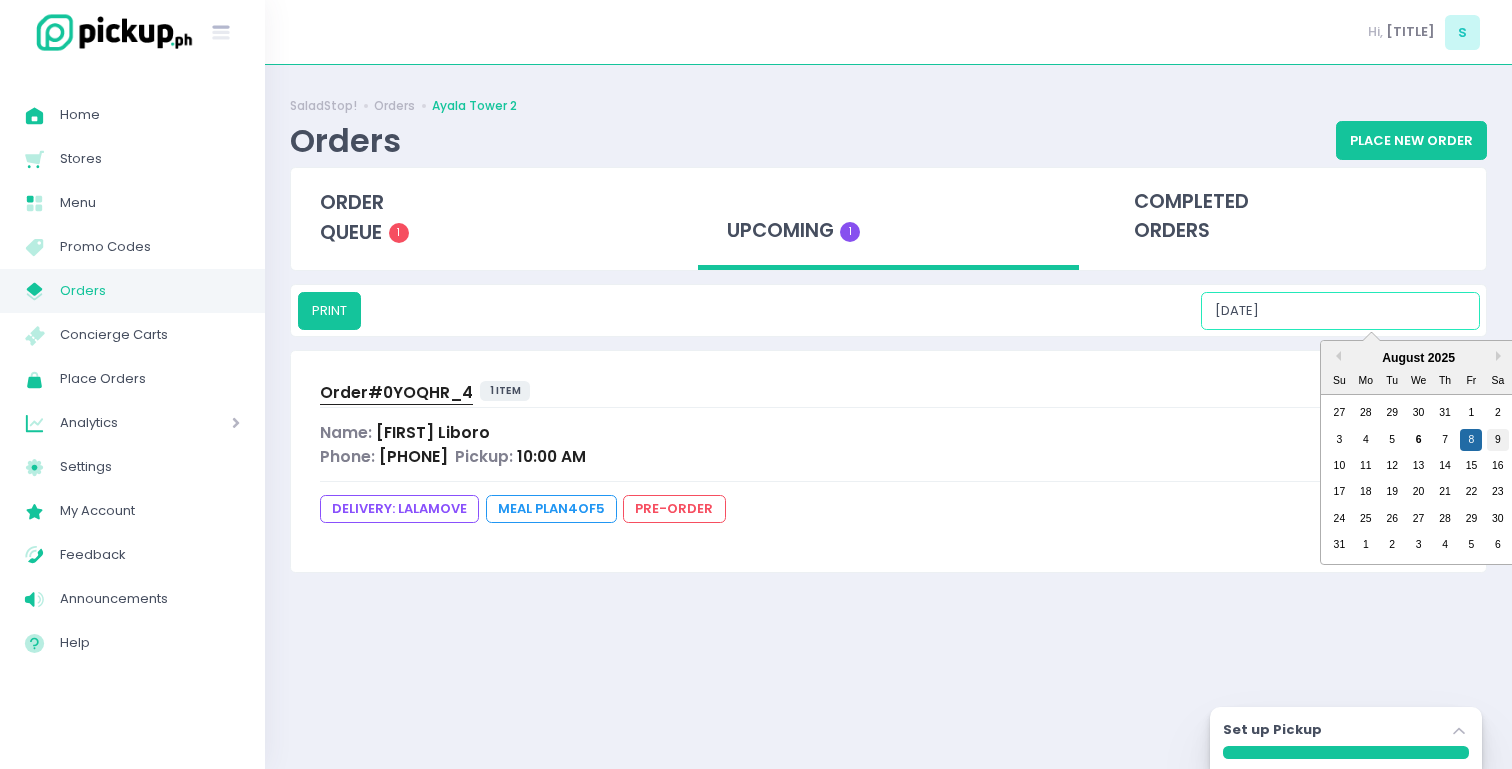 click on "9" at bounding box center [1498, 440] 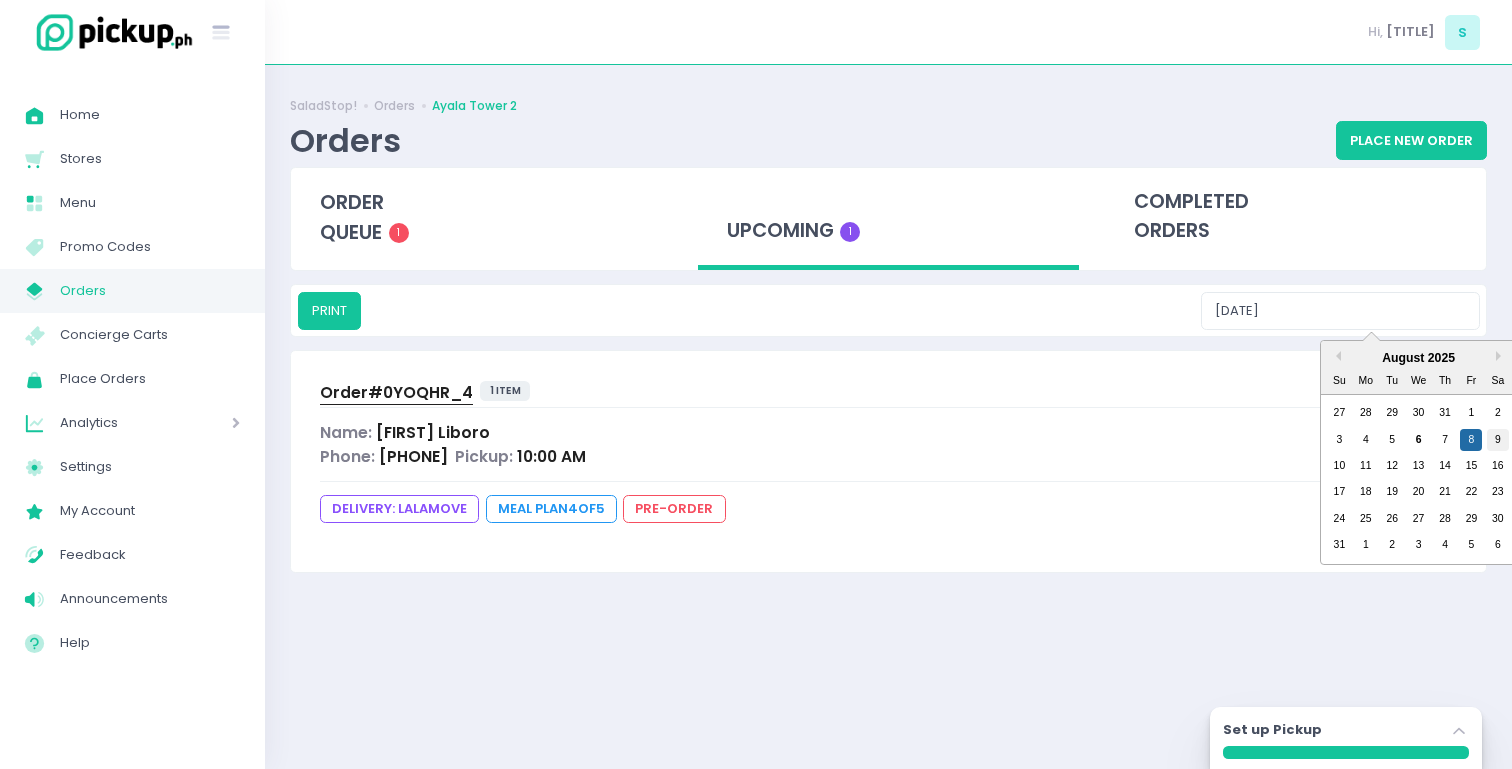 type on "[DATE]" 